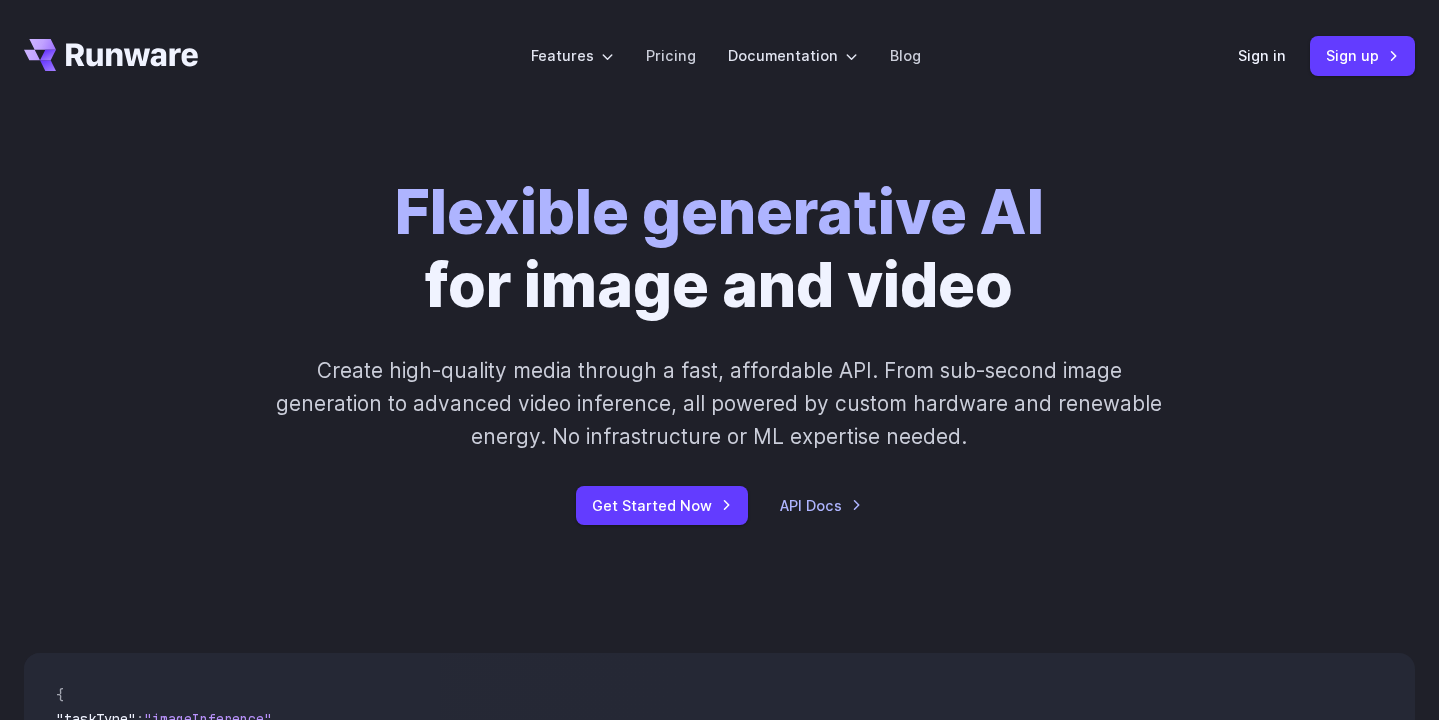 scroll, scrollTop: 0, scrollLeft: 0, axis: both 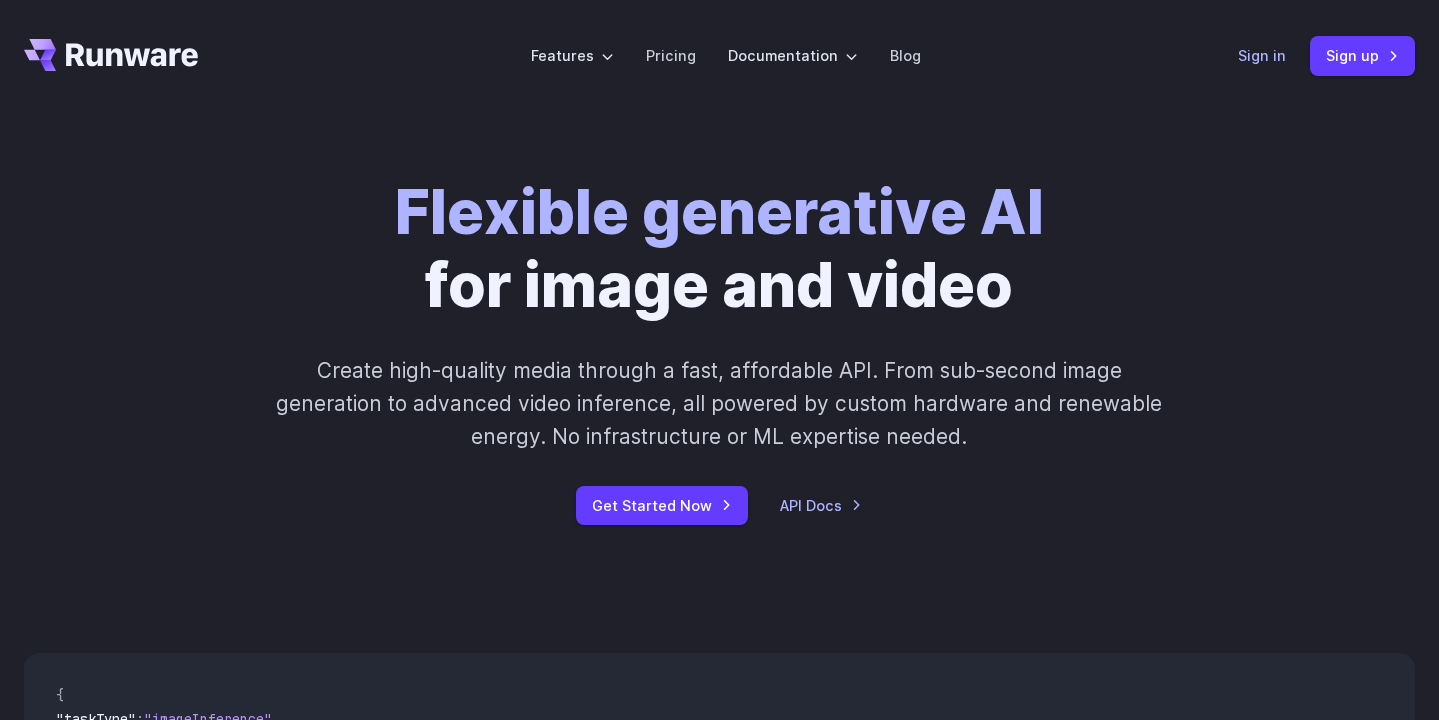 click on "Sign in" at bounding box center [1262, 55] 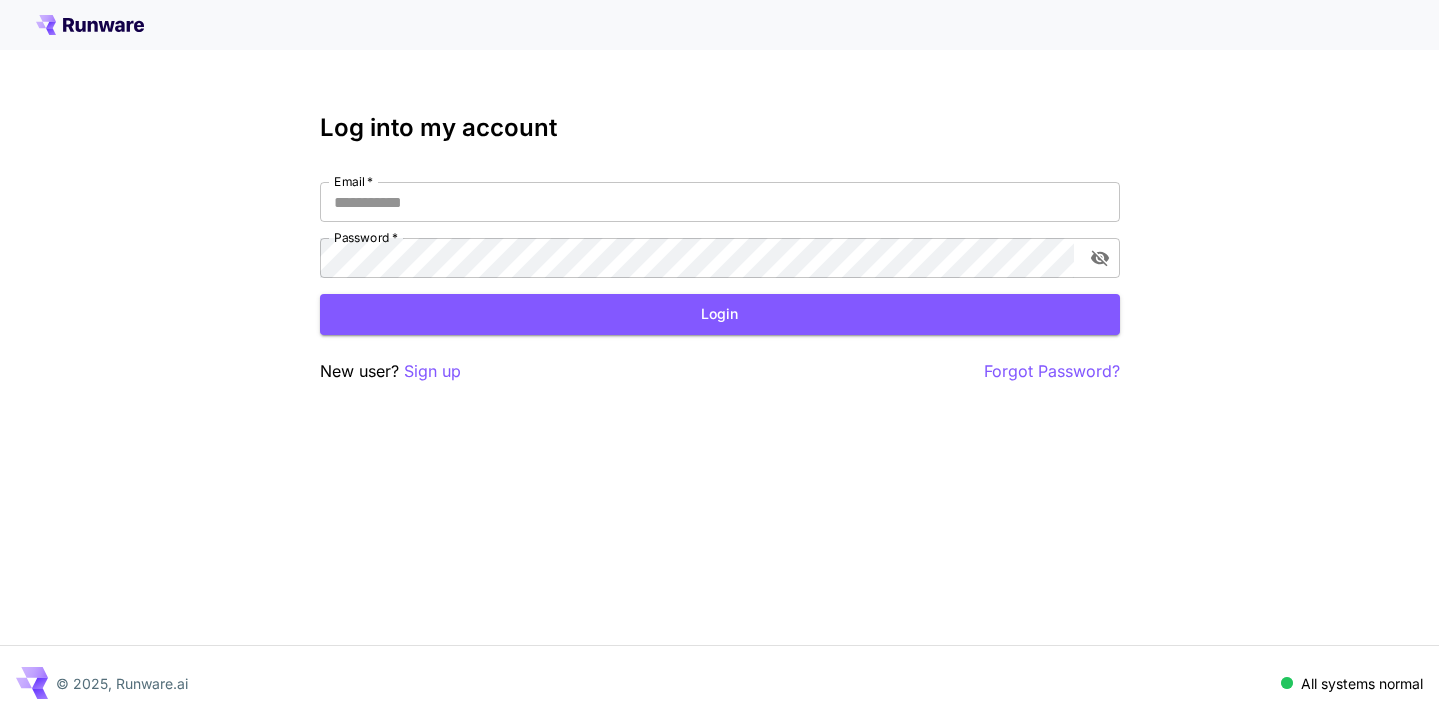 scroll, scrollTop: 0, scrollLeft: 0, axis: both 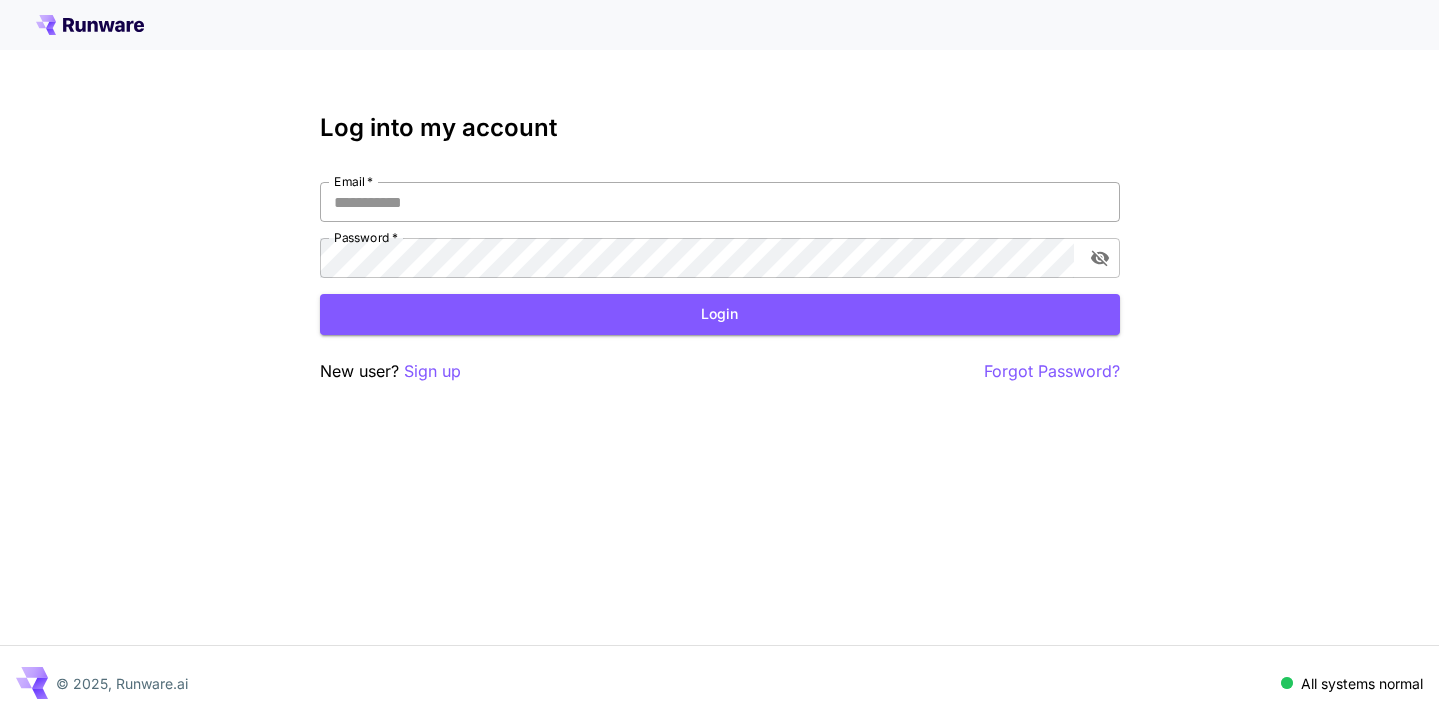 click on "Email   *" at bounding box center [720, 202] 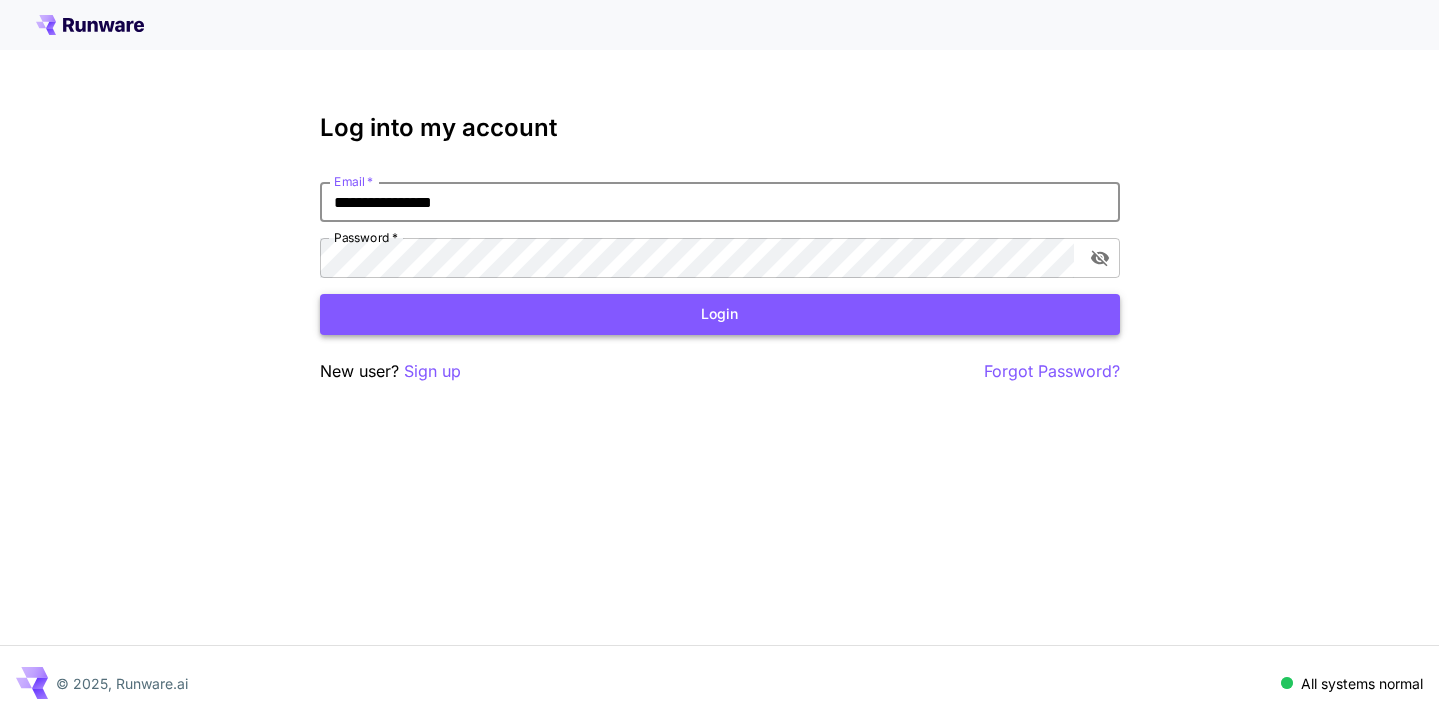 click on "Login" at bounding box center (720, 314) 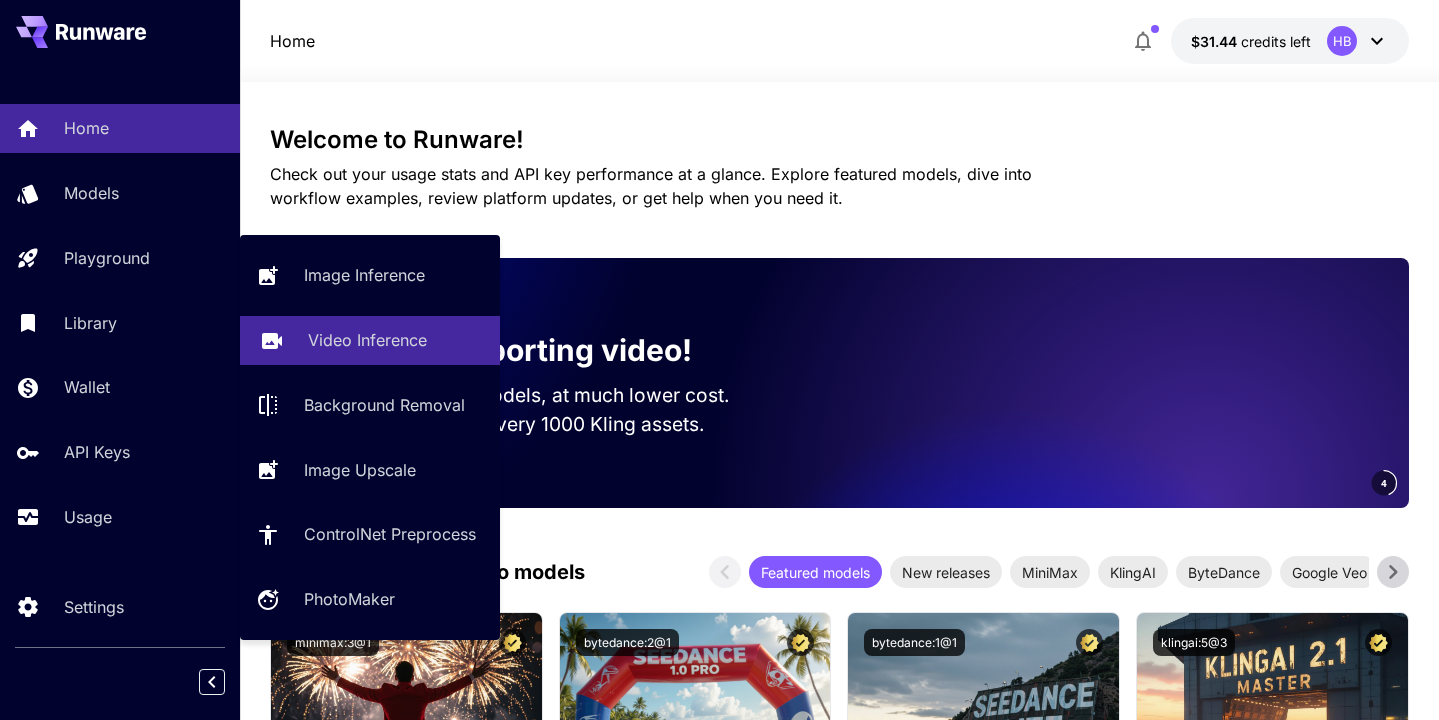 click on "Video Inference" at bounding box center (367, 340) 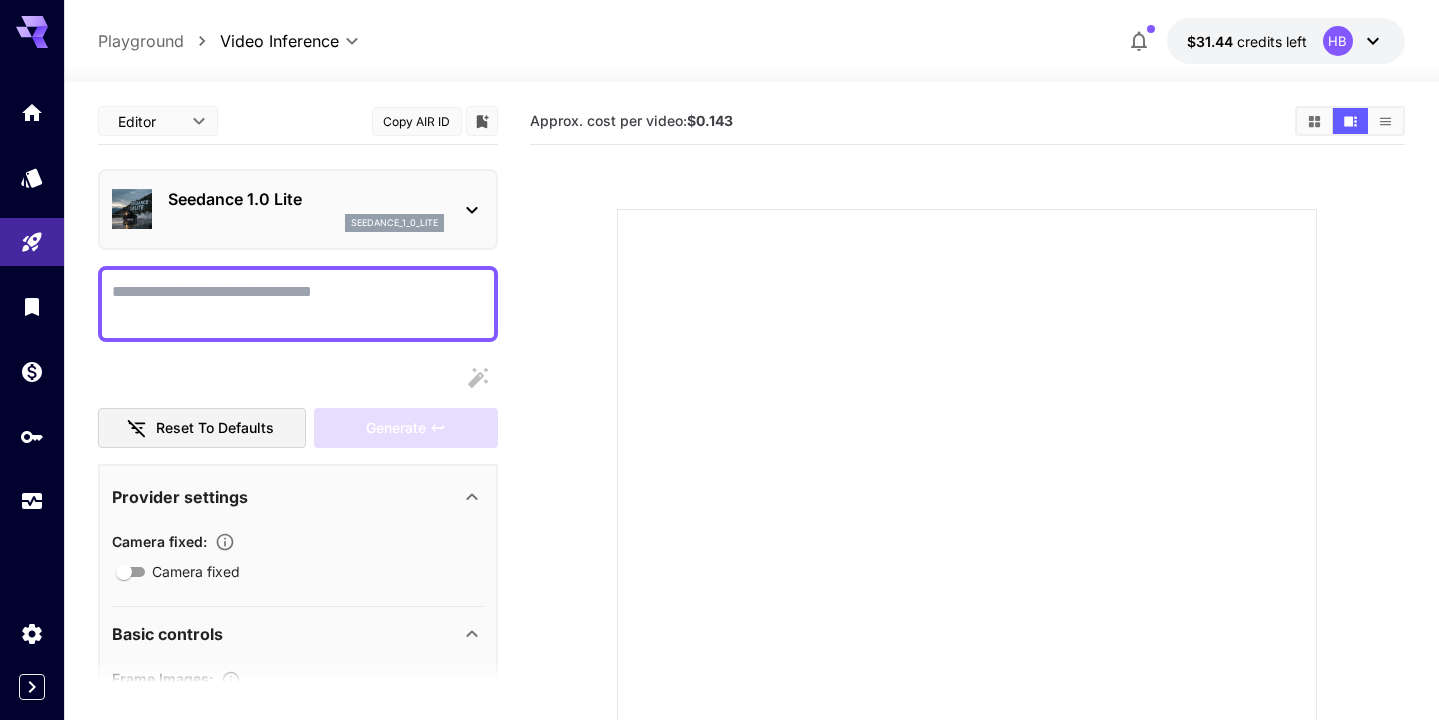 click on "Seedance 1.0 Lite seedance_1_0_lite" at bounding box center (298, 209) 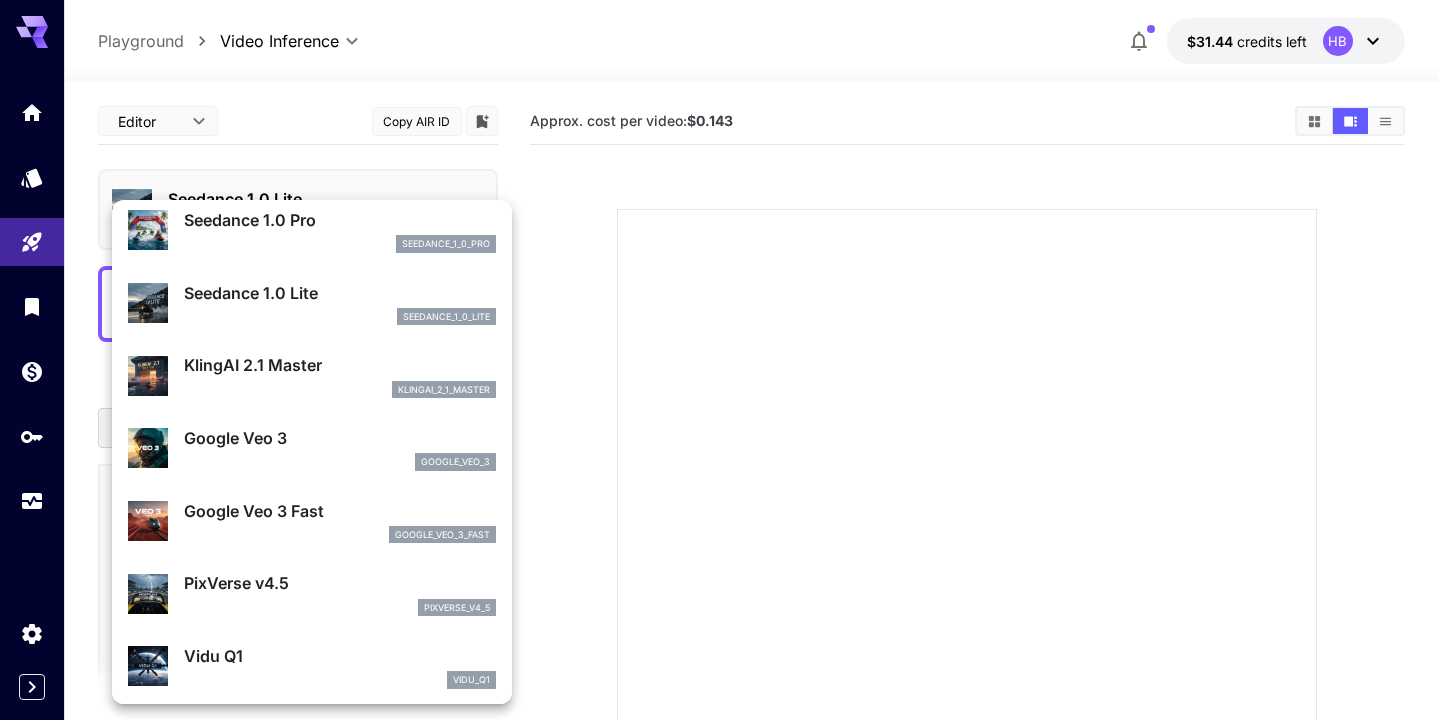 scroll, scrollTop: 151, scrollLeft: 0, axis: vertical 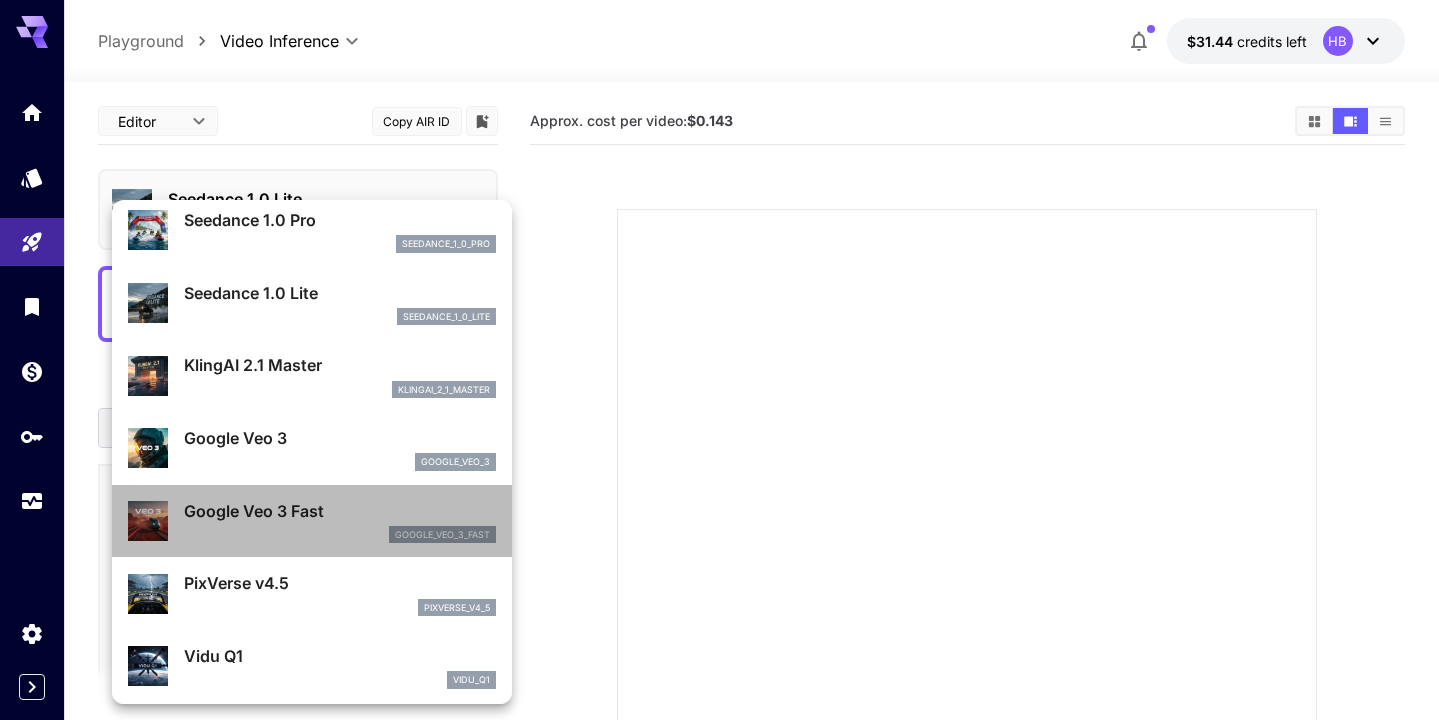 click on "Google Veo 3 Fast" at bounding box center [340, 511] 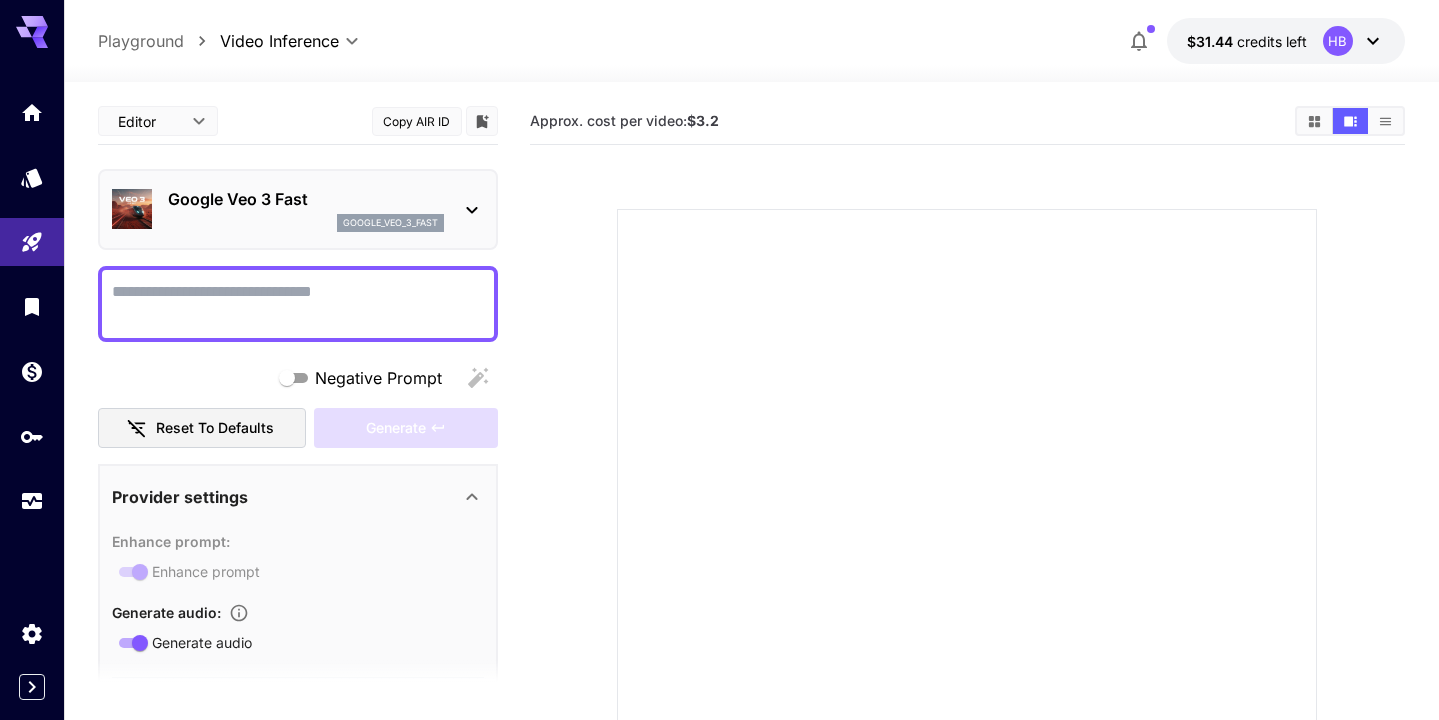 click at bounding box center [967, 535] 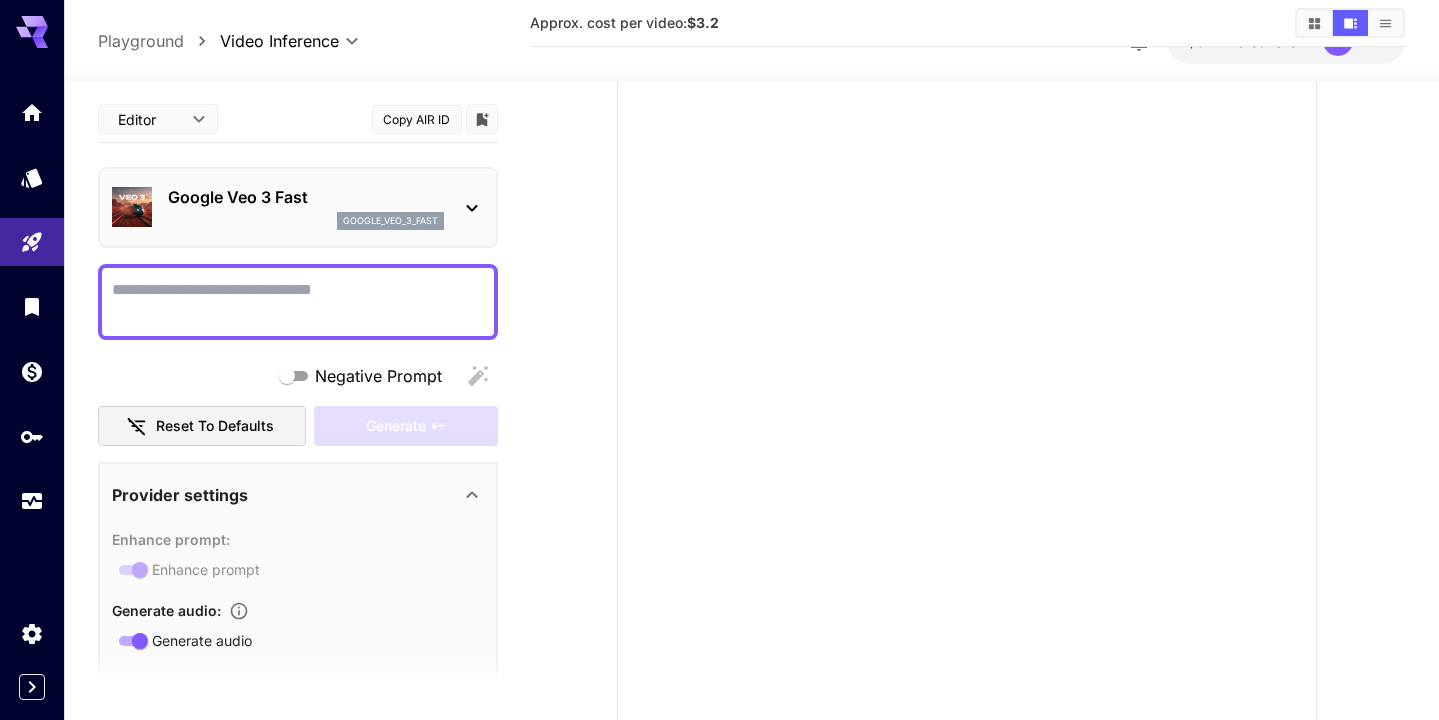 scroll, scrollTop: 164, scrollLeft: 0, axis: vertical 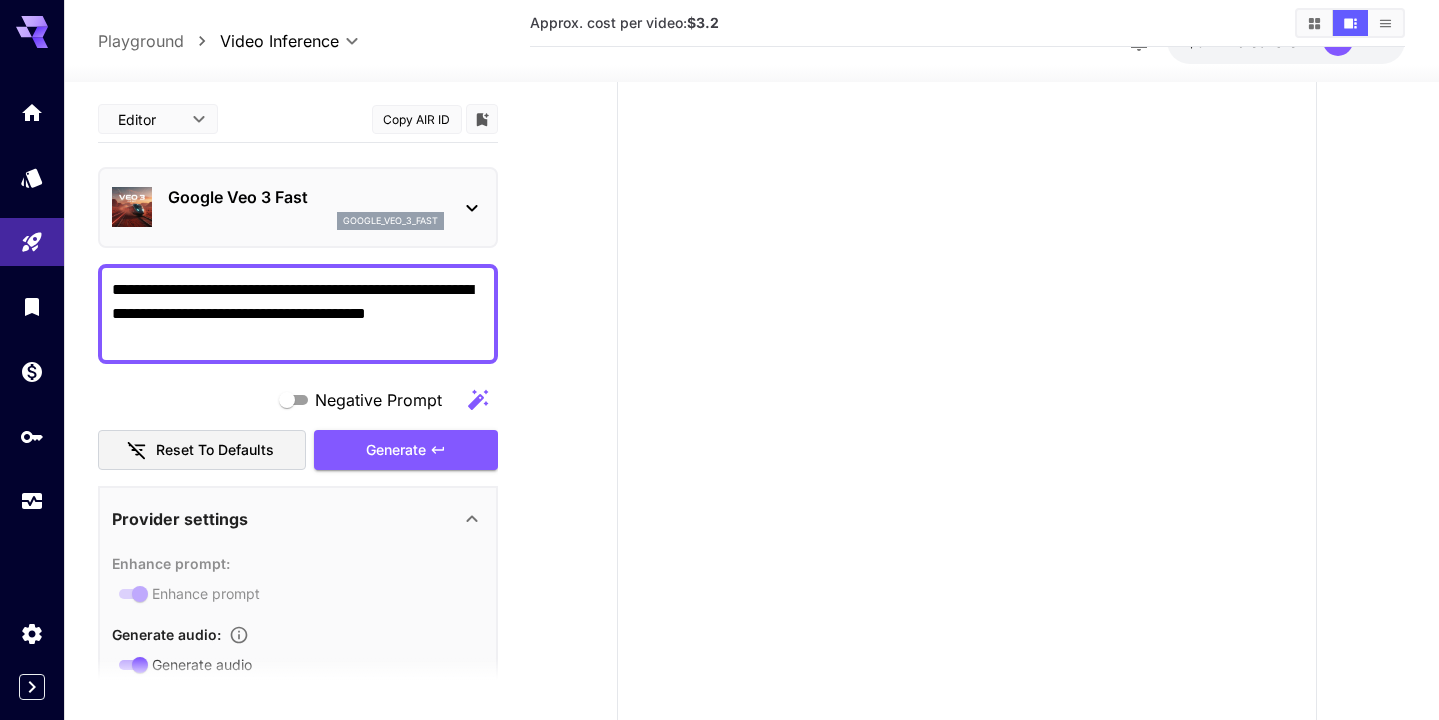click on "**********" at bounding box center [298, 314] 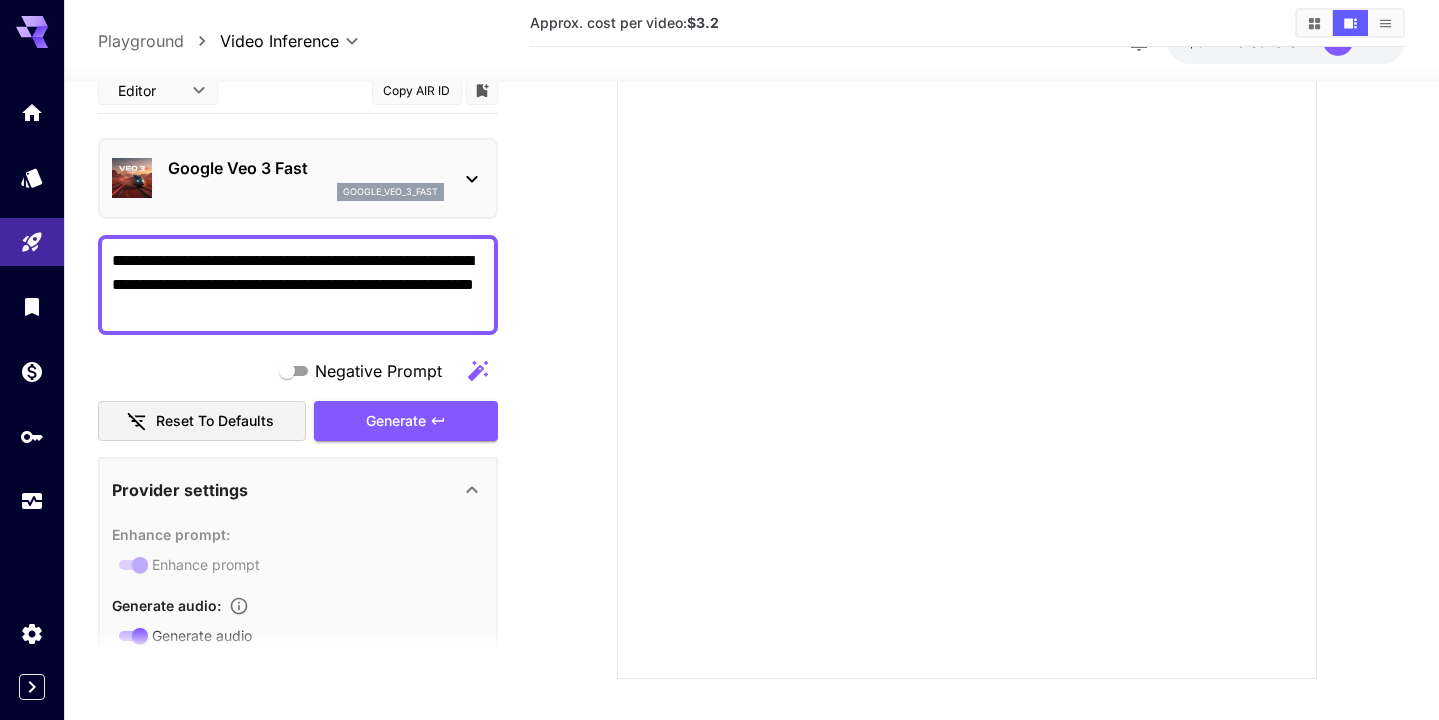 scroll, scrollTop: 249, scrollLeft: 0, axis: vertical 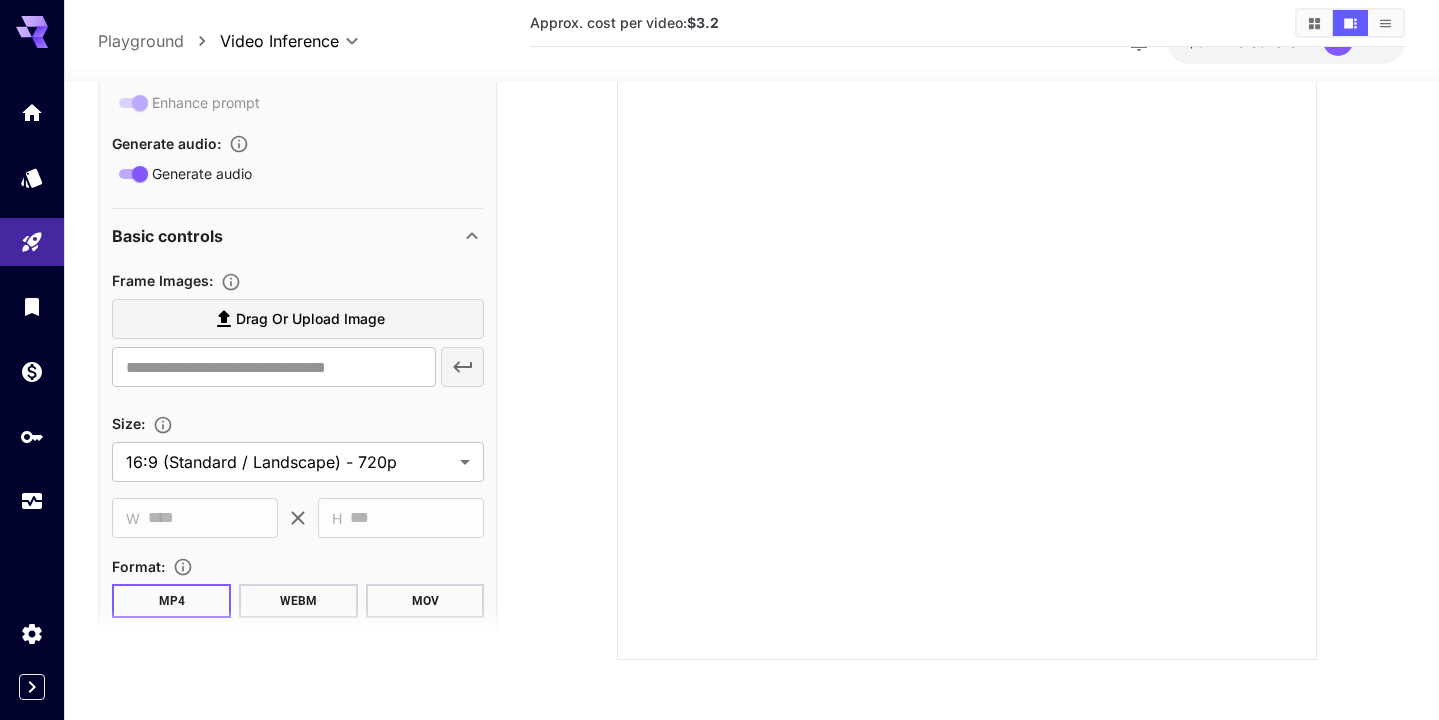 type on "**********" 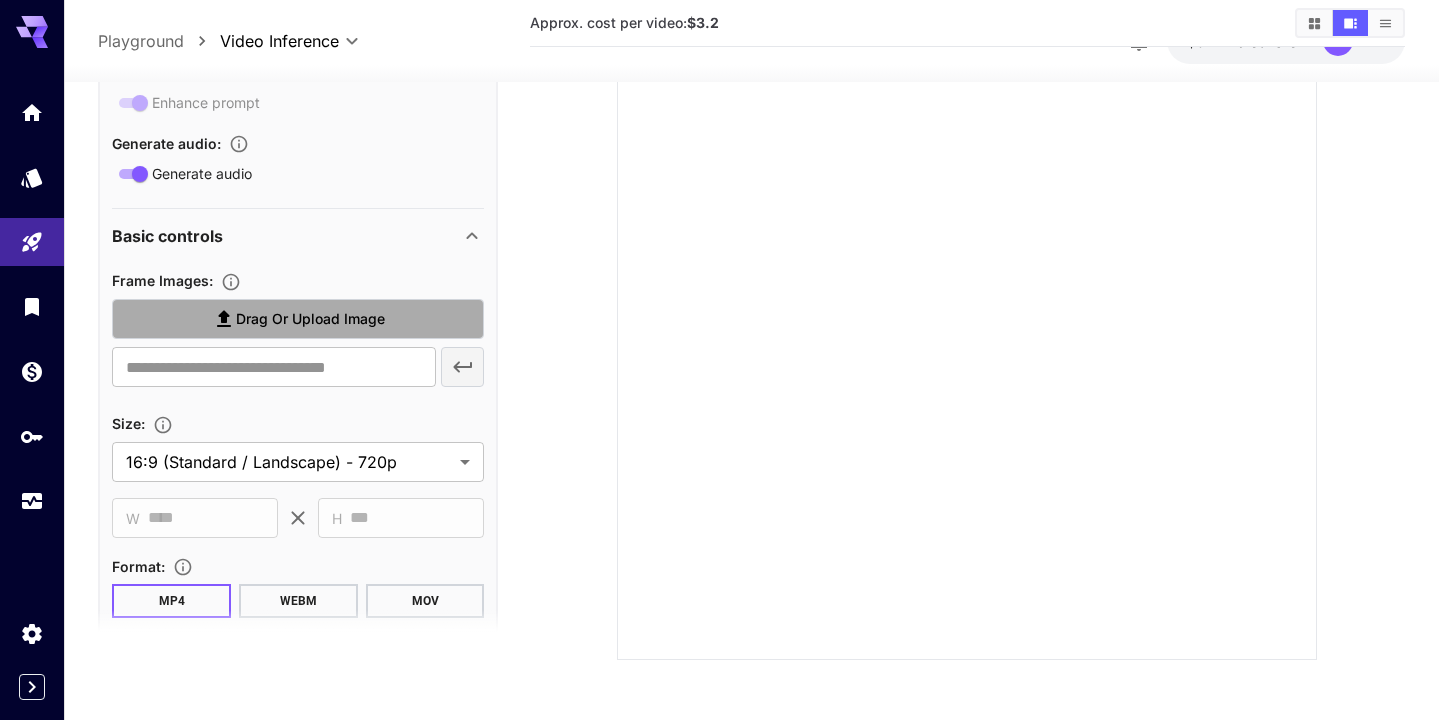 click on "Drag or upload image" at bounding box center [310, 319] 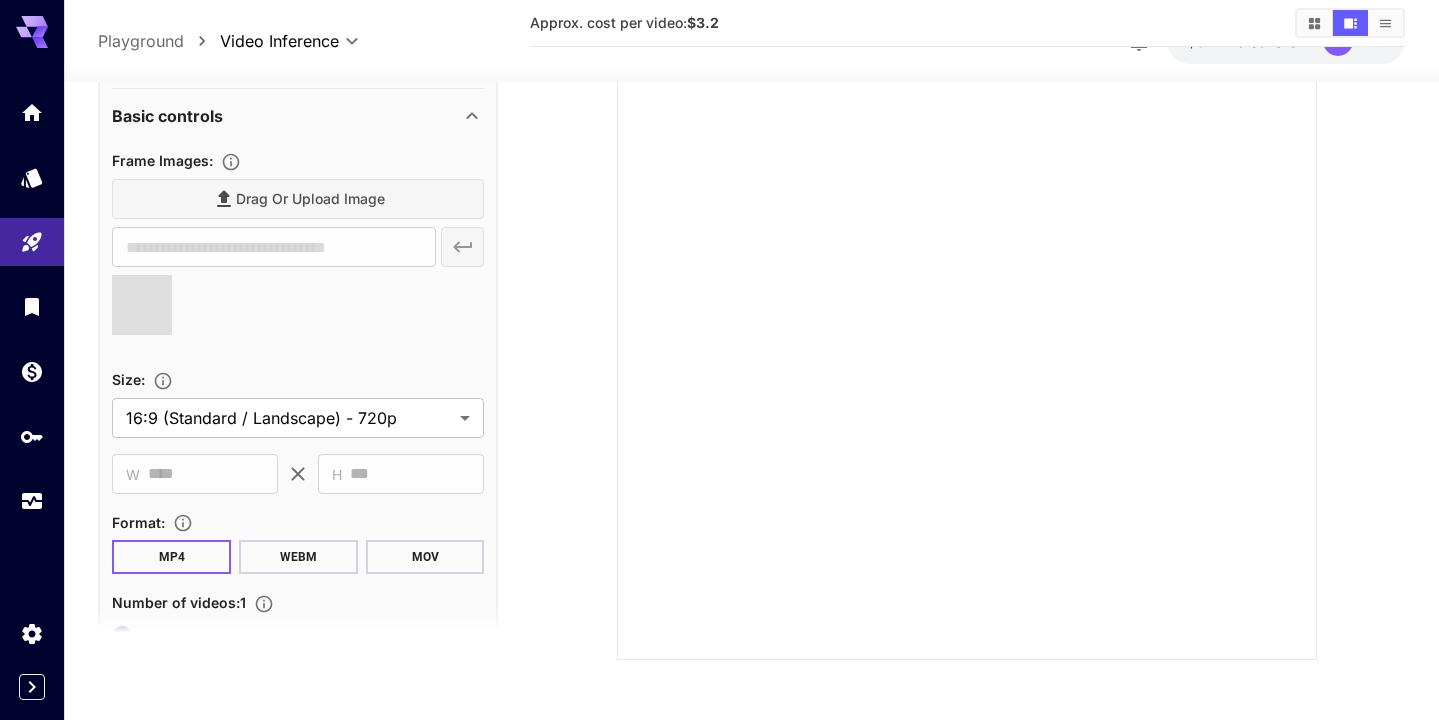 scroll, scrollTop: 624, scrollLeft: 0, axis: vertical 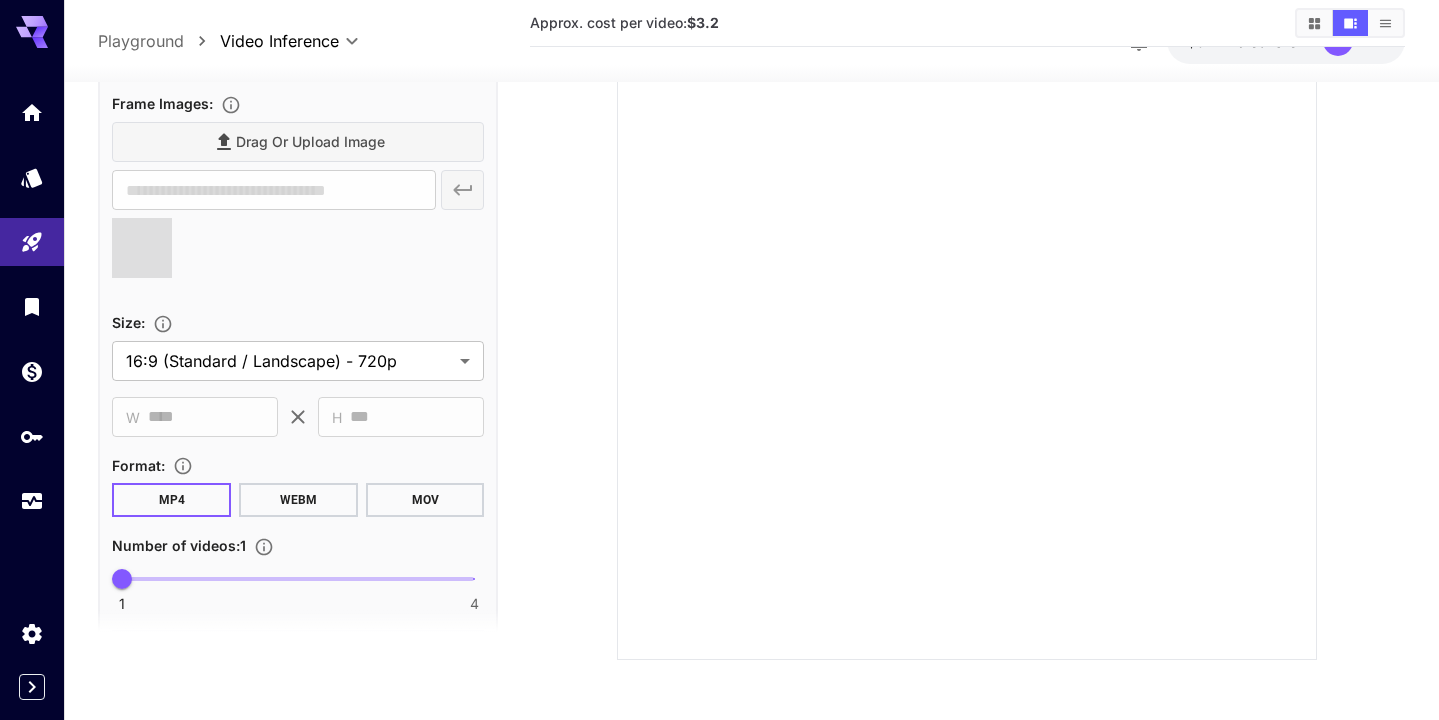 type on "**********" 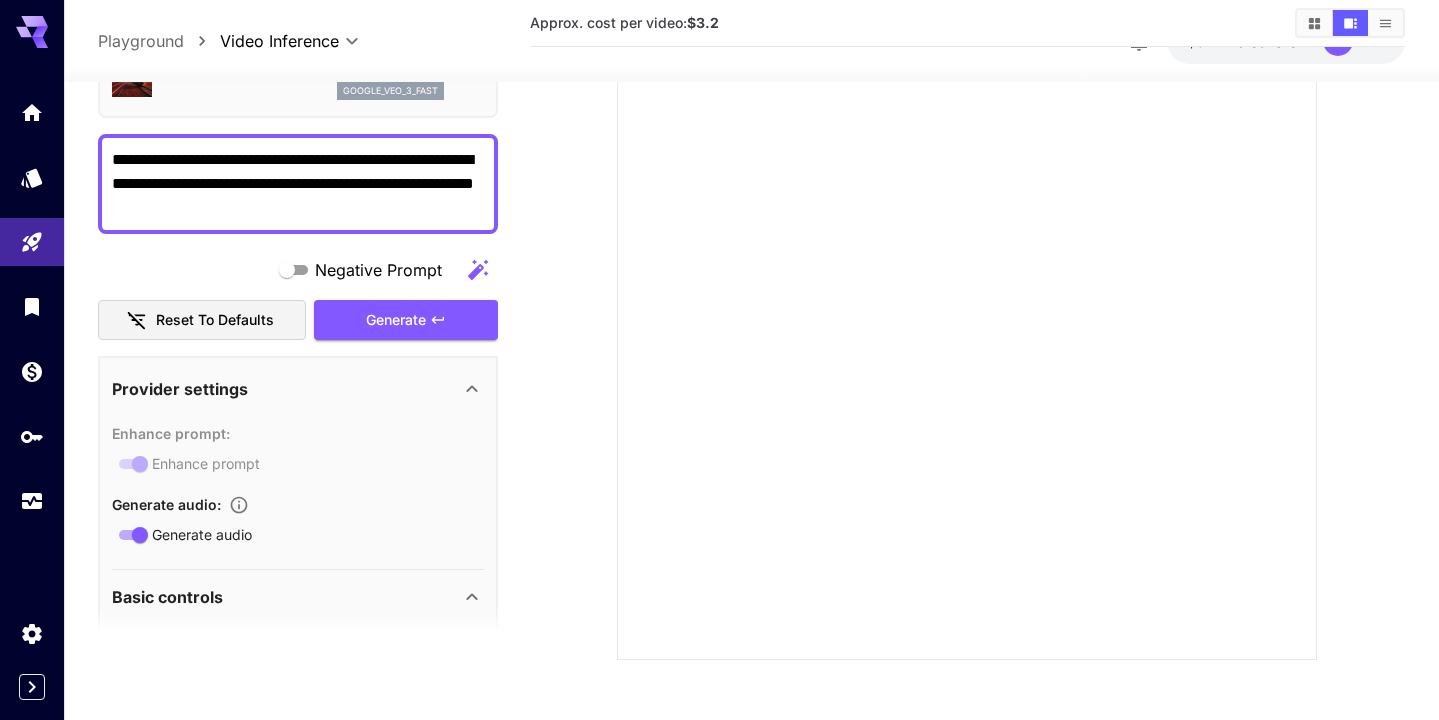 scroll, scrollTop: 0, scrollLeft: 0, axis: both 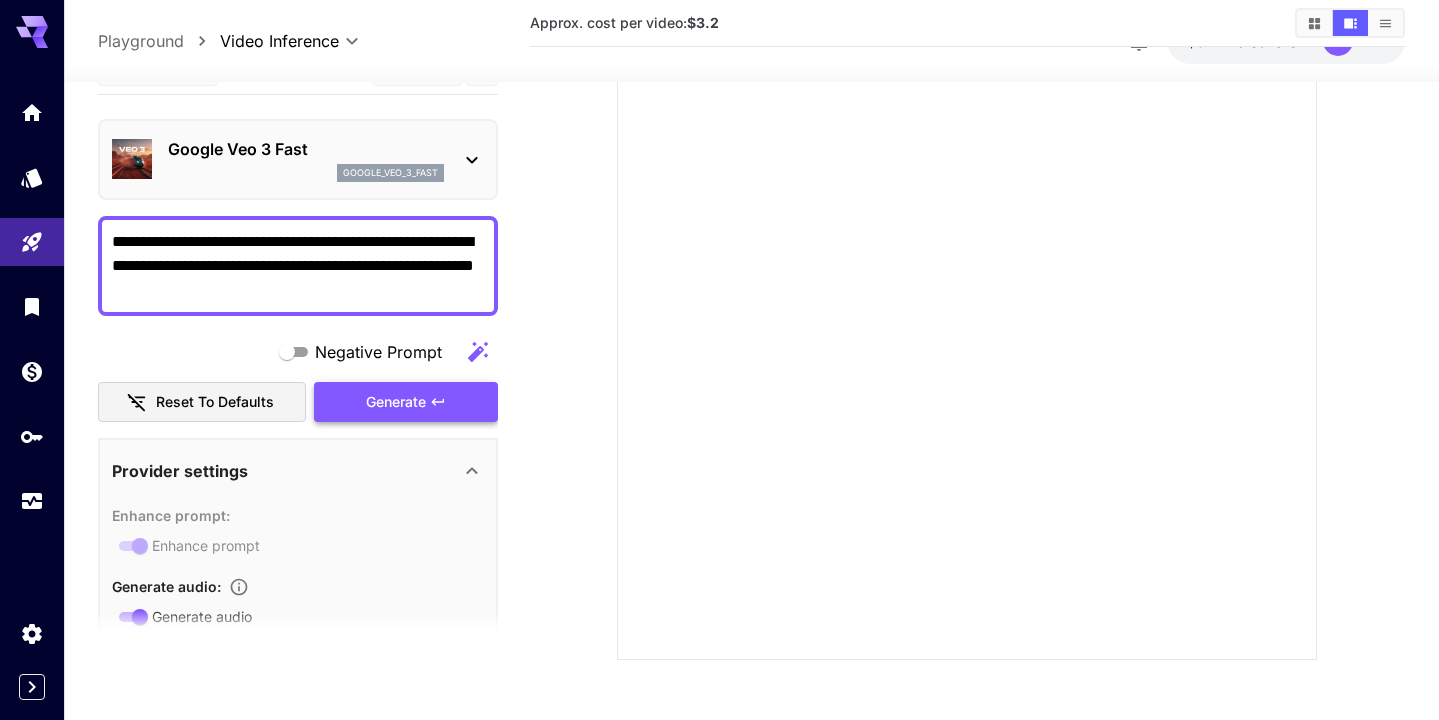 click on "Negative Prompt Reset to defaults Generate" at bounding box center (298, 377) 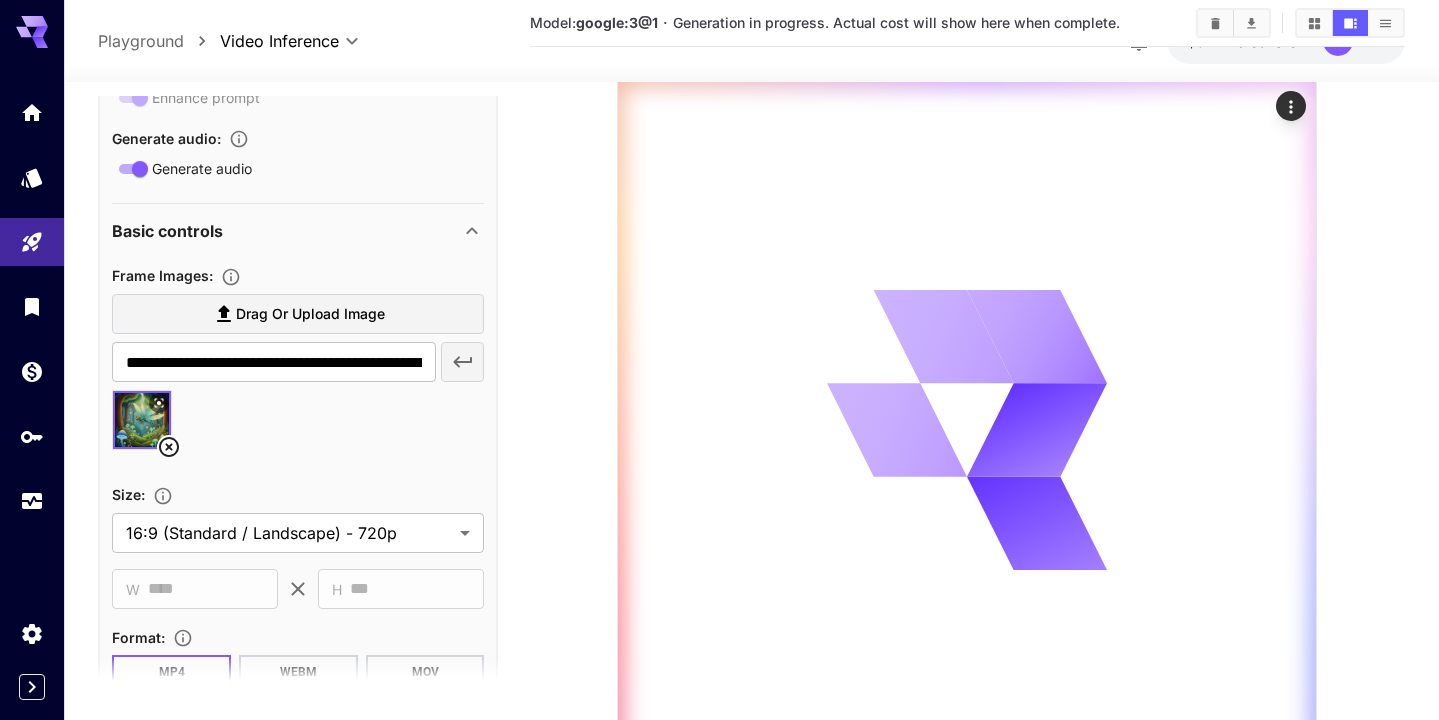 scroll, scrollTop: 499, scrollLeft: 0, axis: vertical 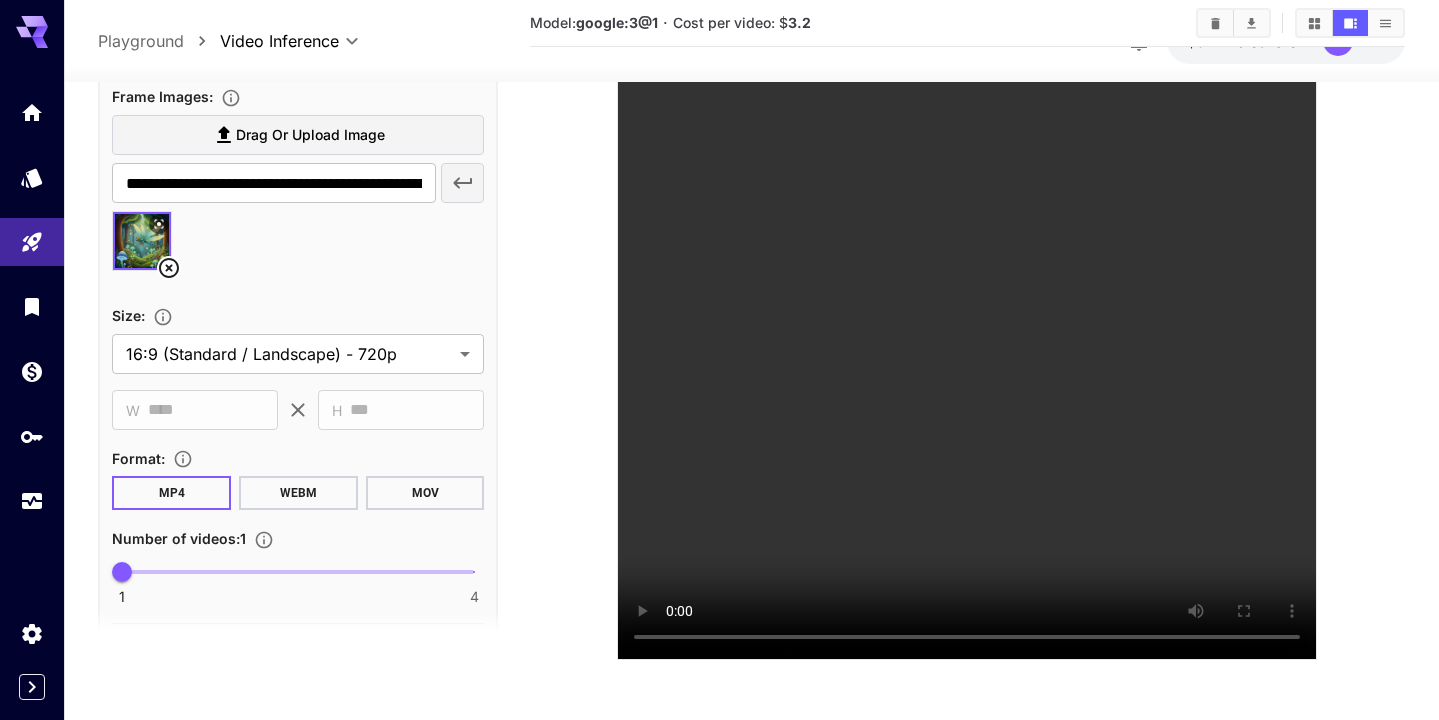 click at bounding box center (967, 226) 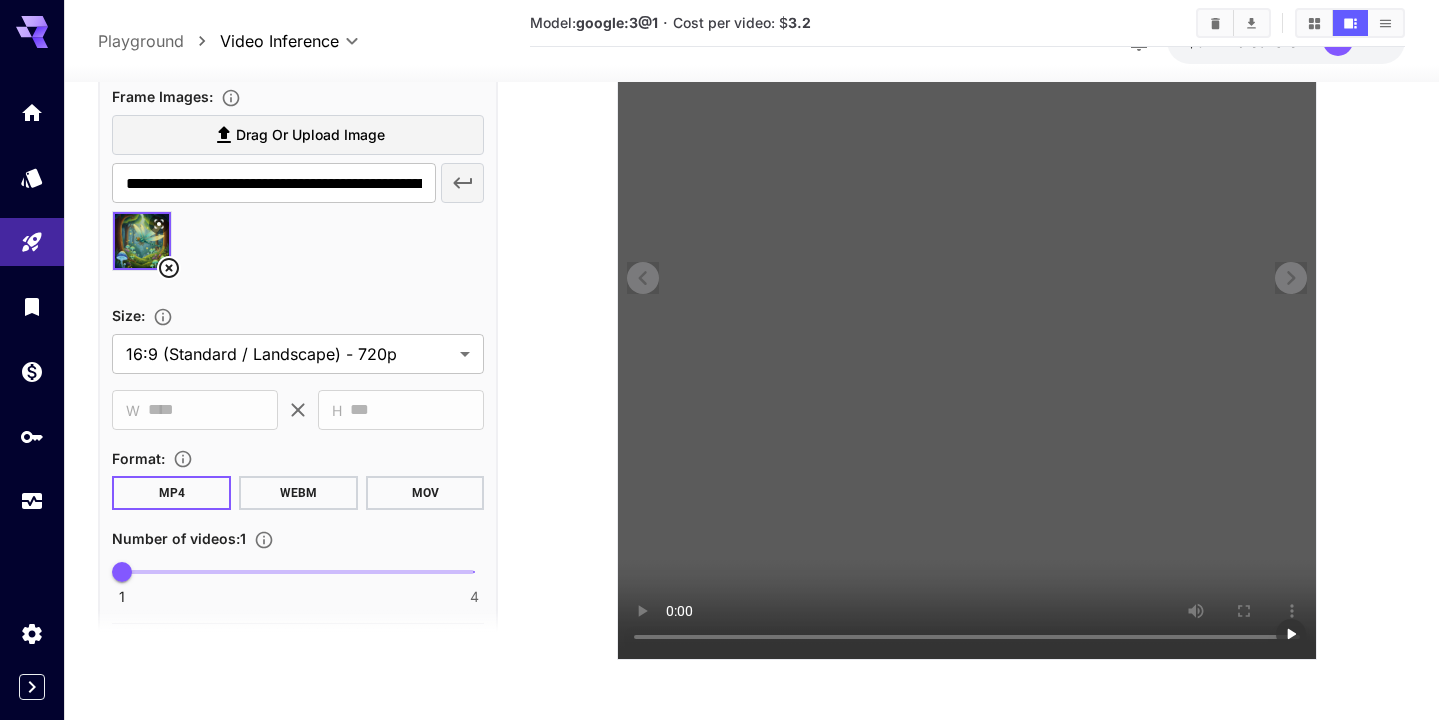 type 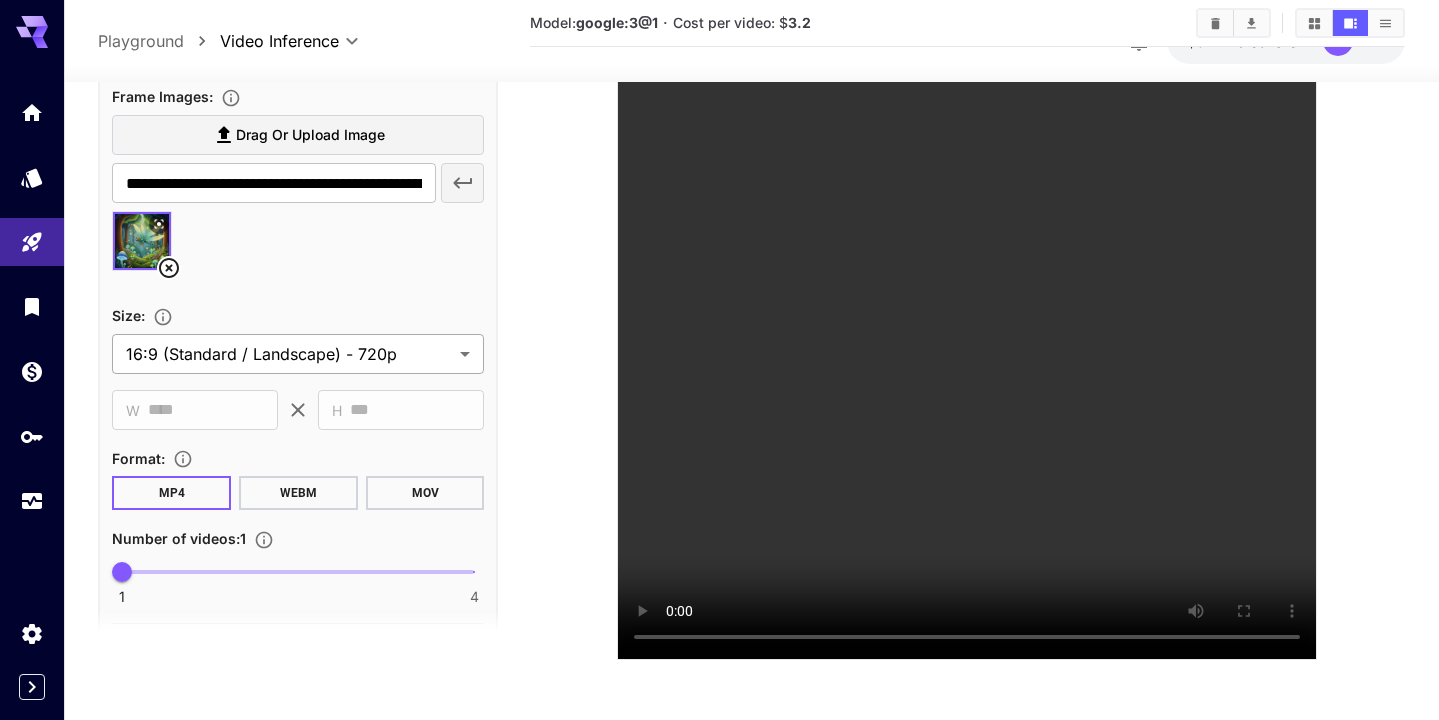 click on "**********" at bounding box center [719, 175] 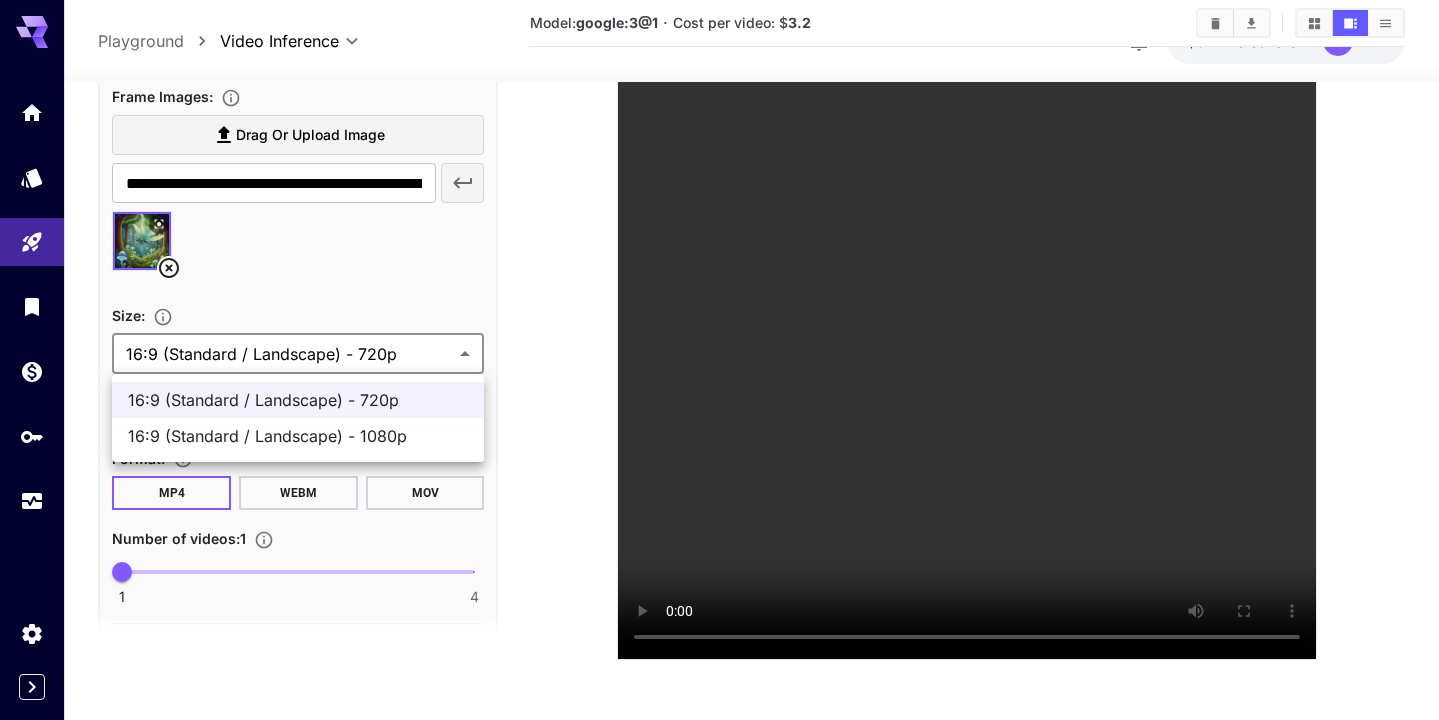 click at bounding box center [719, 360] 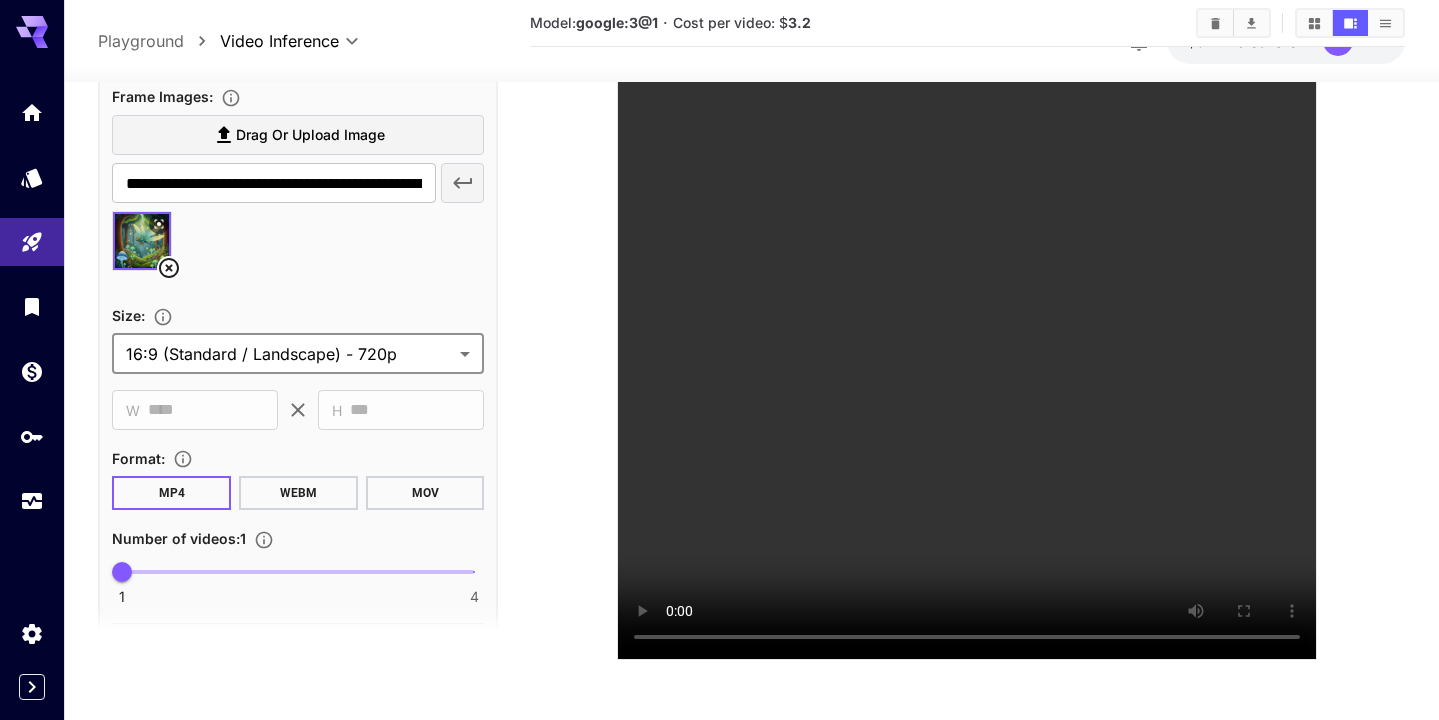 click on "**********" at bounding box center (751, 202) 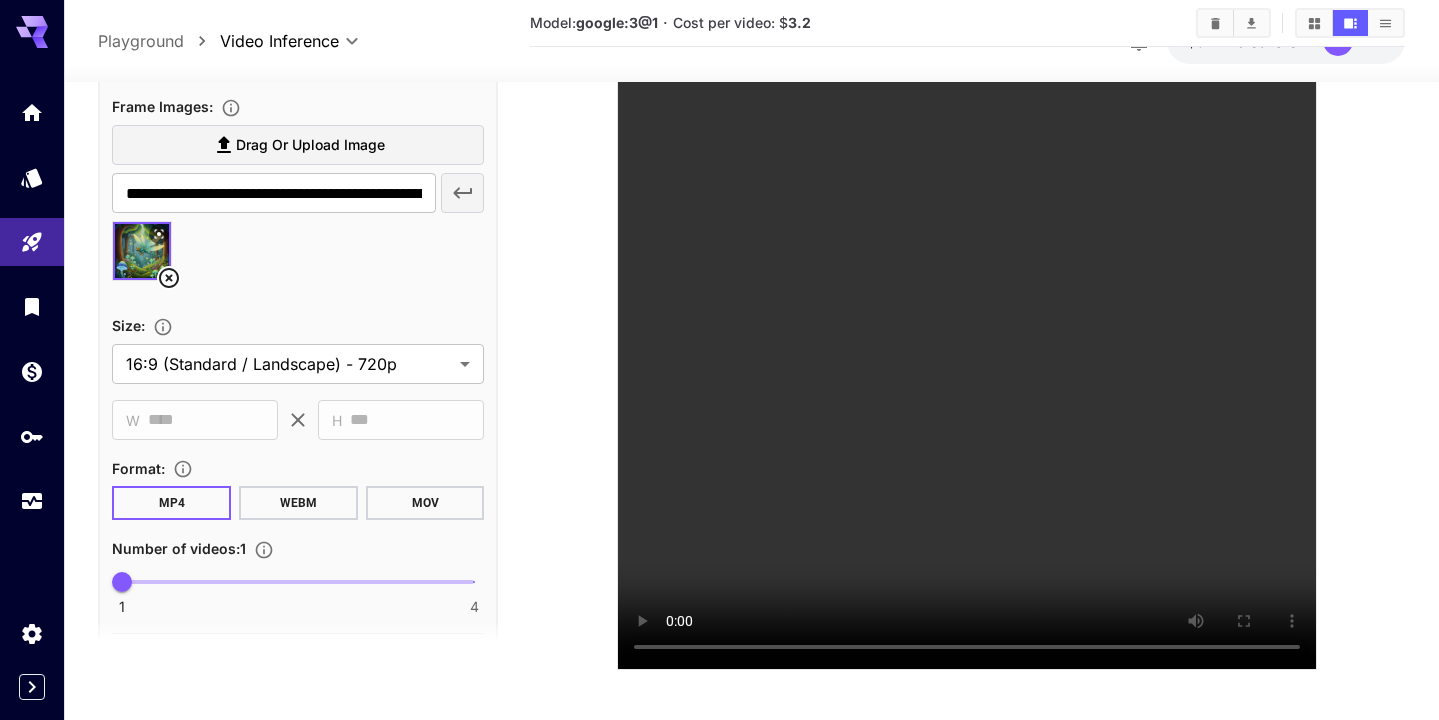 scroll, scrollTop: 369, scrollLeft: 0, axis: vertical 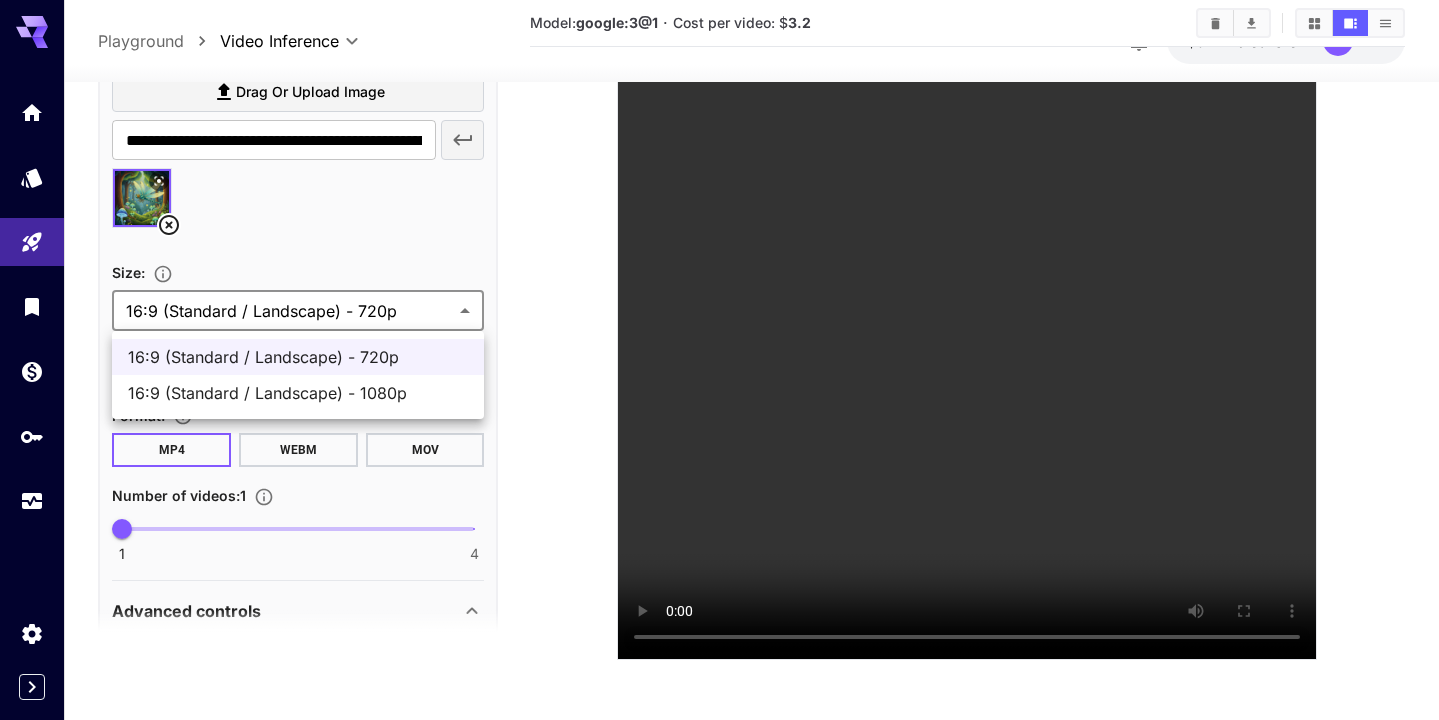 click on "**********" at bounding box center (719, 175) 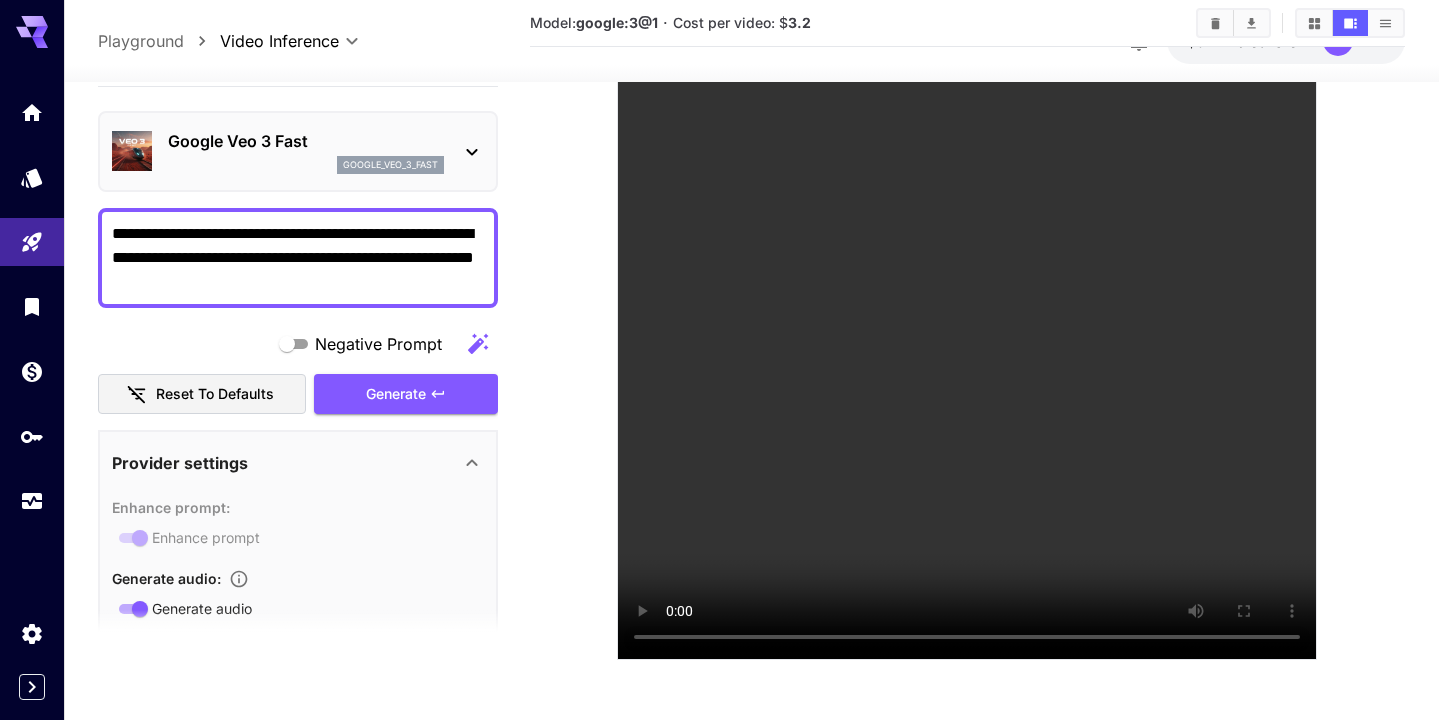 scroll, scrollTop: 0, scrollLeft: 0, axis: both 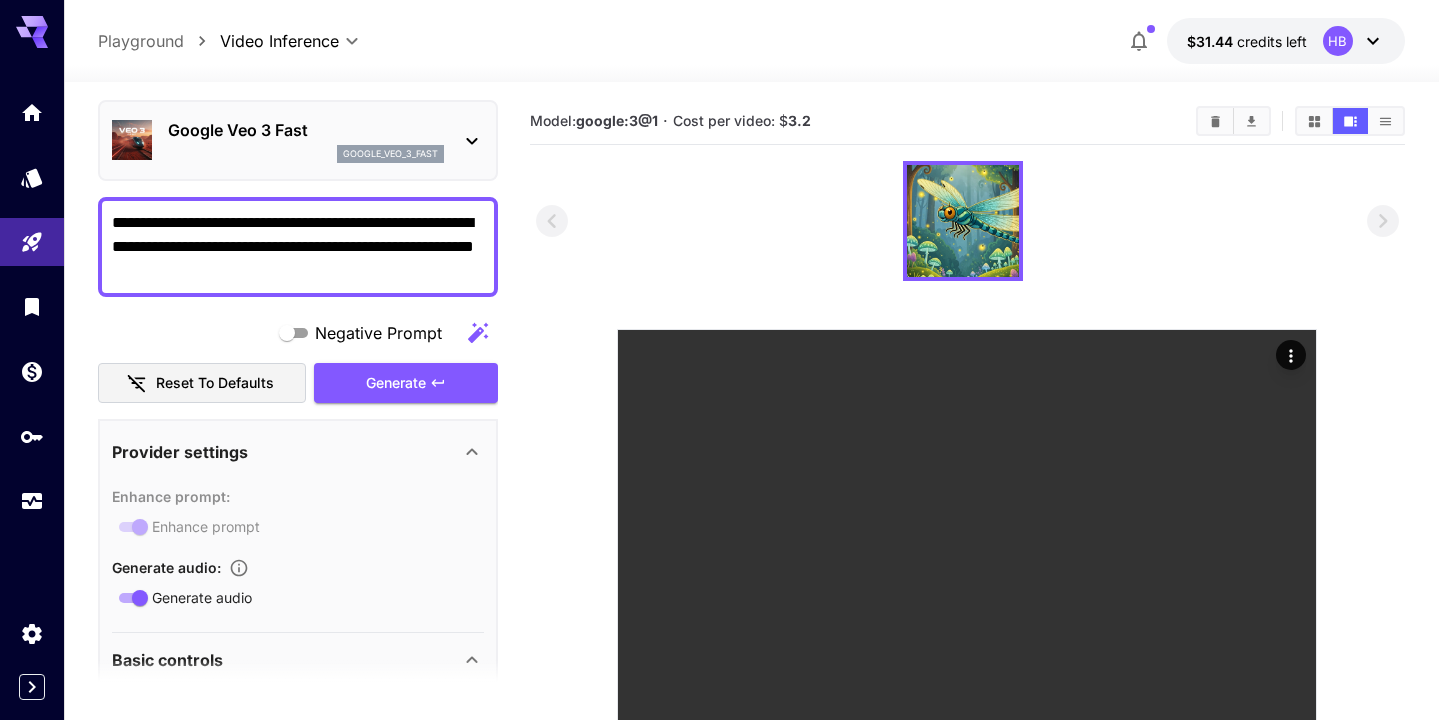 click on "Google Veo 3 Fast google_veo_3_fast" at bounding box center [298, 140] 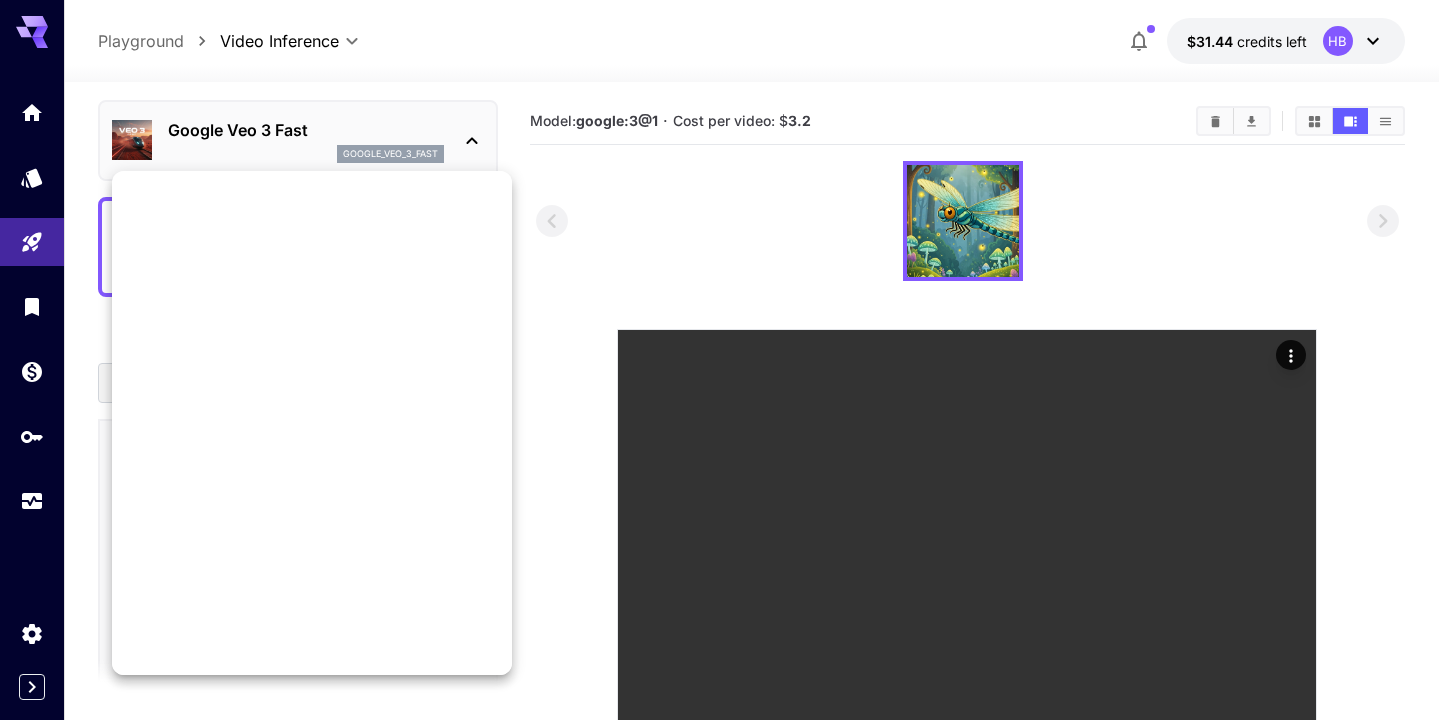 scroll, scrollTop: 0, scrollLeft: 0, axis: both 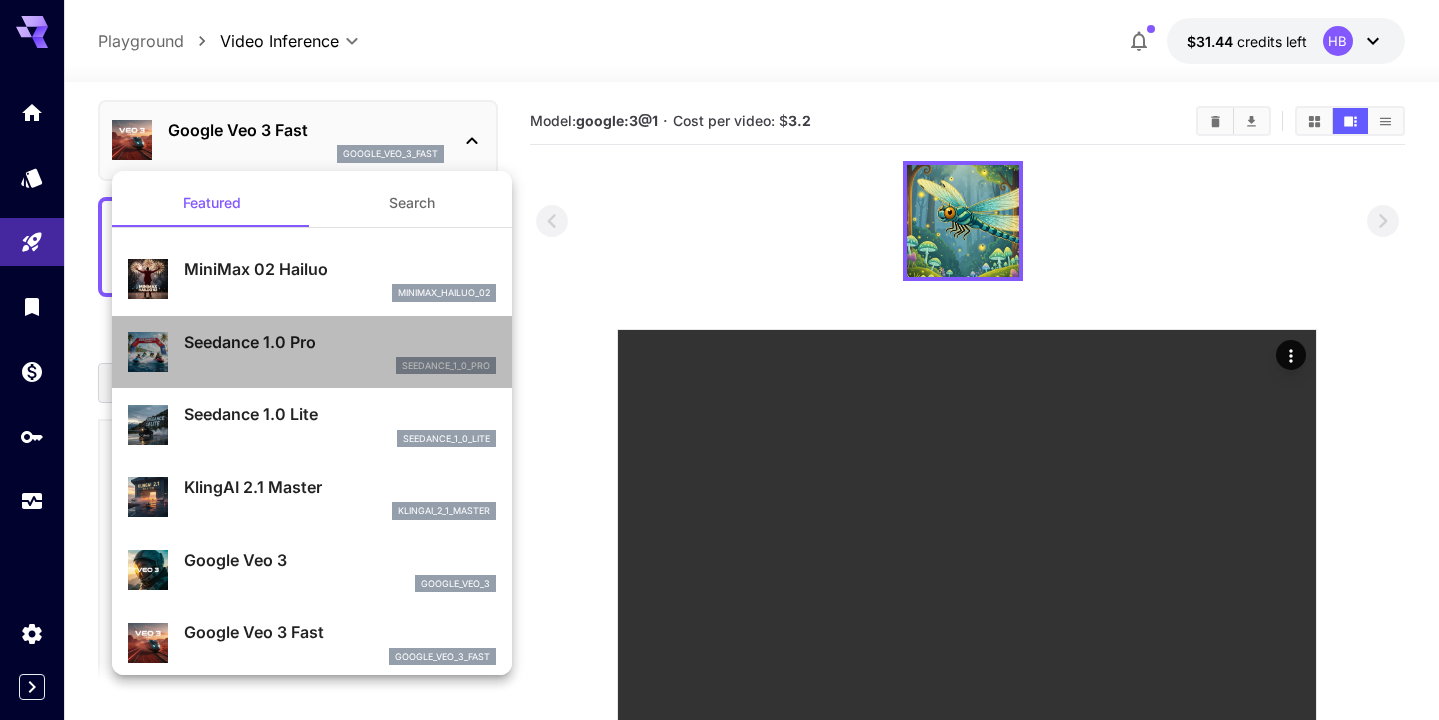 click on "seedance_1_0_pro" at bounding box center (340, 366) 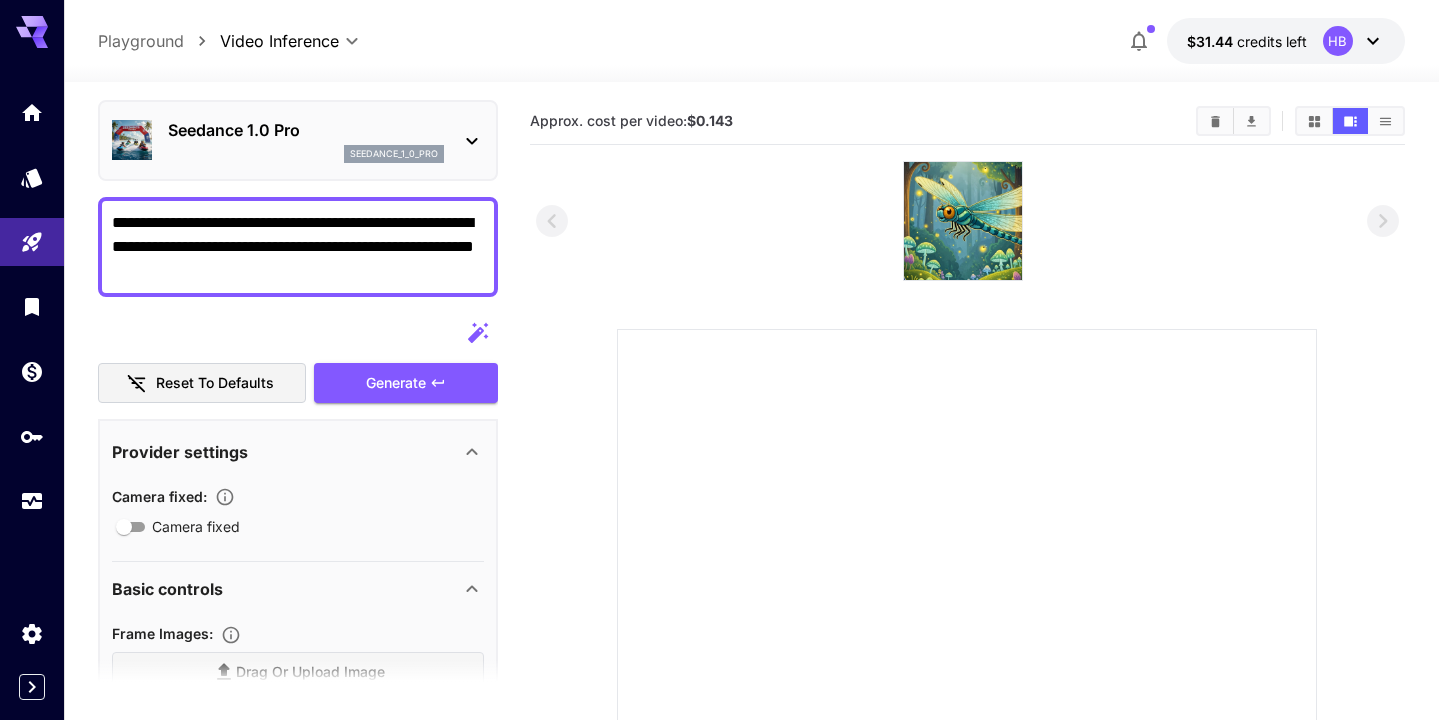 click on "Seedance 1.0 Pro seedance_1_0_pro" at bounding box center (298, 140) 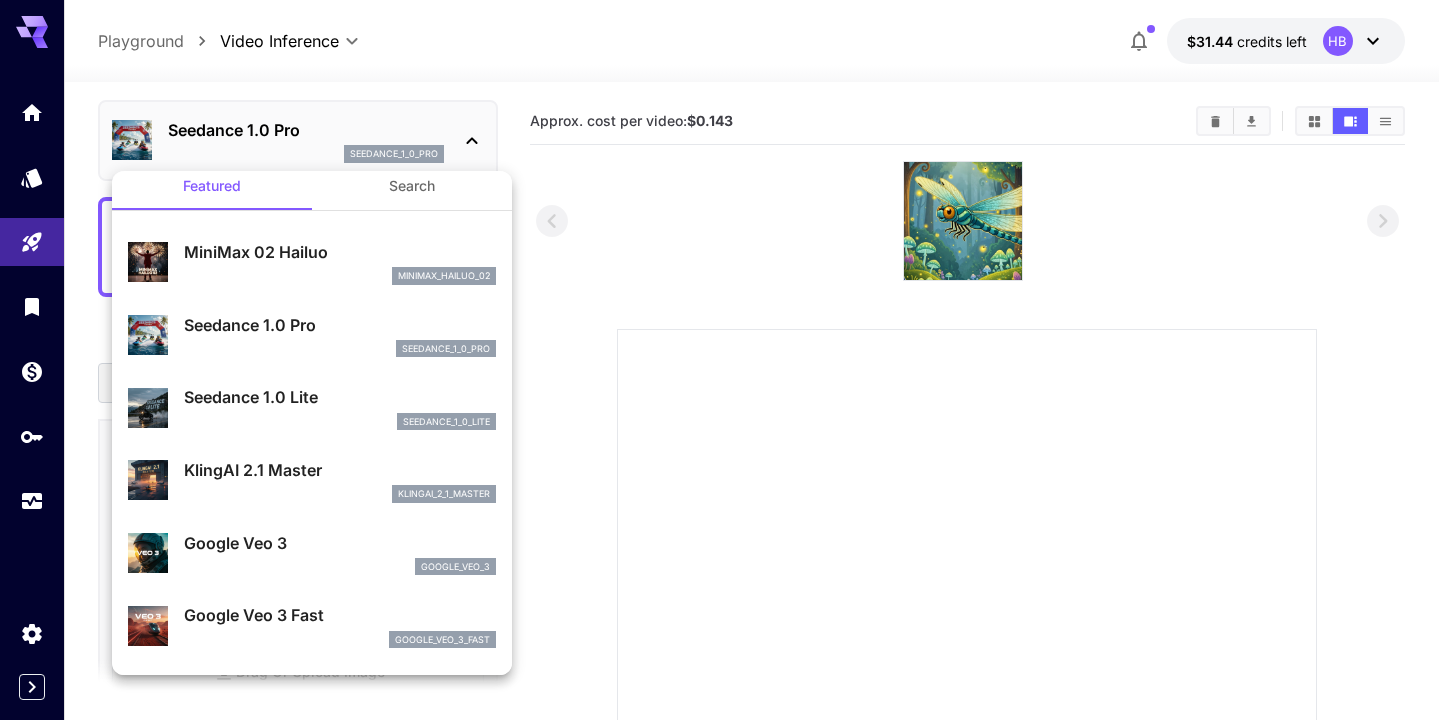 scroll, scrollTop: 0, scrollLeft: 0, axis: both 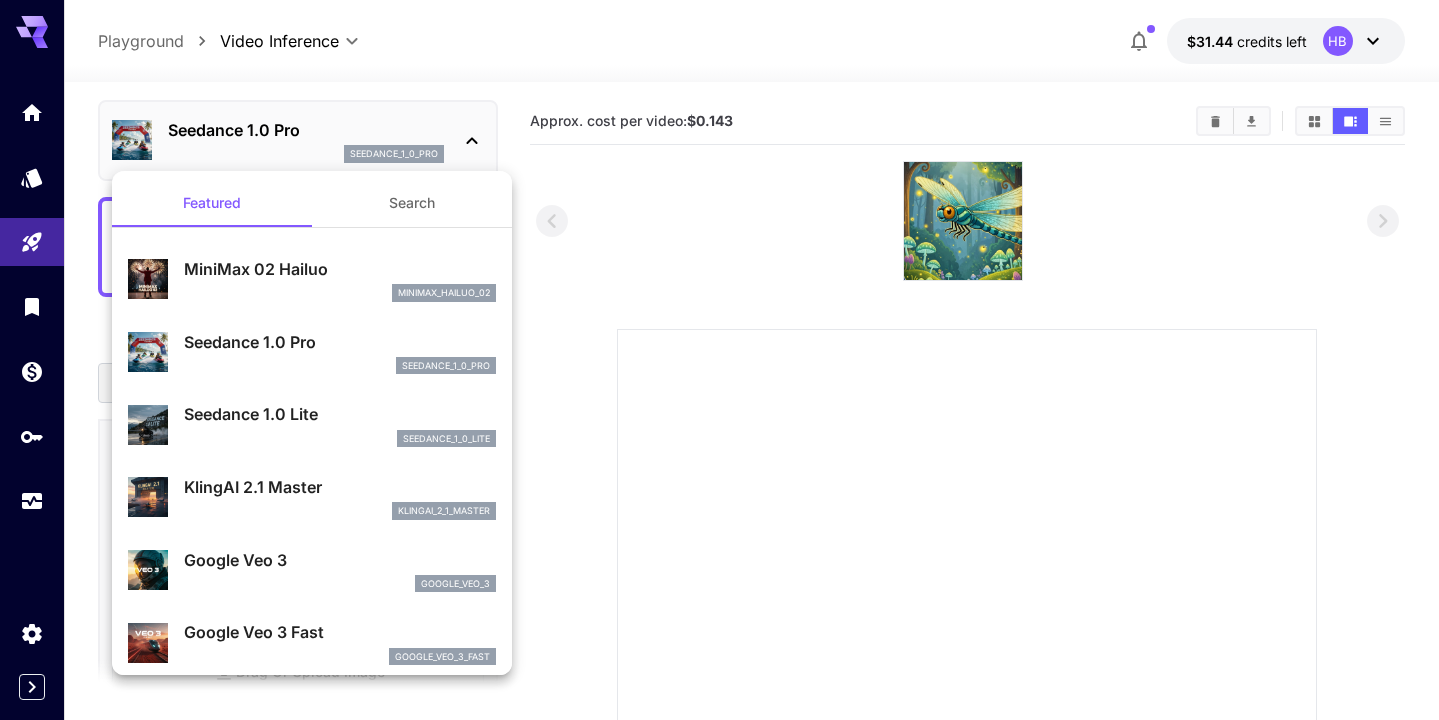 click on "minimax_hailuo_02" at bounding box center [340, 293] 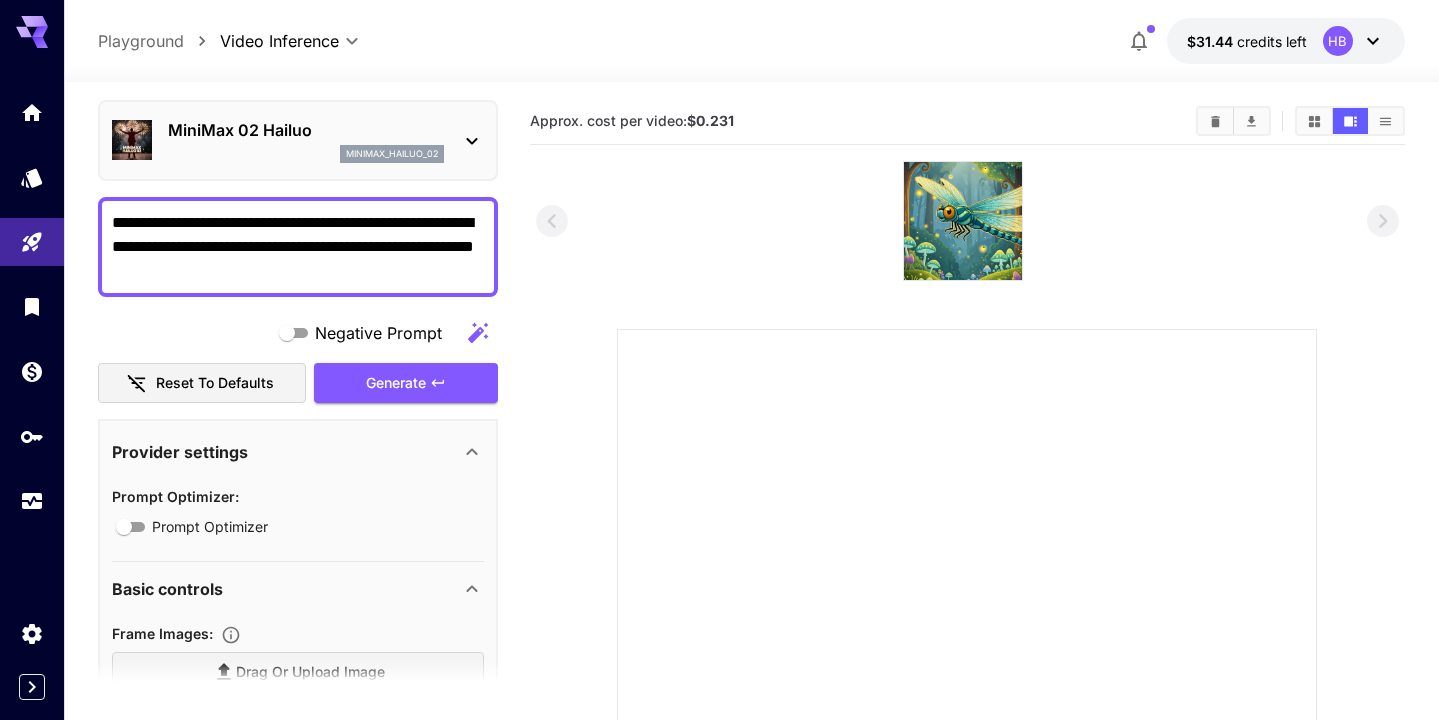 click on "**********" at bounding box center [298, 247] 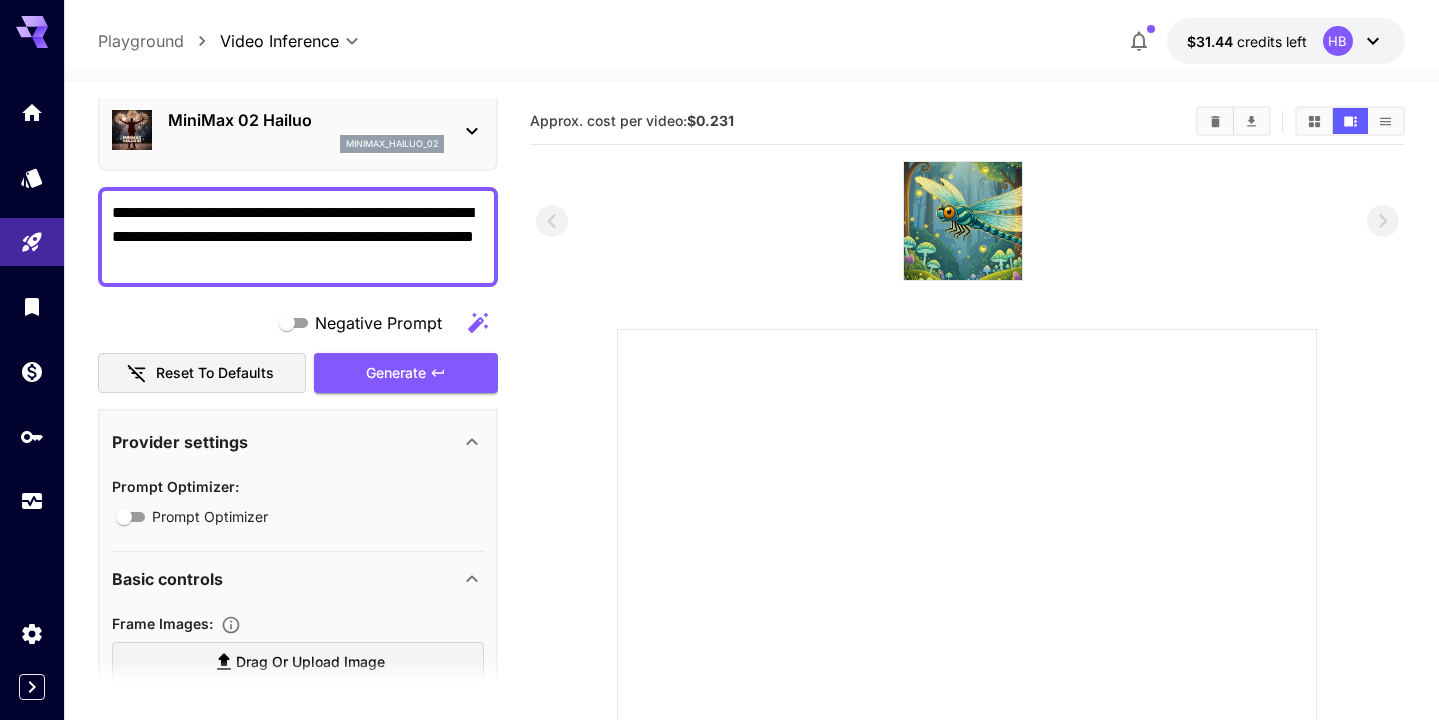 scroll, scrollTop: 0, scrollLeft: 0, axis: both 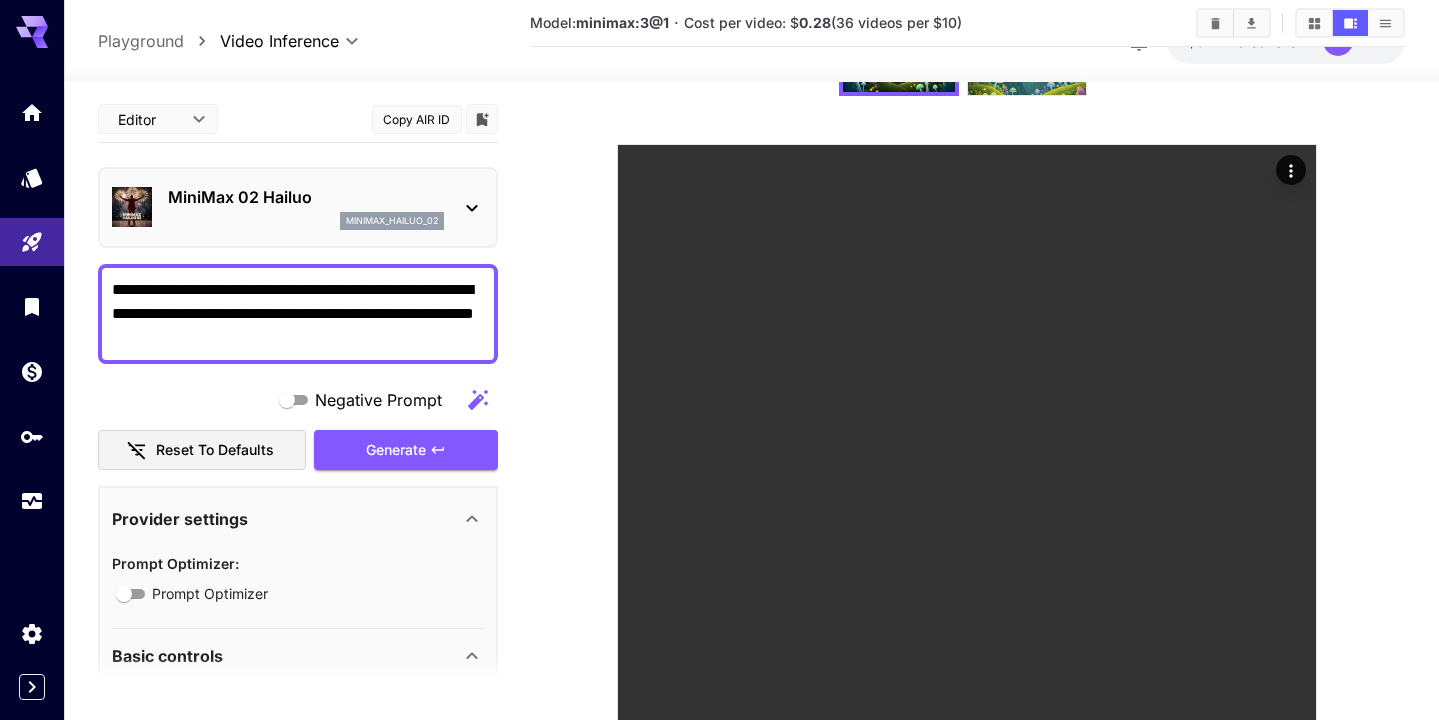 click on "minimax_hailuo_02" at bounding box center [306, 221] 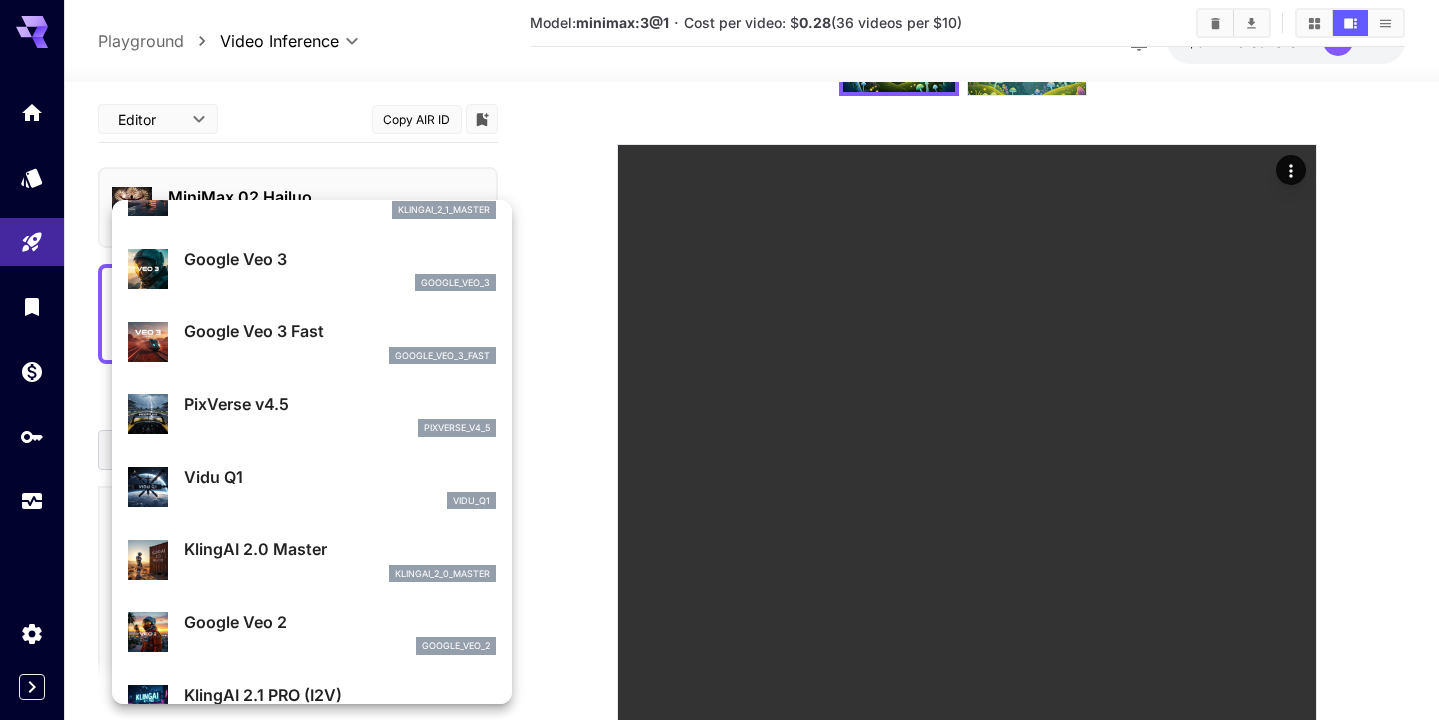 scroll, scrollTop: 486, scrollLeft: 0, axis: vertical 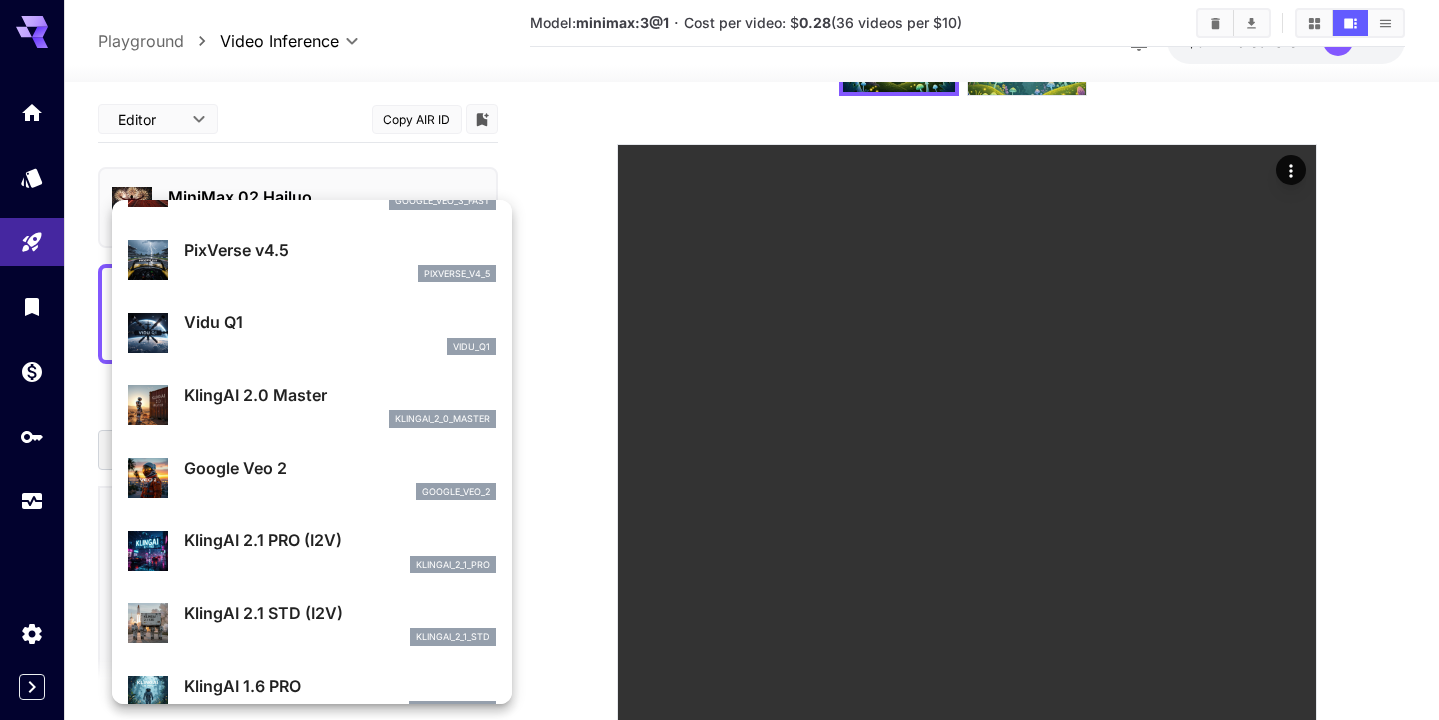 click on "Vidu Q1 vidu_q1" at bounding box center (312, 332) 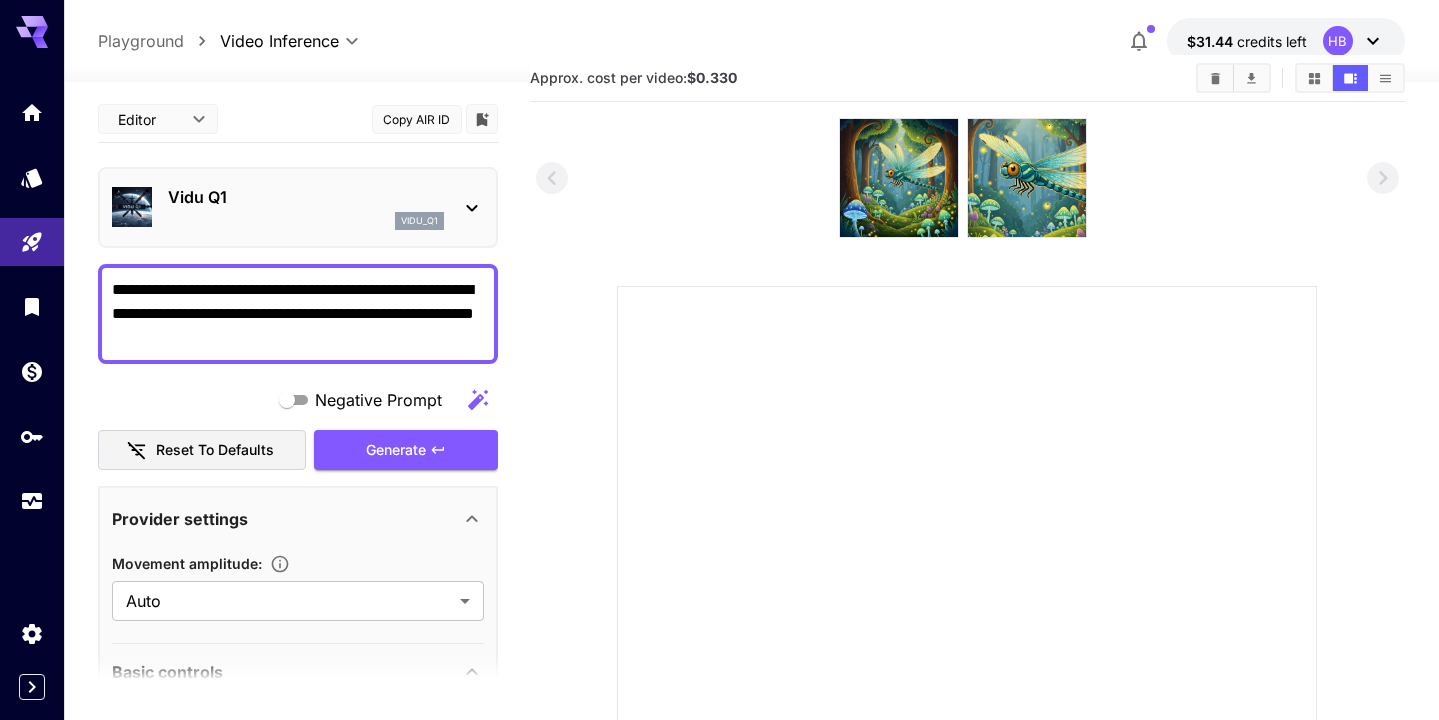 scroll, scrollTop: 0, scrollLeft: 0, axis: both 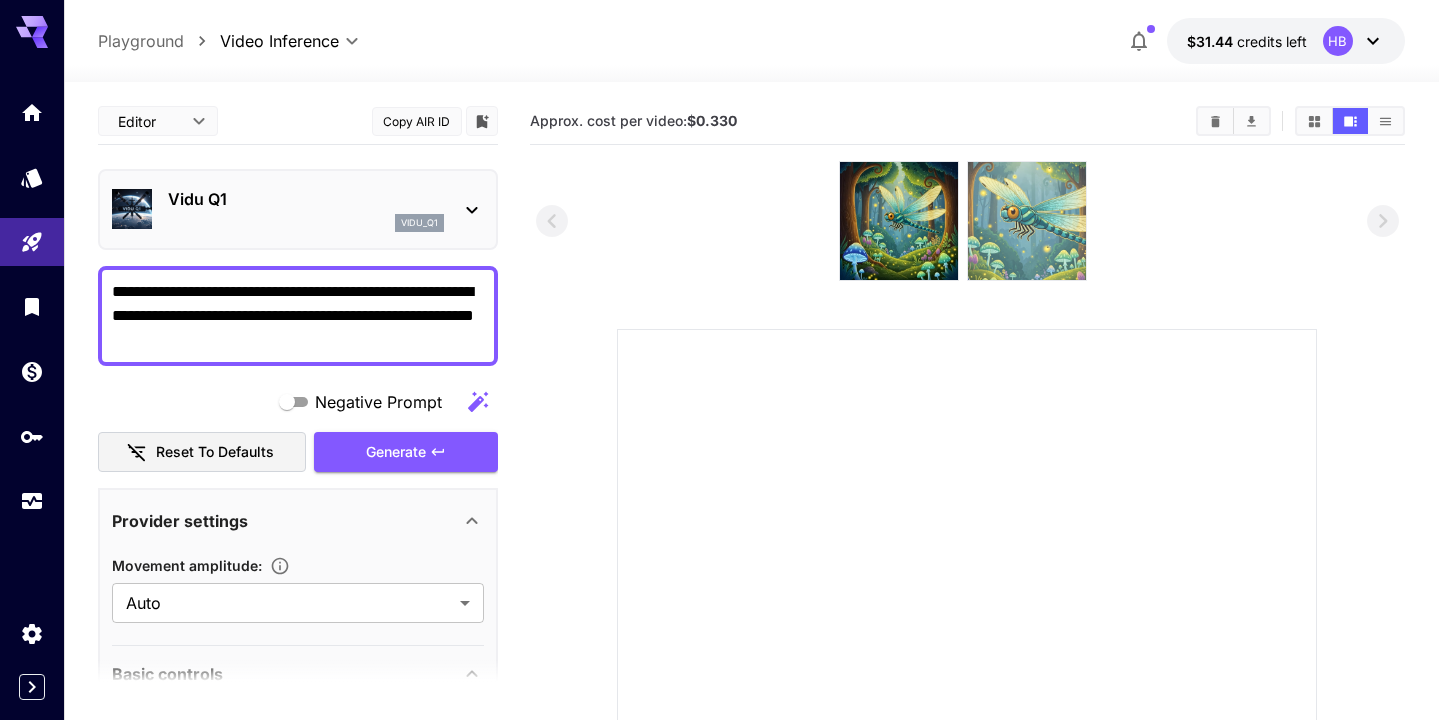 click at bounding box center [1027, 221] 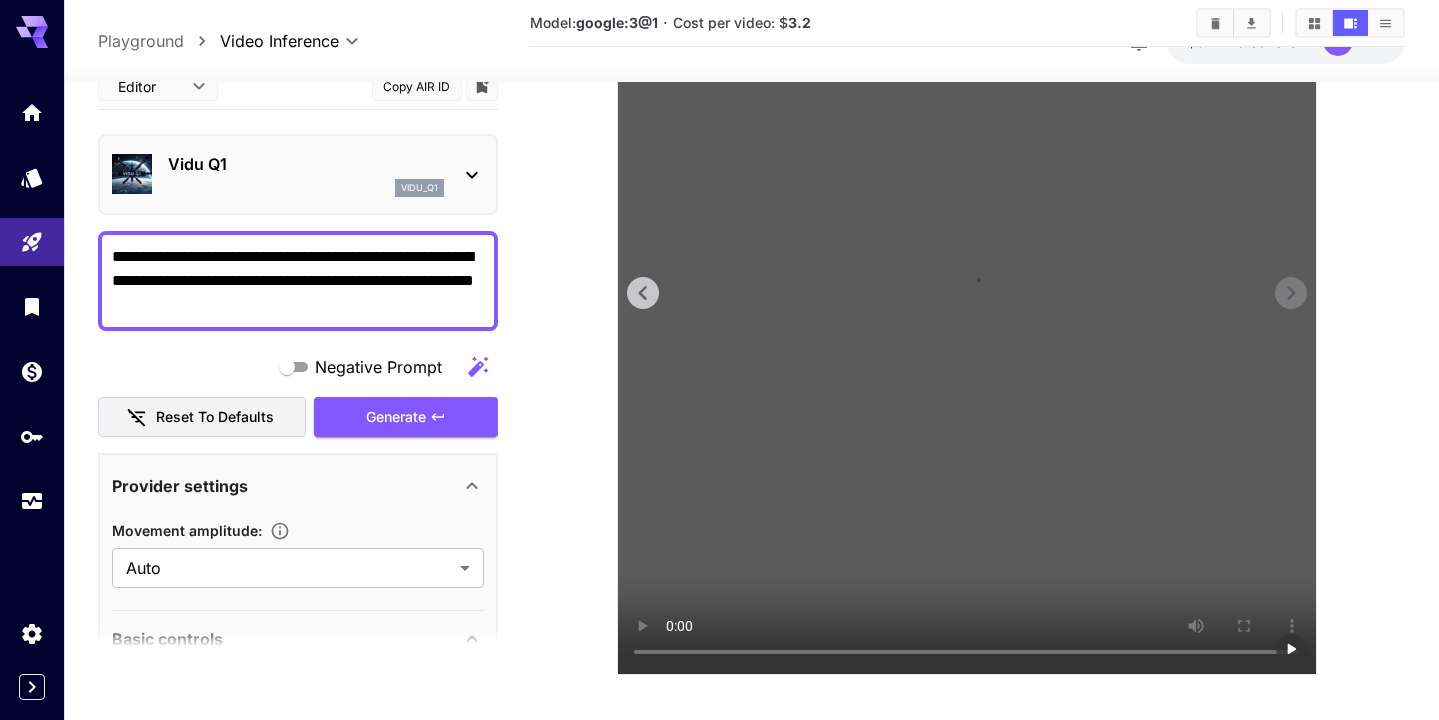 scroll, scrollTop: 369, scrollLeft: 0, axis: vertical 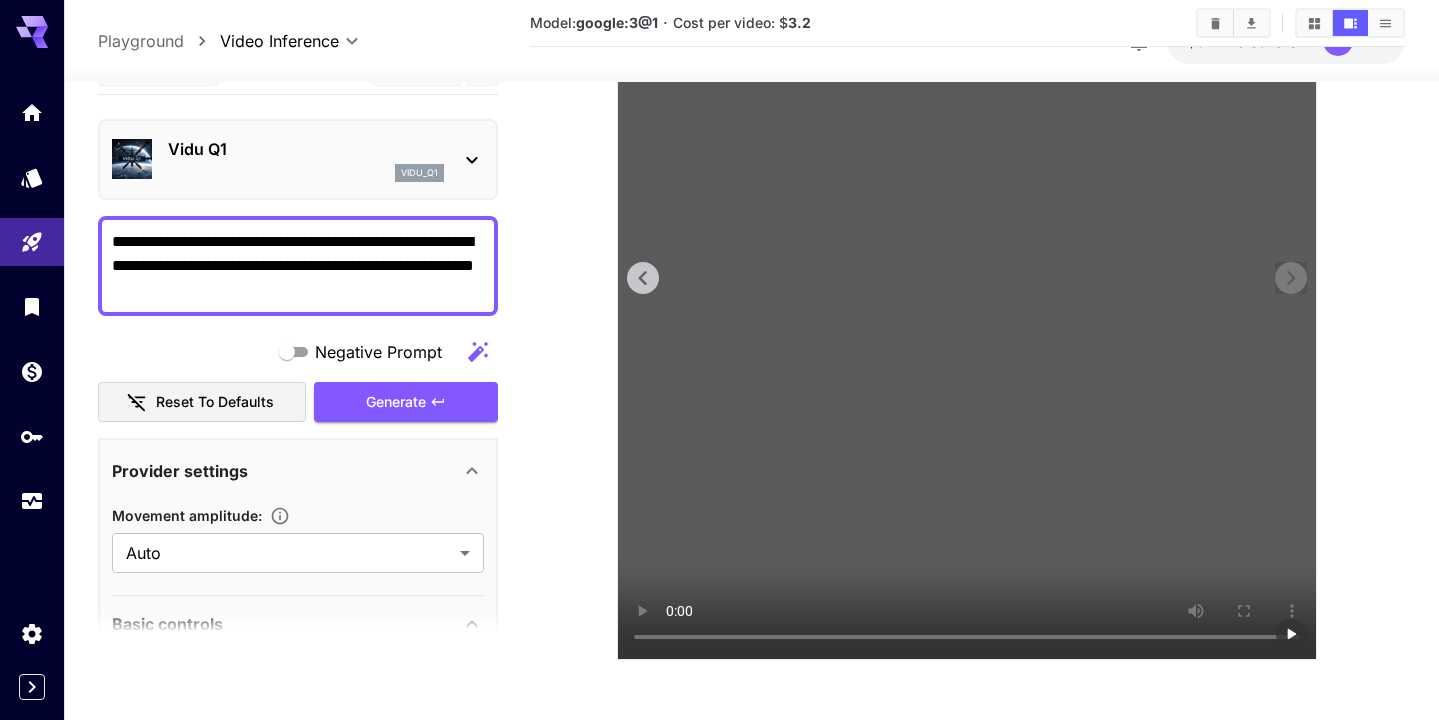 type 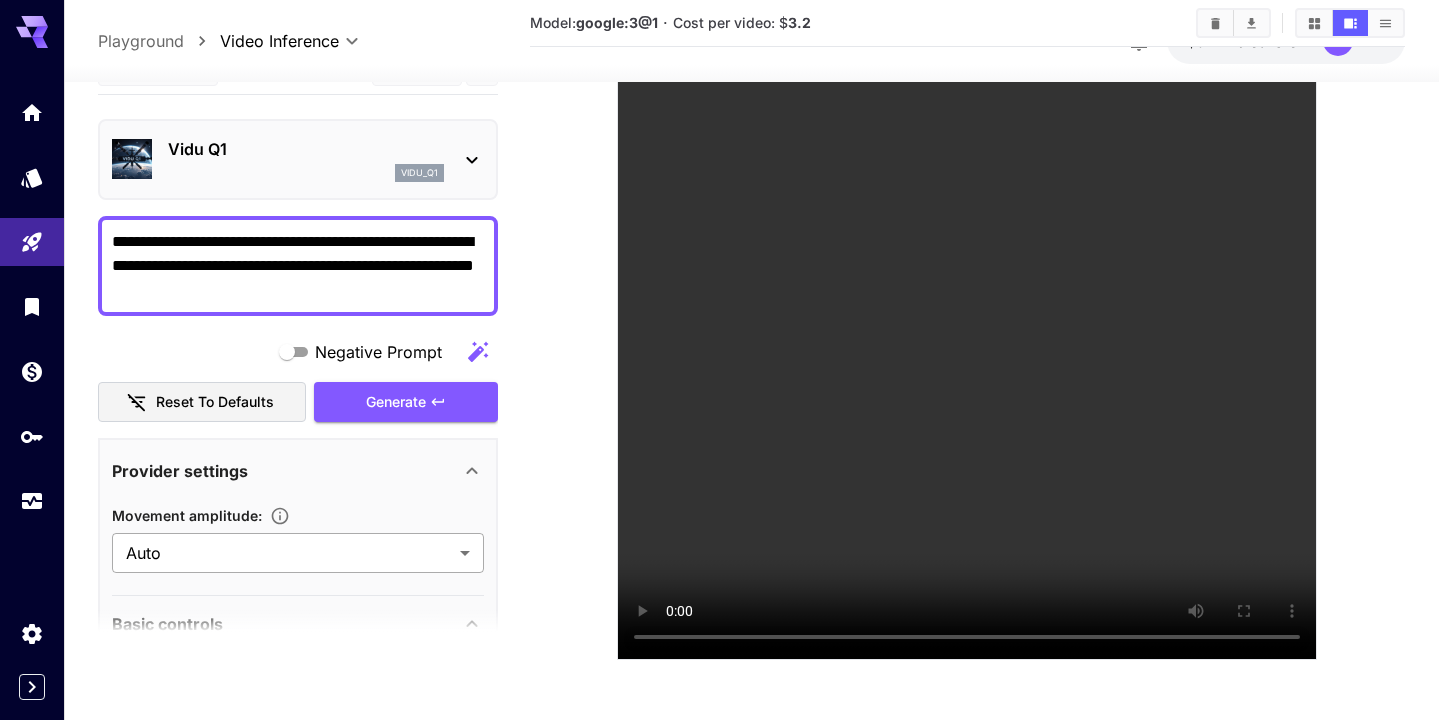 click on "**********" at bounding box center (719, 175) 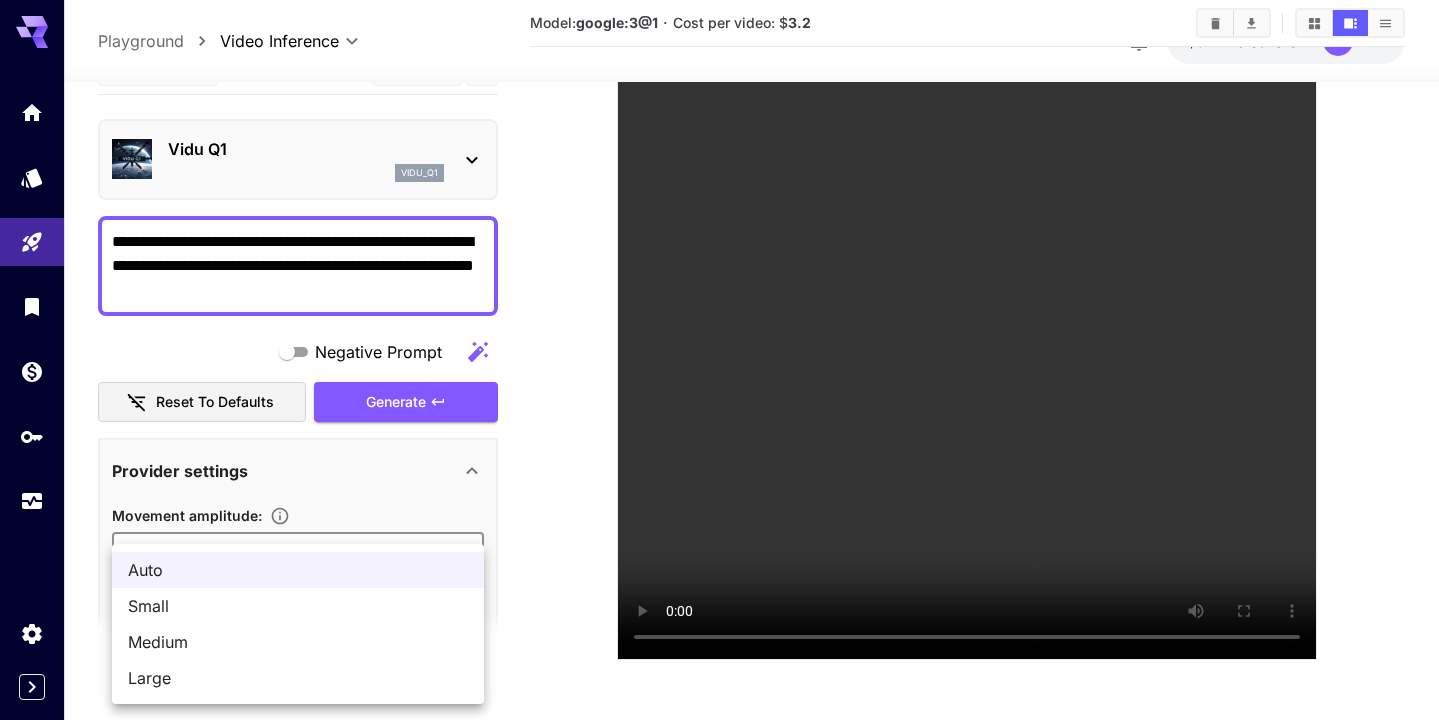 click at bounding box center (719, 360) 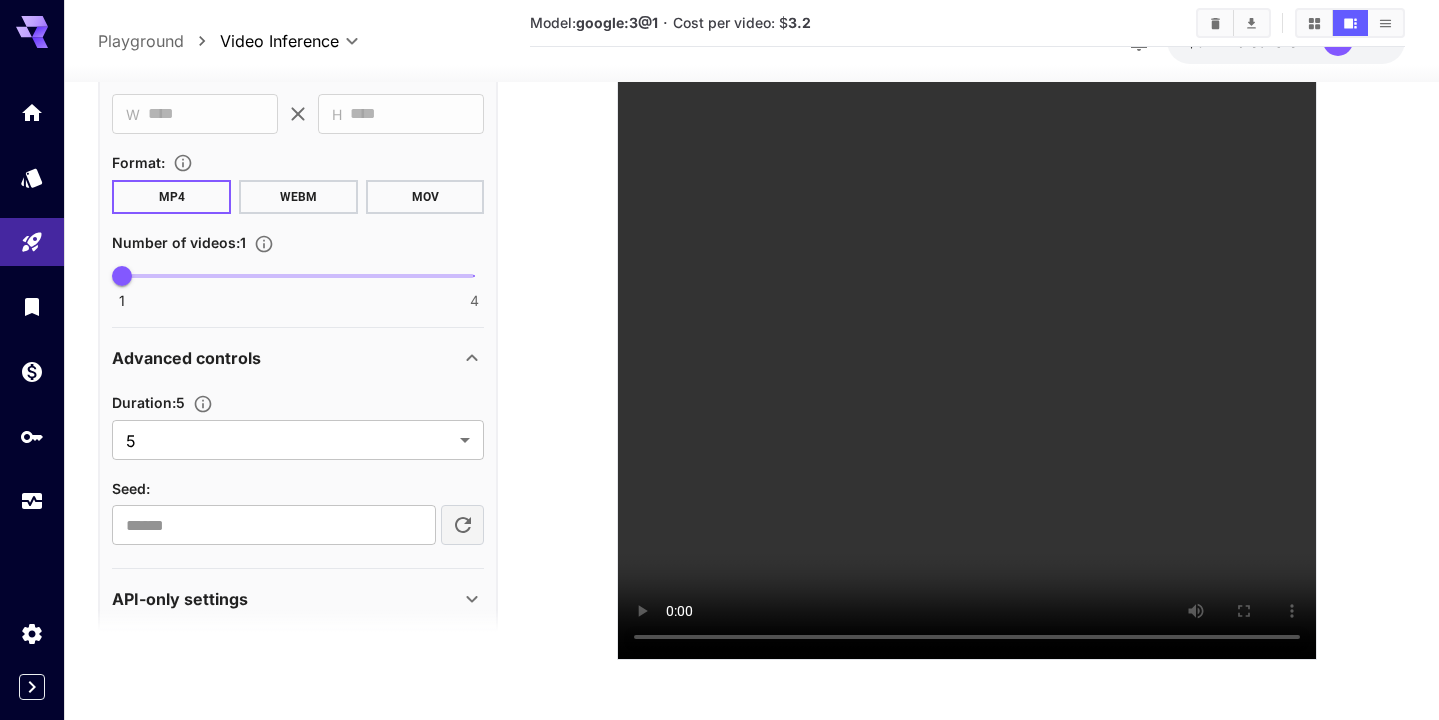 scroll, scrollTop: 1031, scrollLeft: 0, axis: vertical 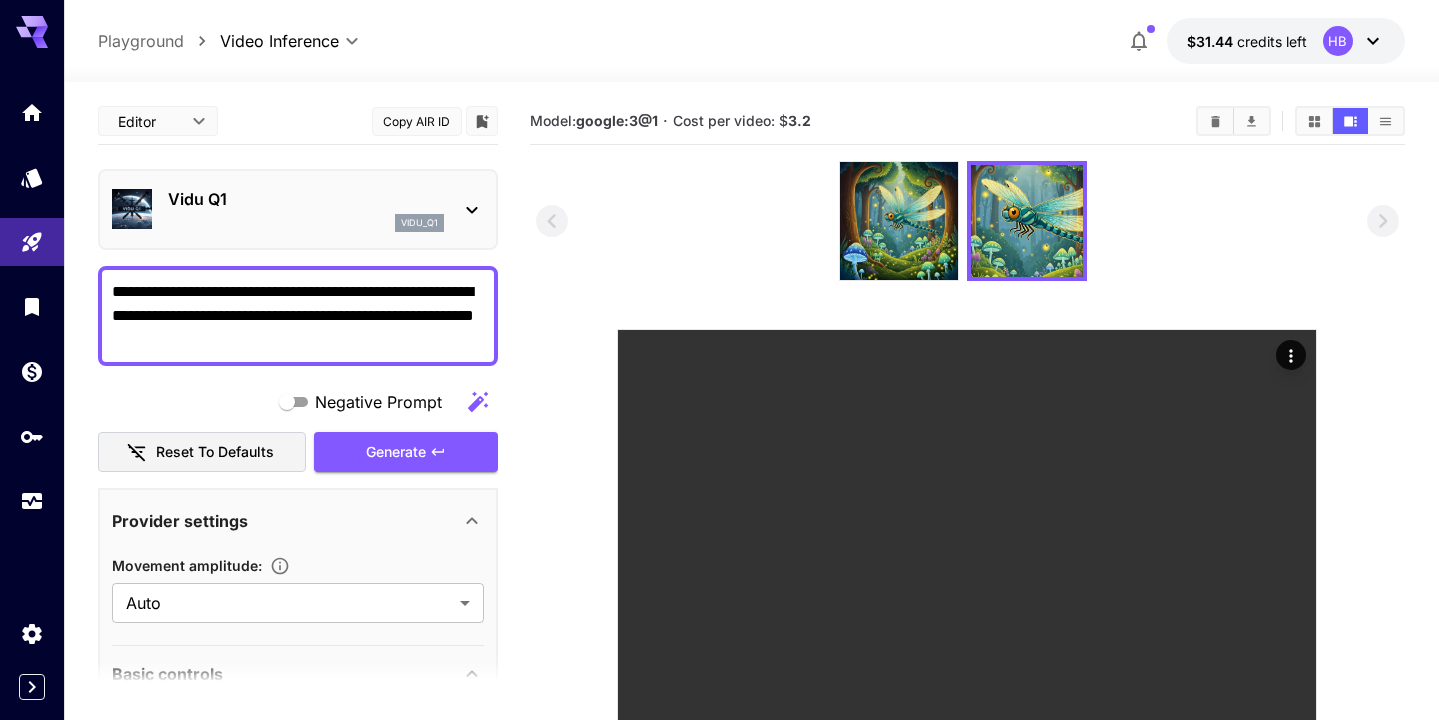 click on "Vidu Q1" at bounding box center (306, 199) 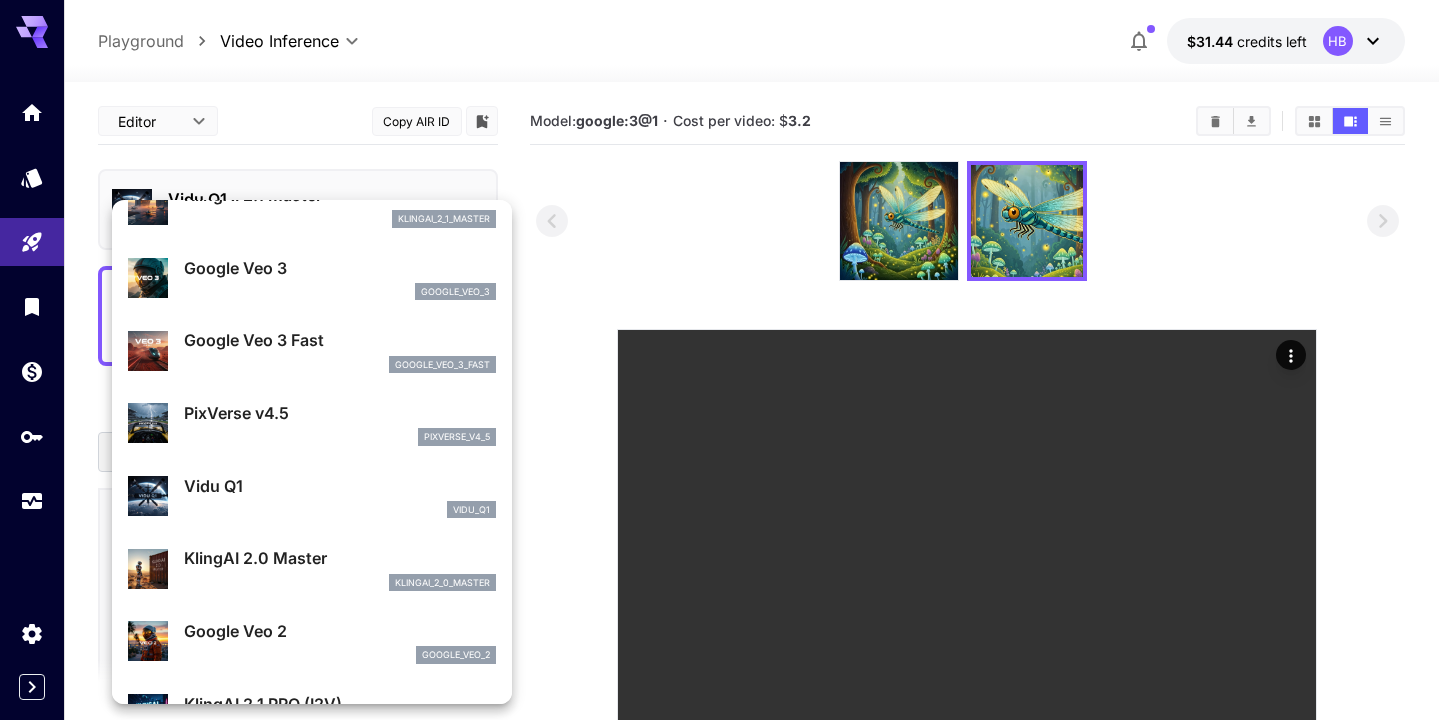 scroll, scrollTop: 311, scrollLeft: 0, axis: vertical 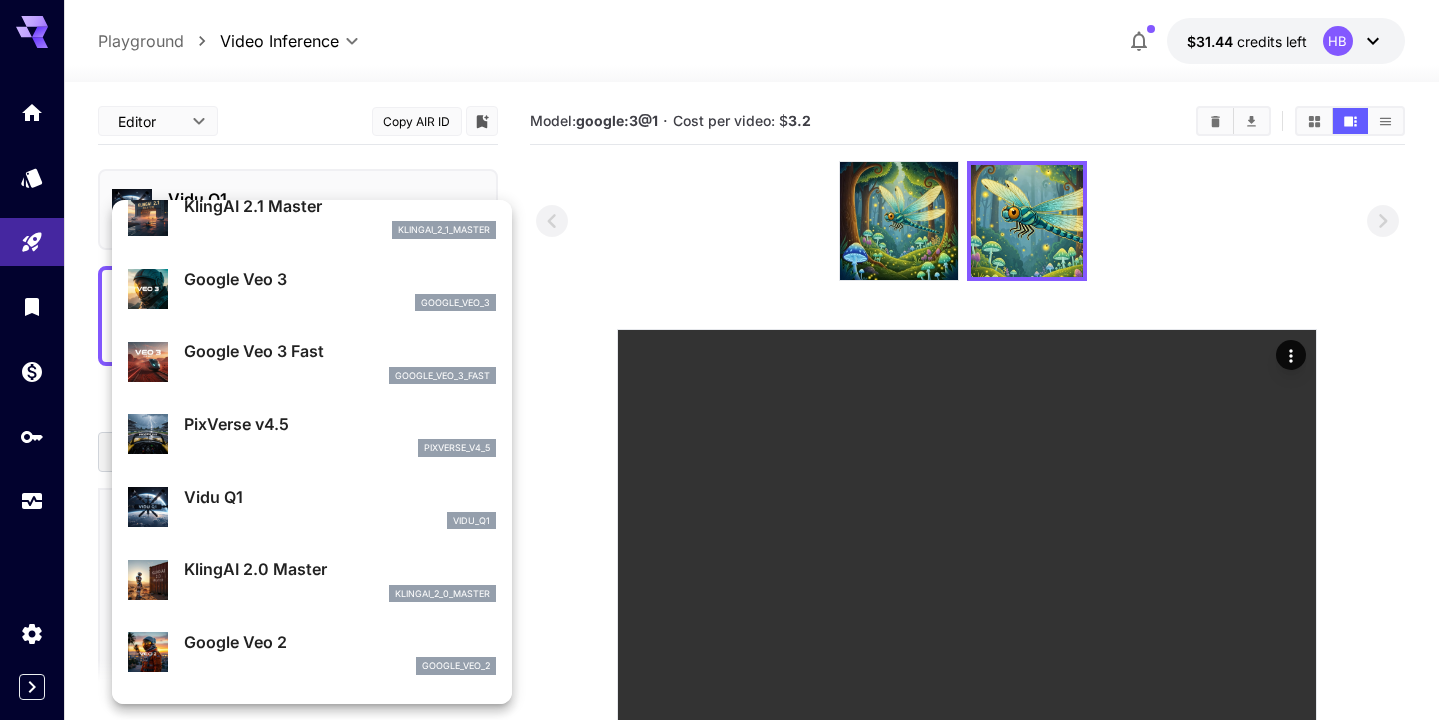 click on "google_veo_3_fast" at bounding box center (340, 376) 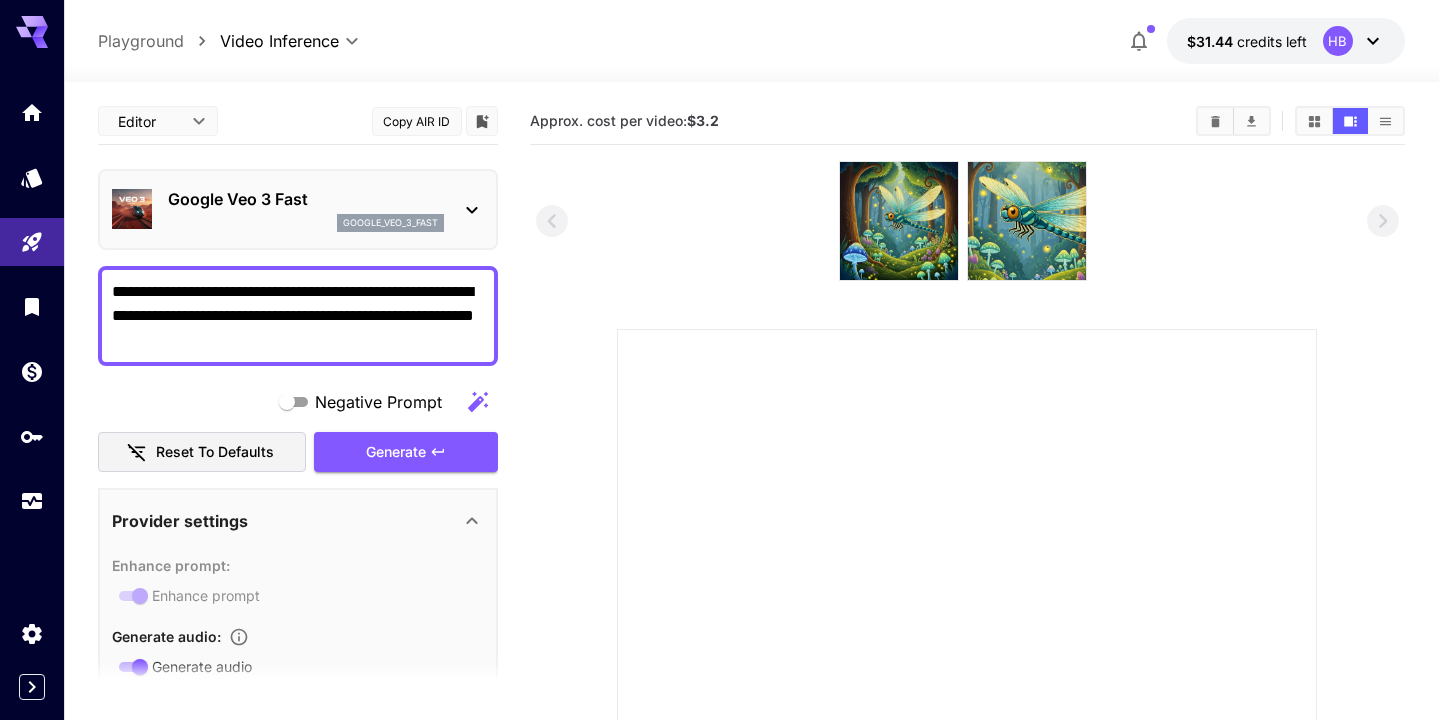 scroll, scrollTop: 59, scrollLeft: 0, axis: vertical 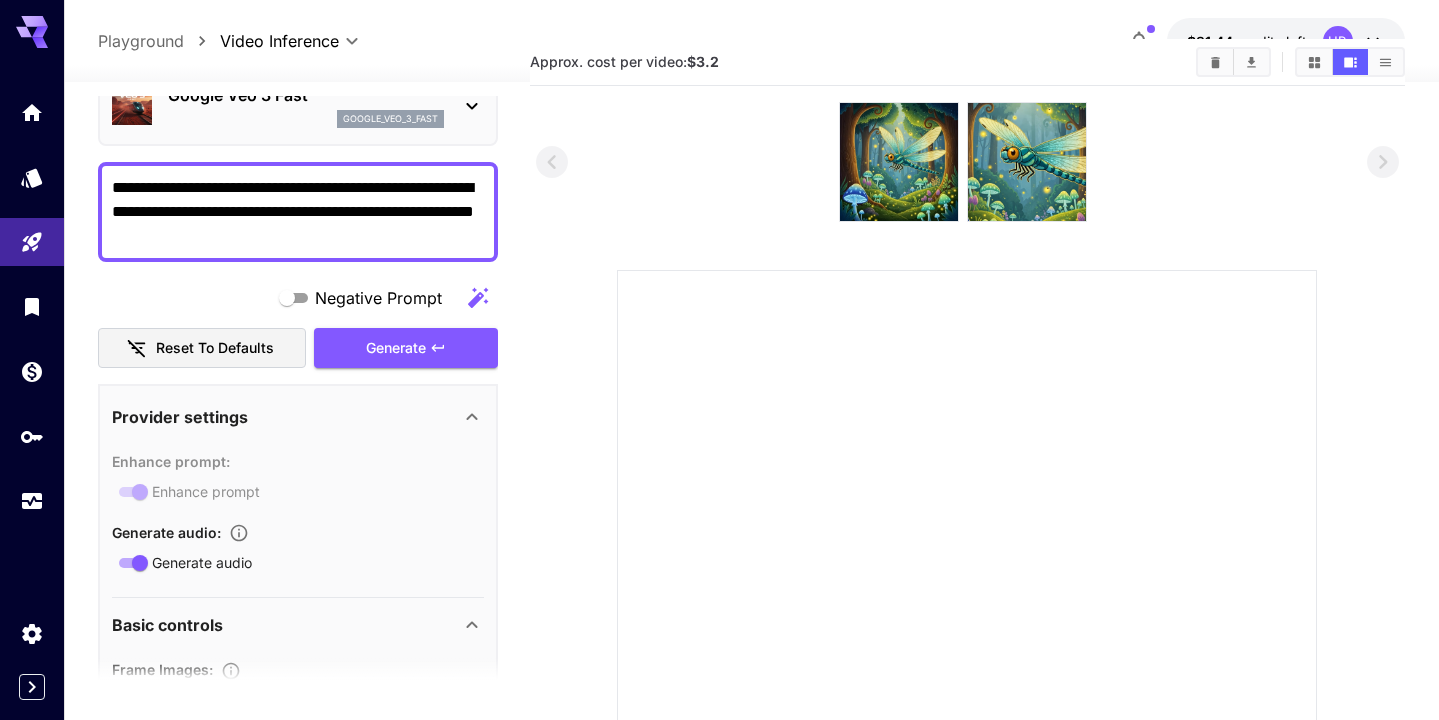 click on "**********" at bounding box center [298, 212] 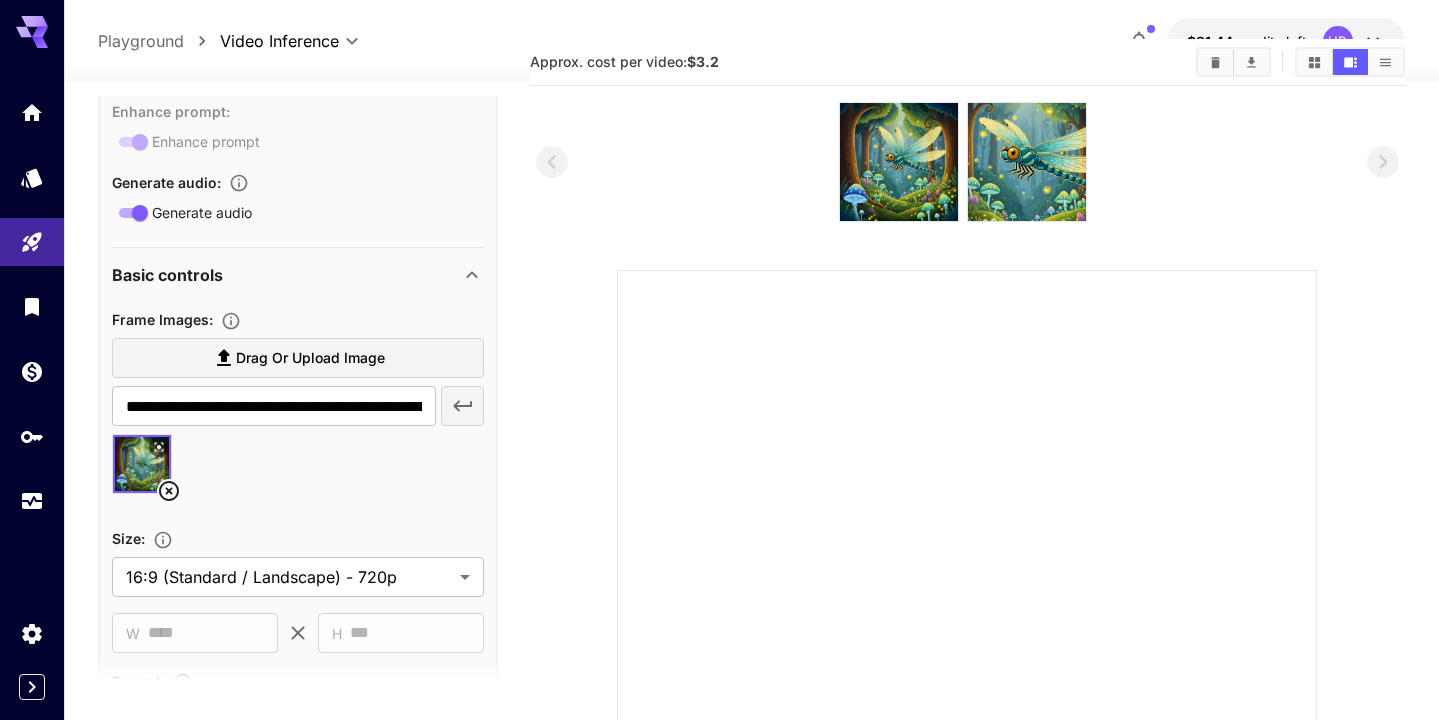 scroll, scrollTop: 540, scrollLeft: 0, axis: vertical 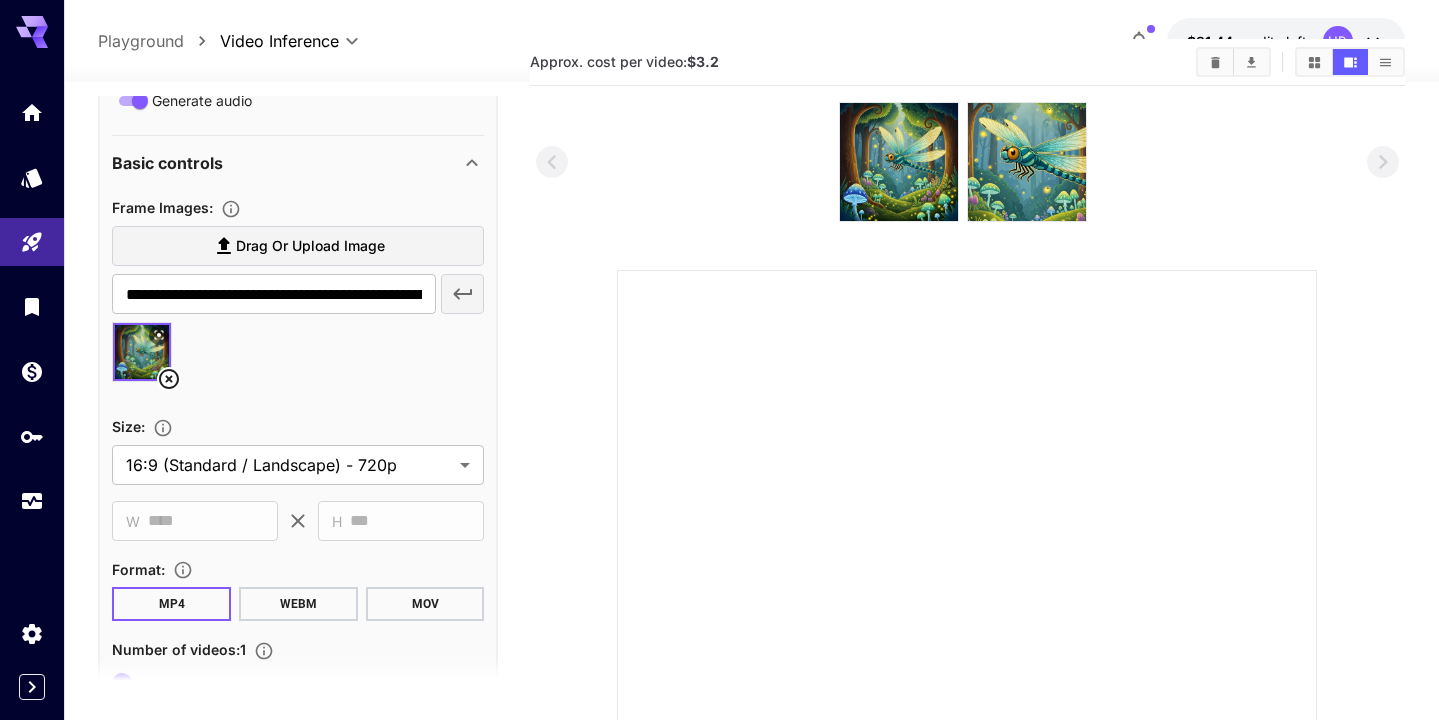 type 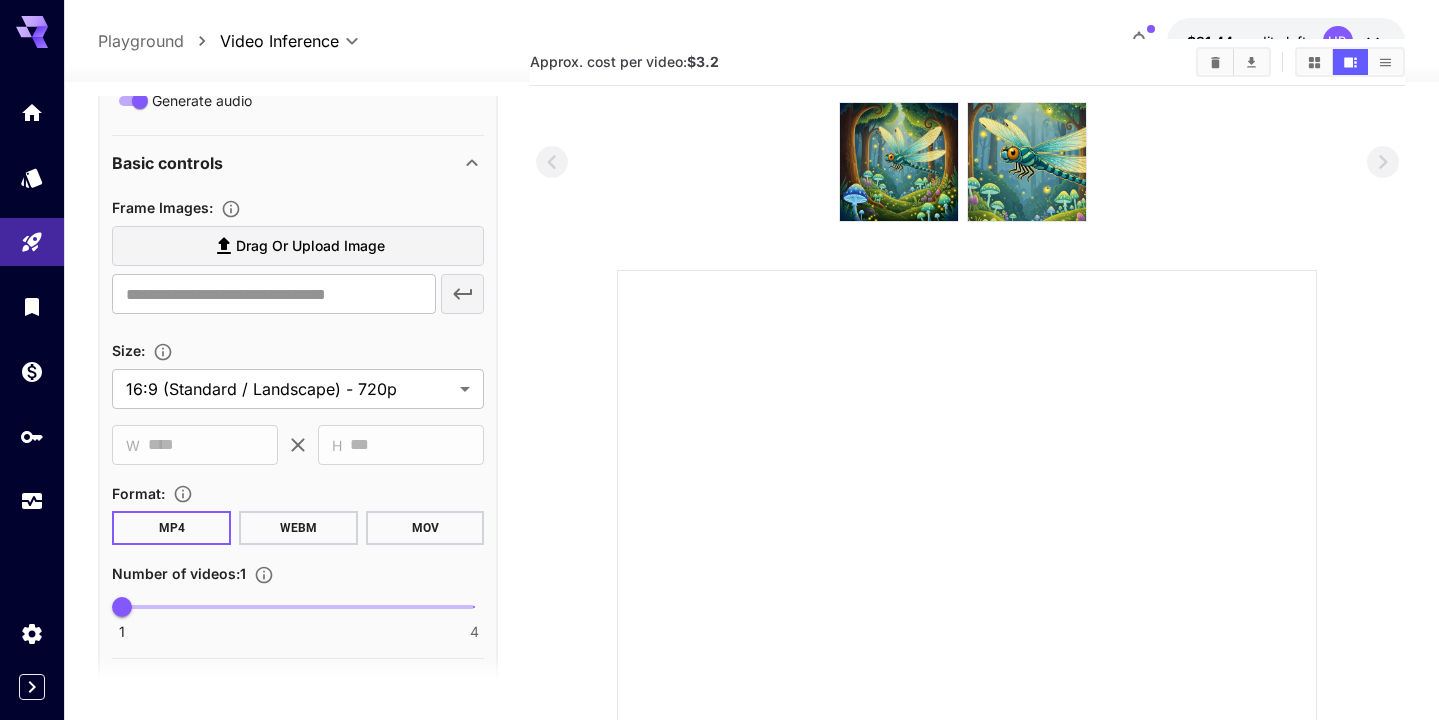 click on "Drag or upload image" at bounding box center [310, 246] 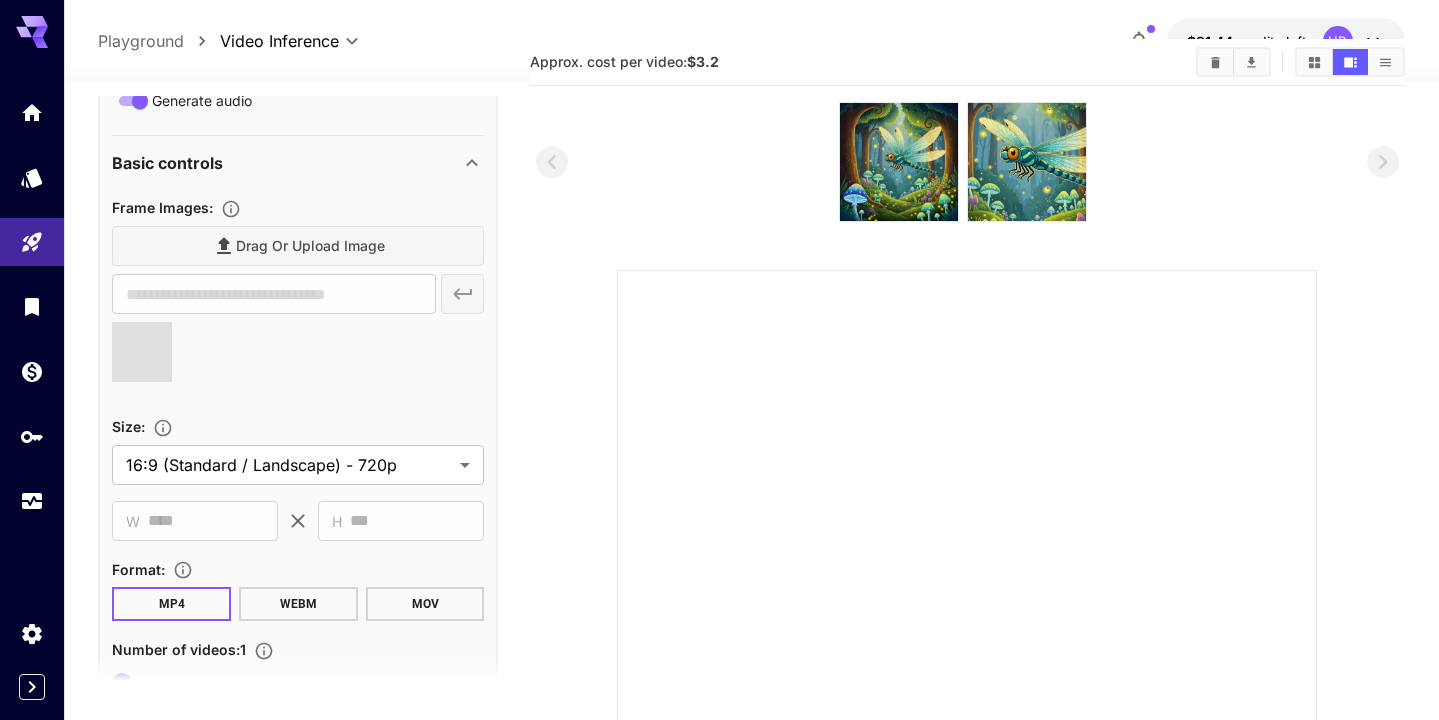 type on "**********" 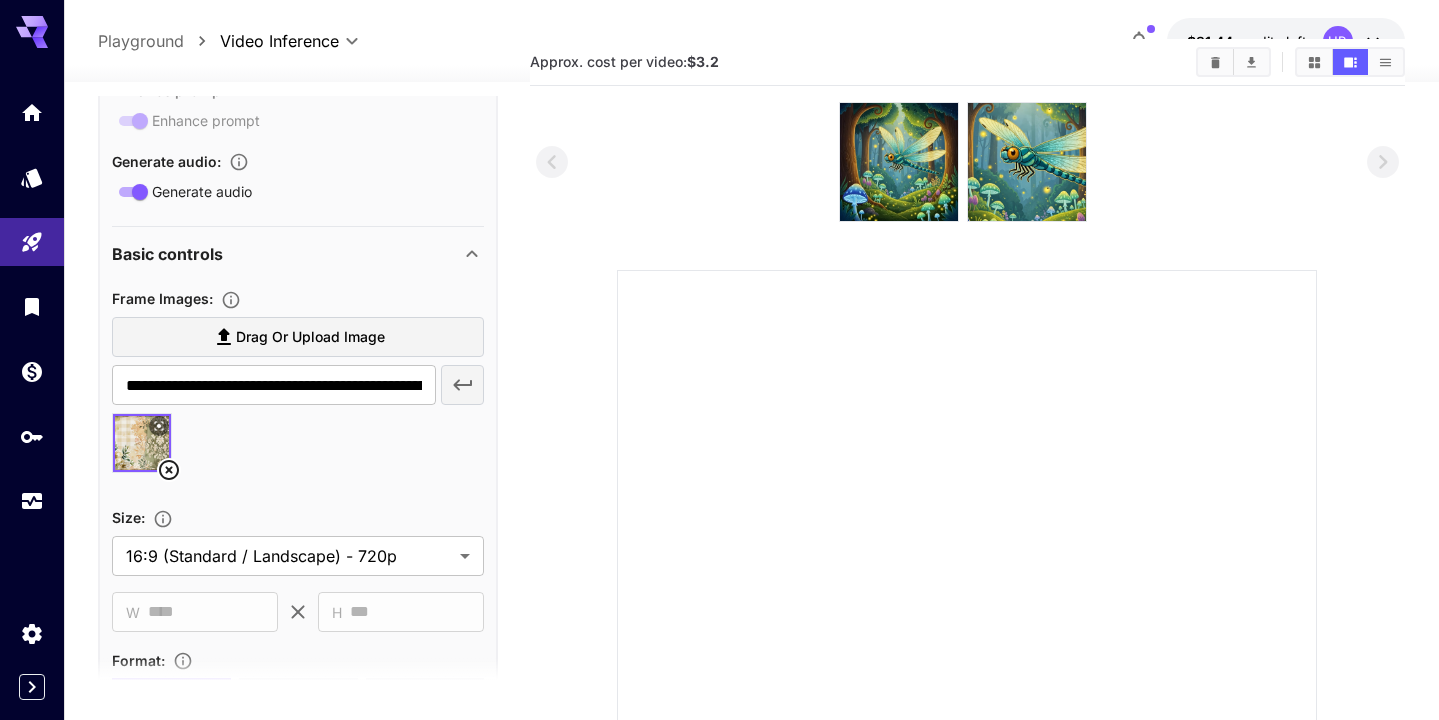scroll, scrollTop: 445, scrollLeft: 0, axis: vertical 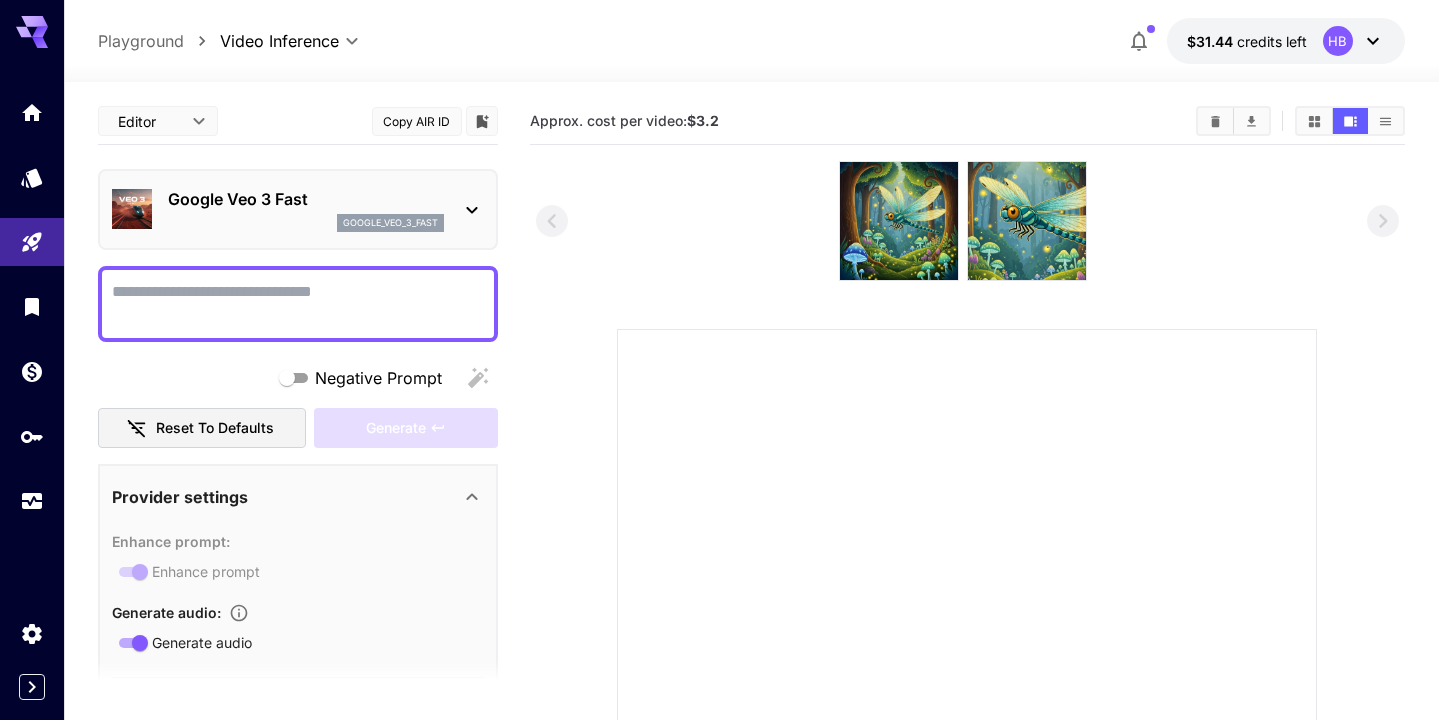 click on "Negative Prompt" at bounding box center (298, 304) 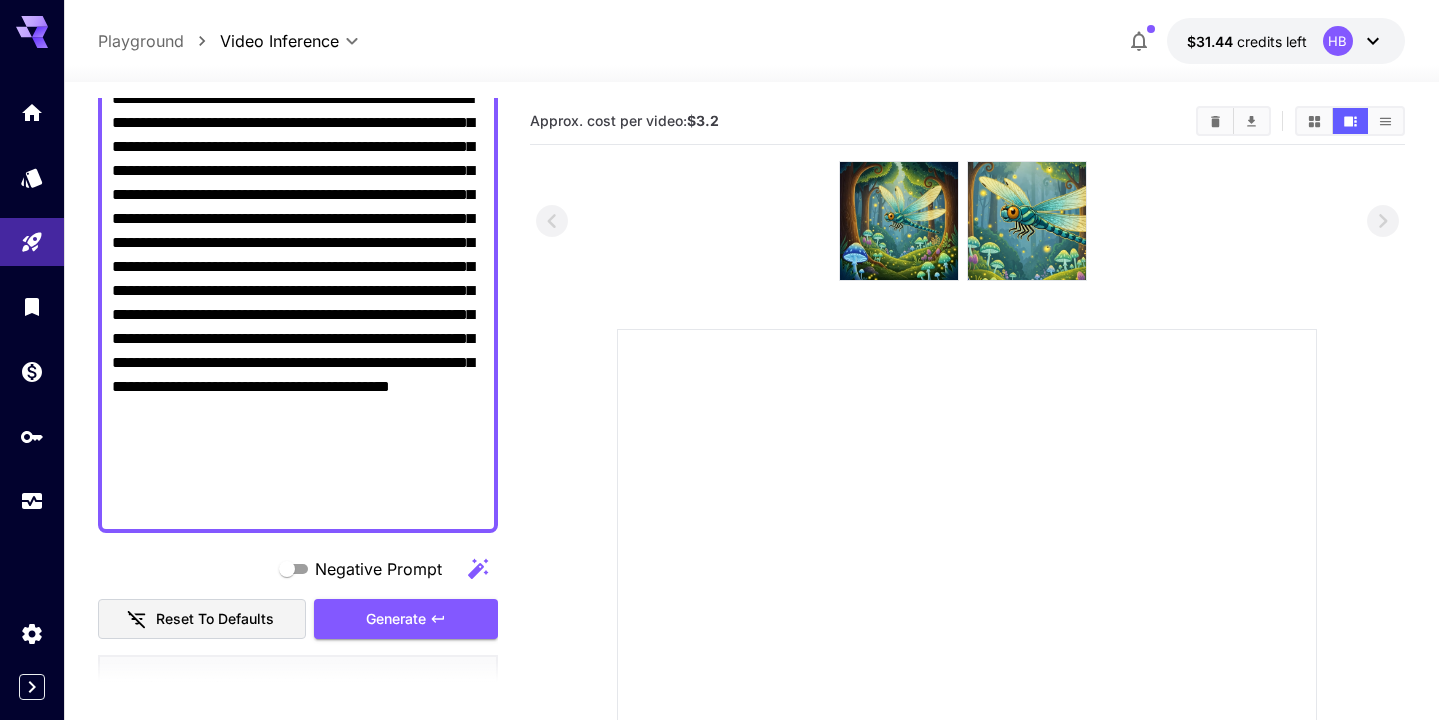scroll, scrollTop: 240, scrollLeft: 0, axis: vertical 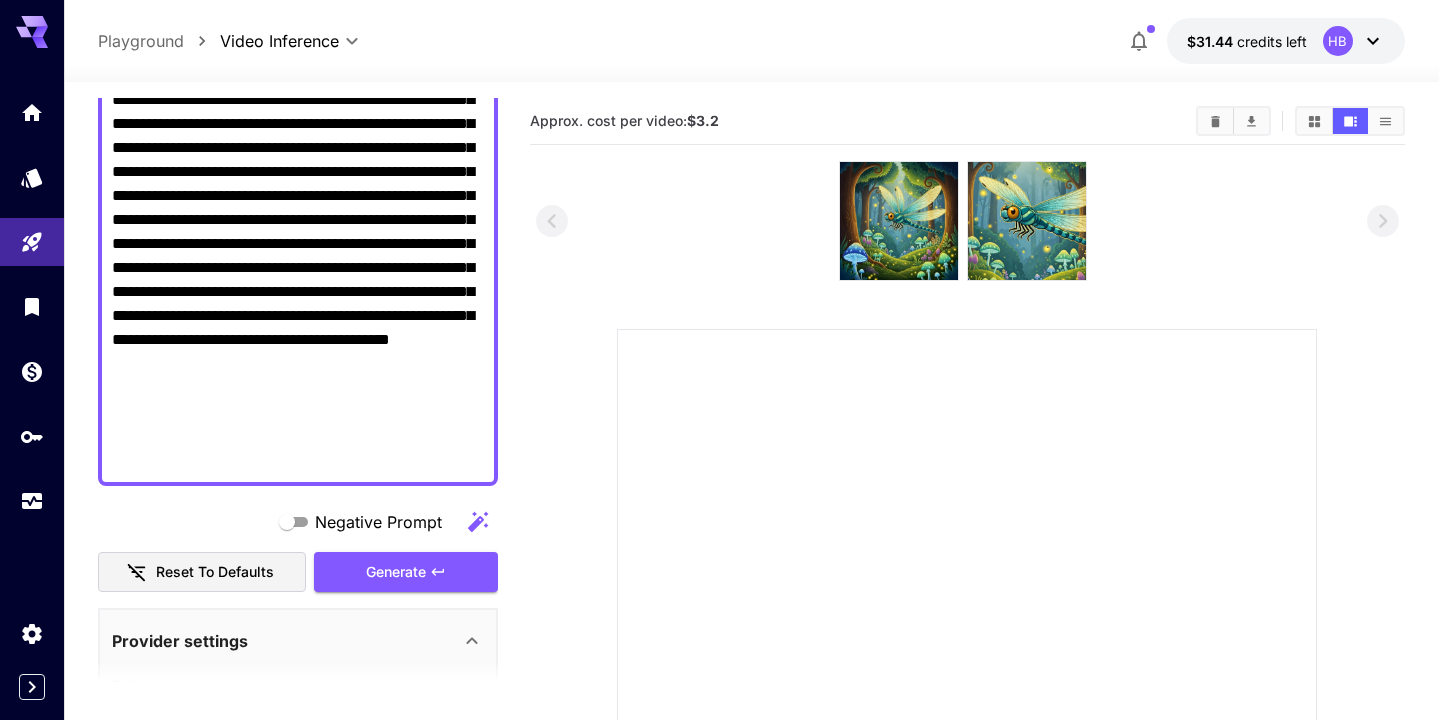 paste on "**********" 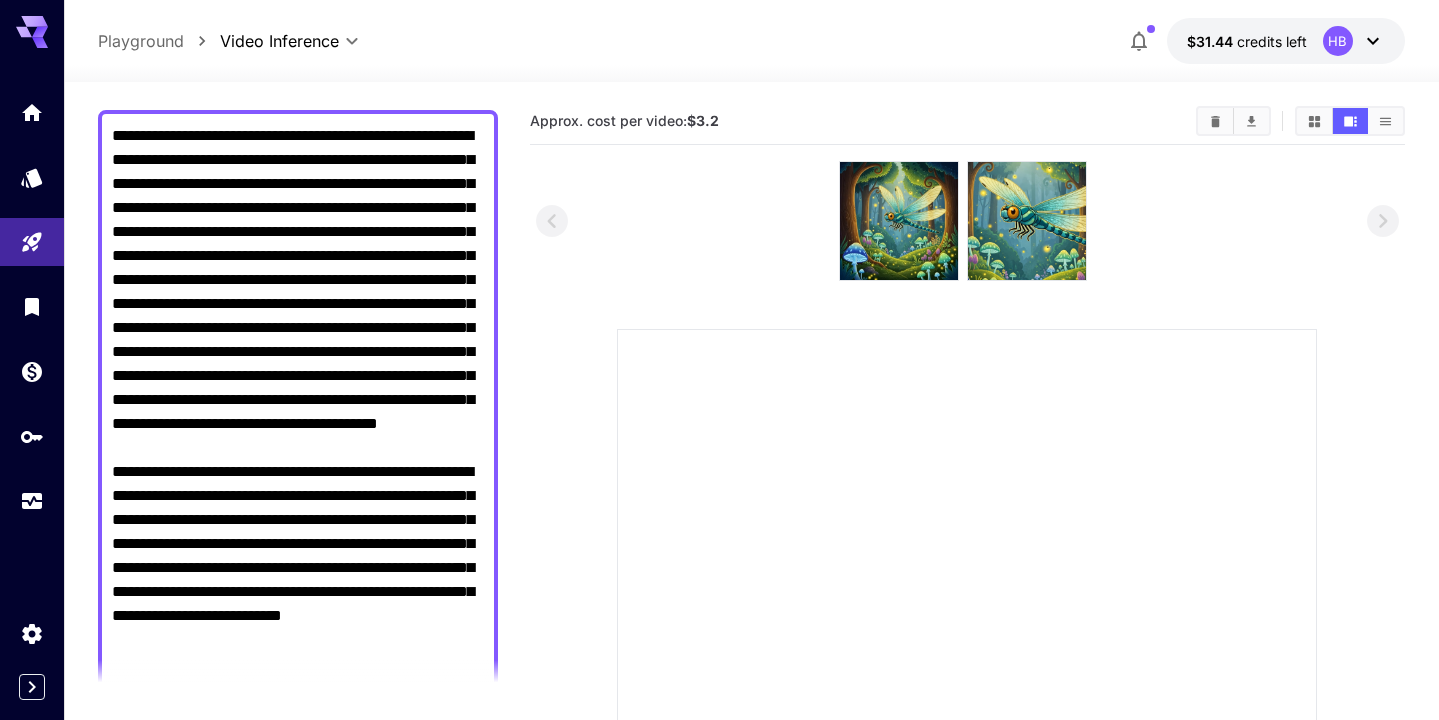 scroll, scrollTop: 151, scrollLeft: 0, axis: vertical 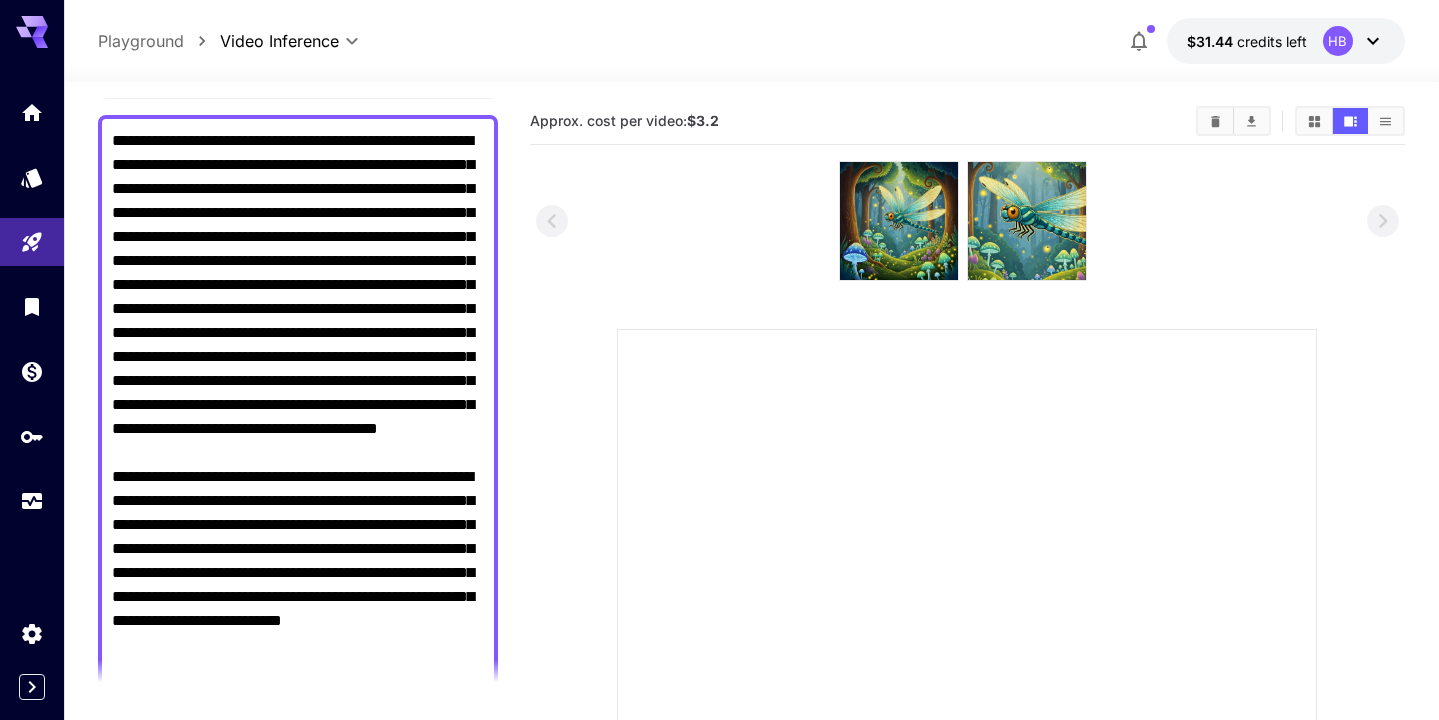 click on "Negative Prompt" at bounding box center [298, 429] 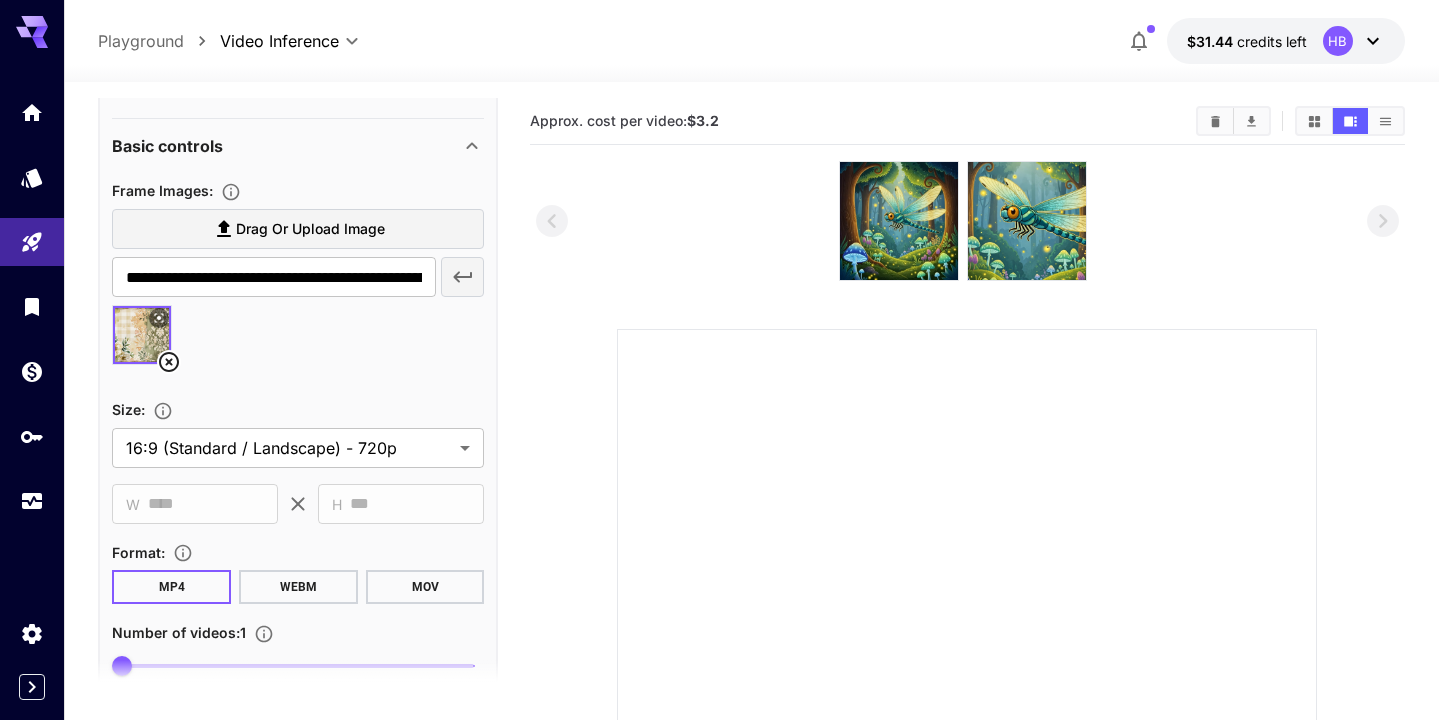 scroll, scrollTop: 1117, scrollLeft: 0, axis: vertical 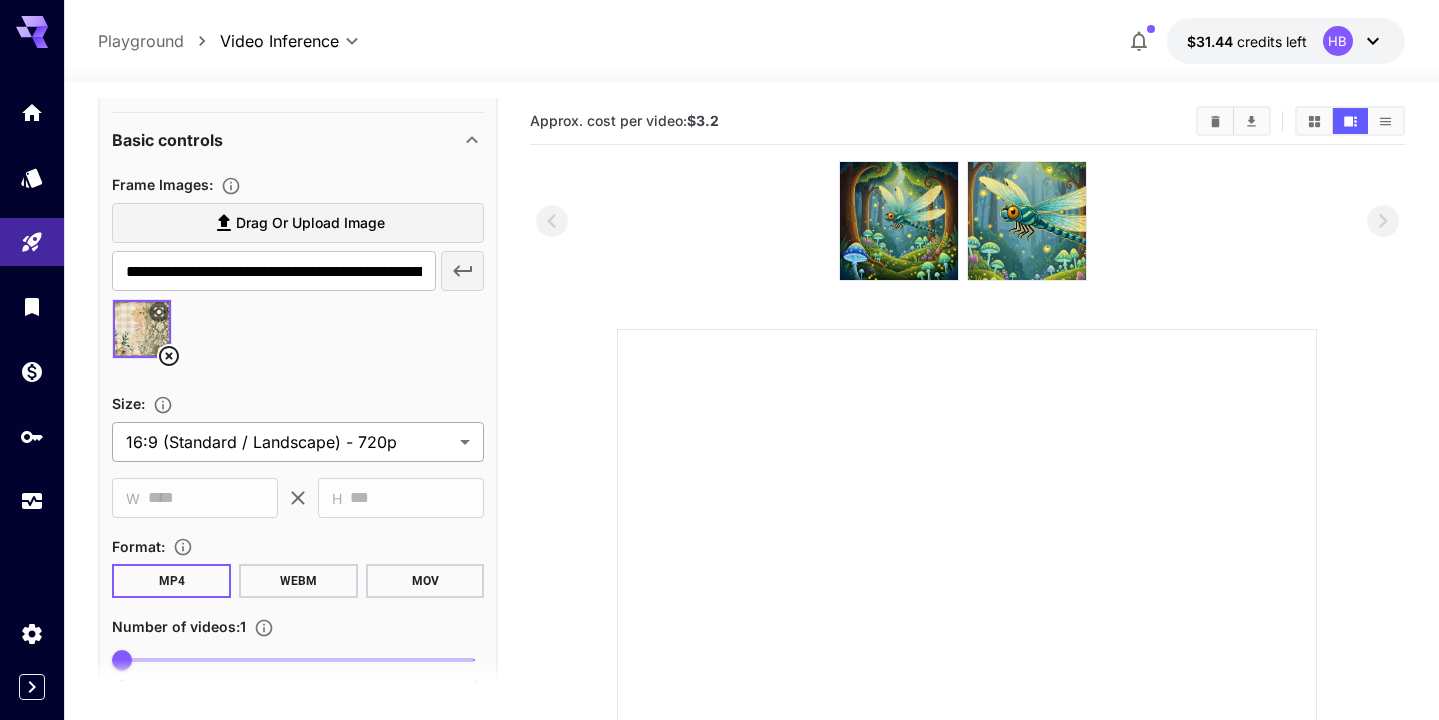 type on "**********" 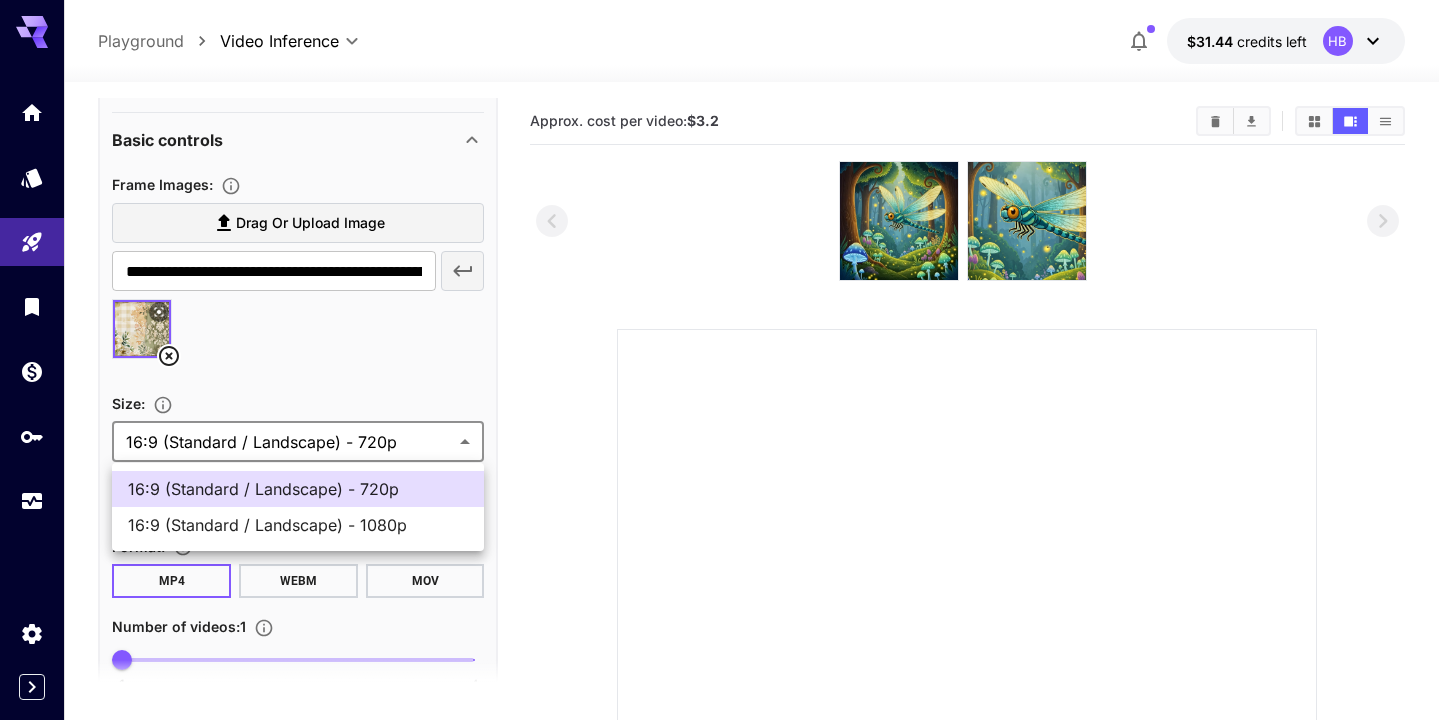 click on "**********" at bounding box center (719, 544) 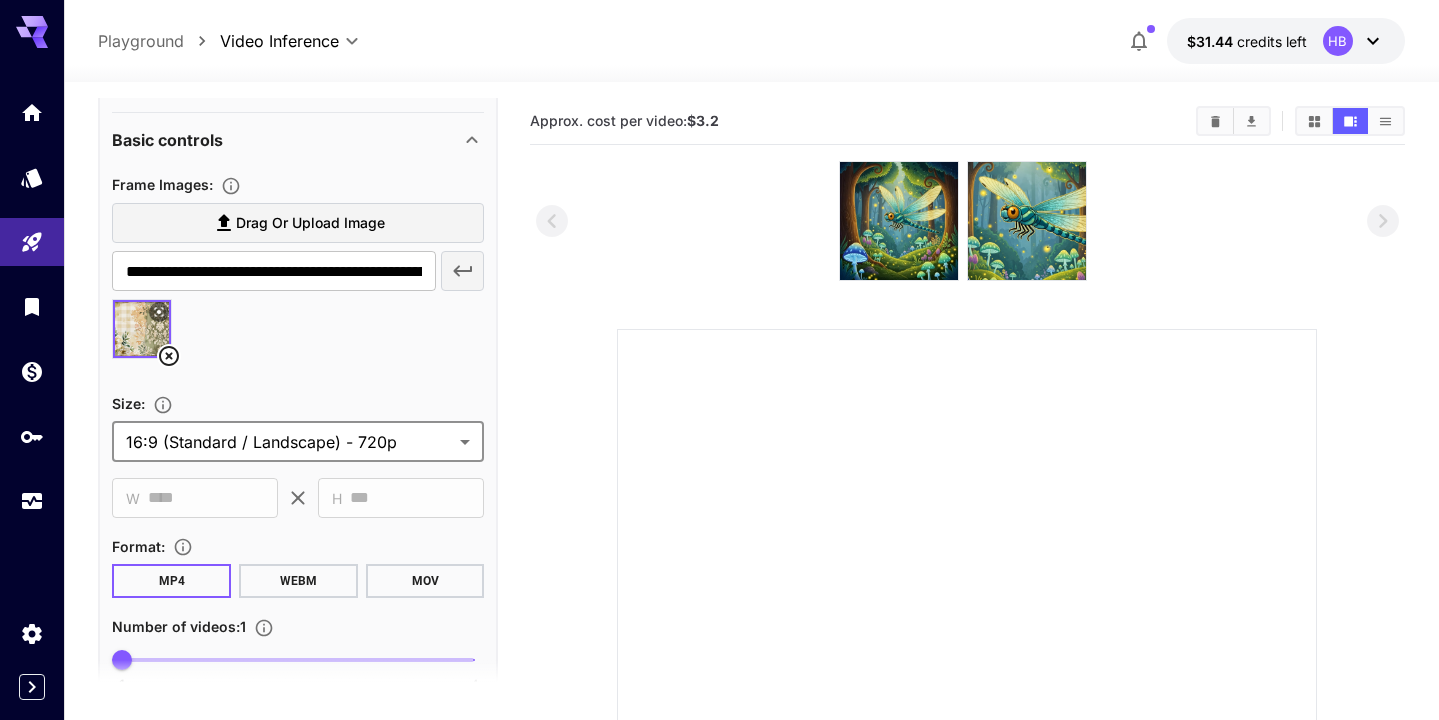 click on "**********" at bounding box center [751, 571] 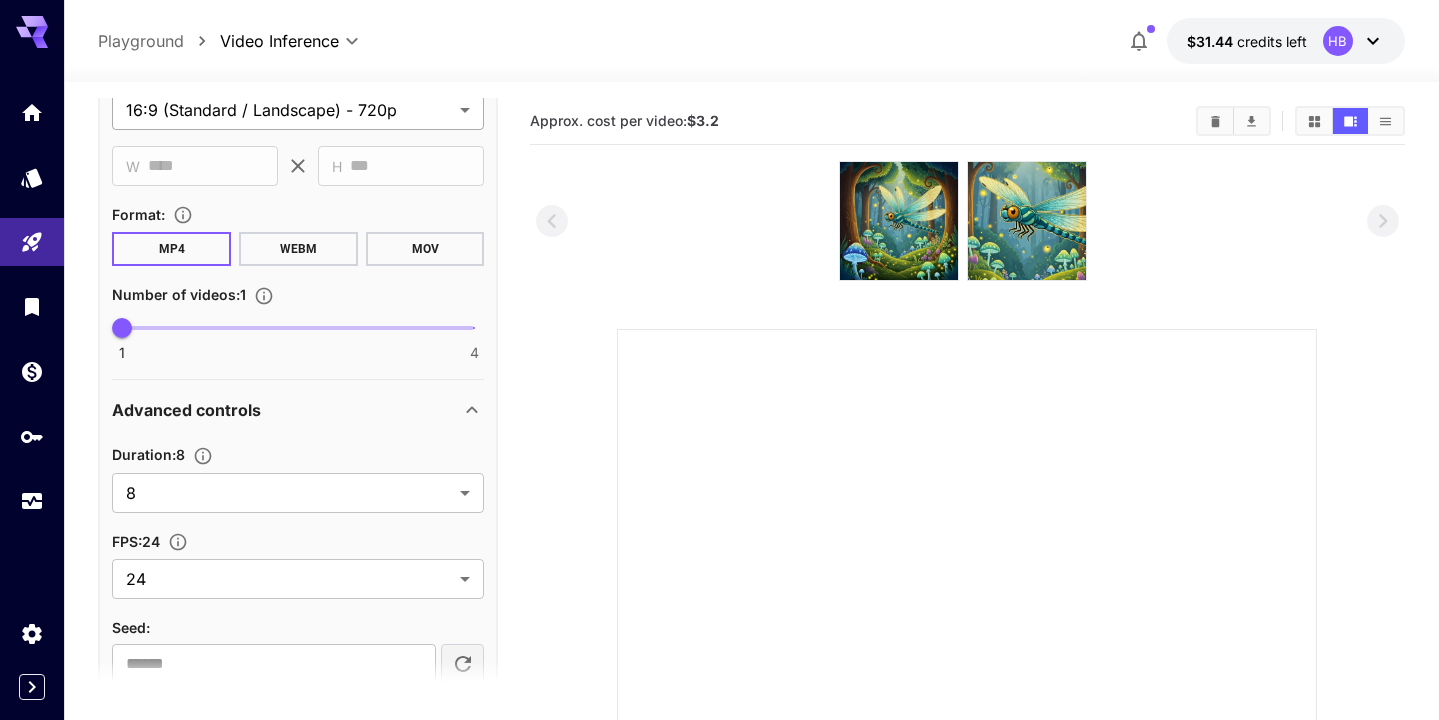scroll, scrollTop: 1501, scrollLeft: 0, axis: vertical 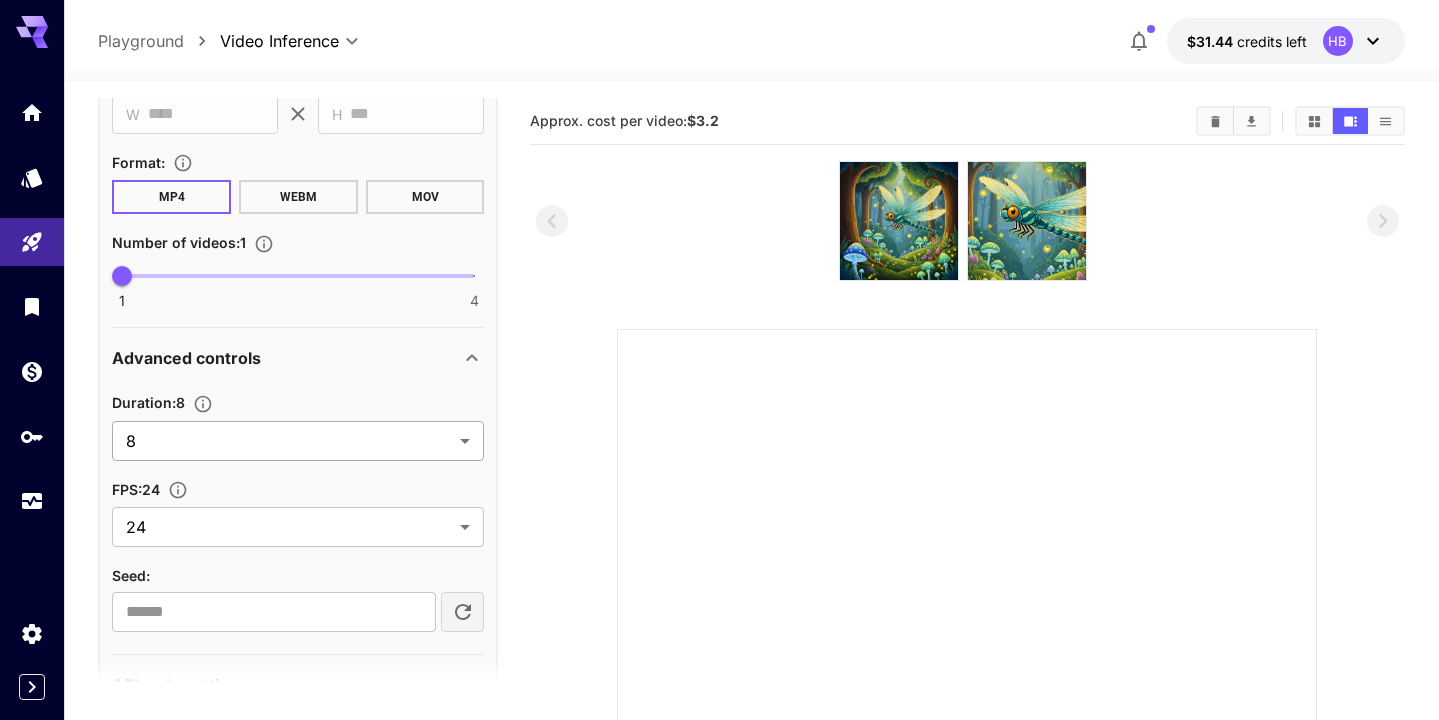 click on "**********" at bounding box center [719, 544] 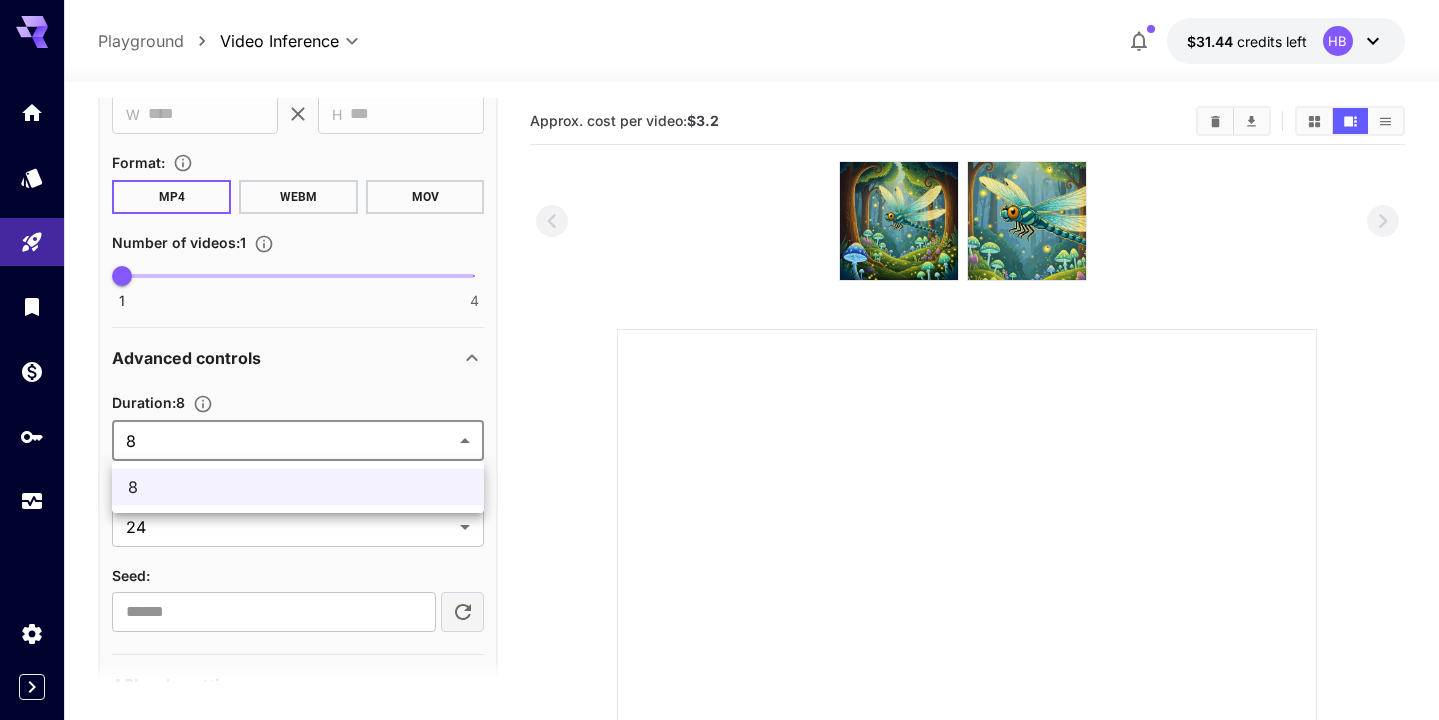 click at bounding box center (719, 360) 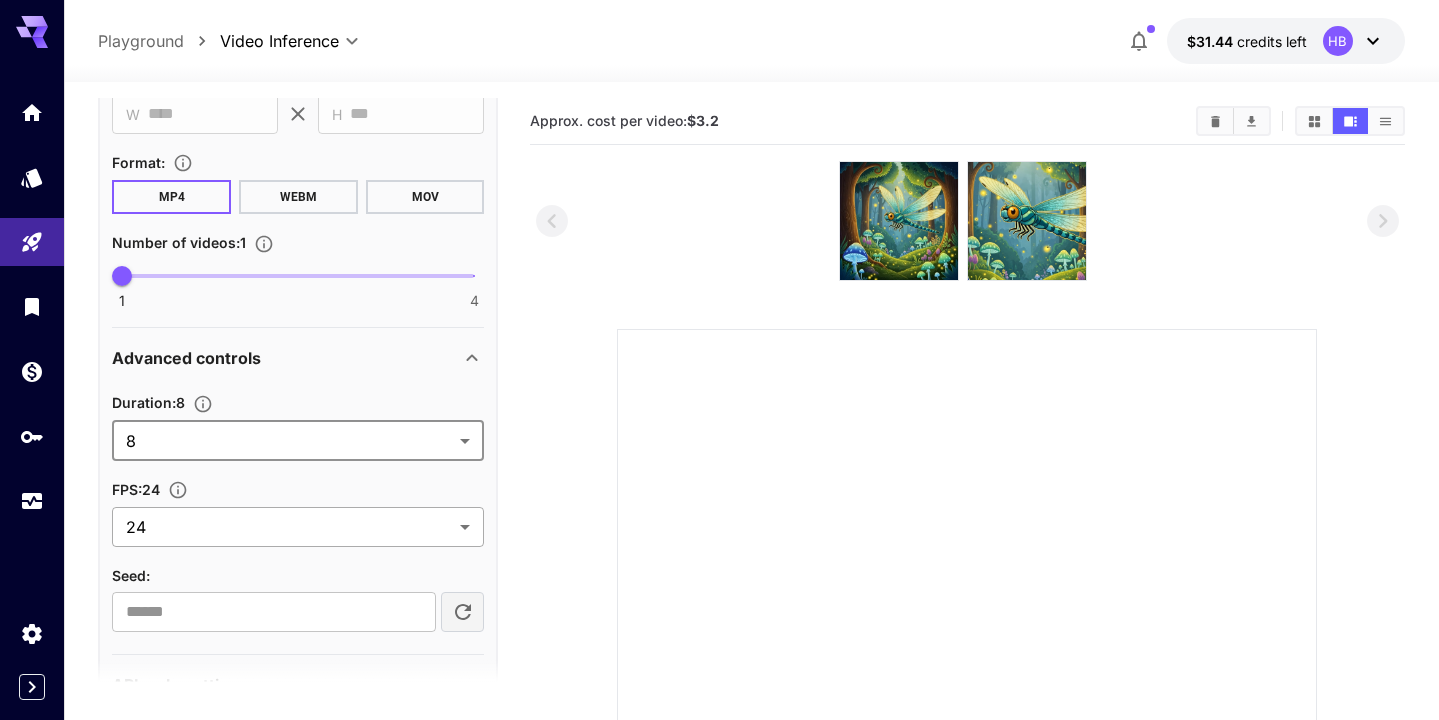 click on "**********" at bounding box center [719, 544] 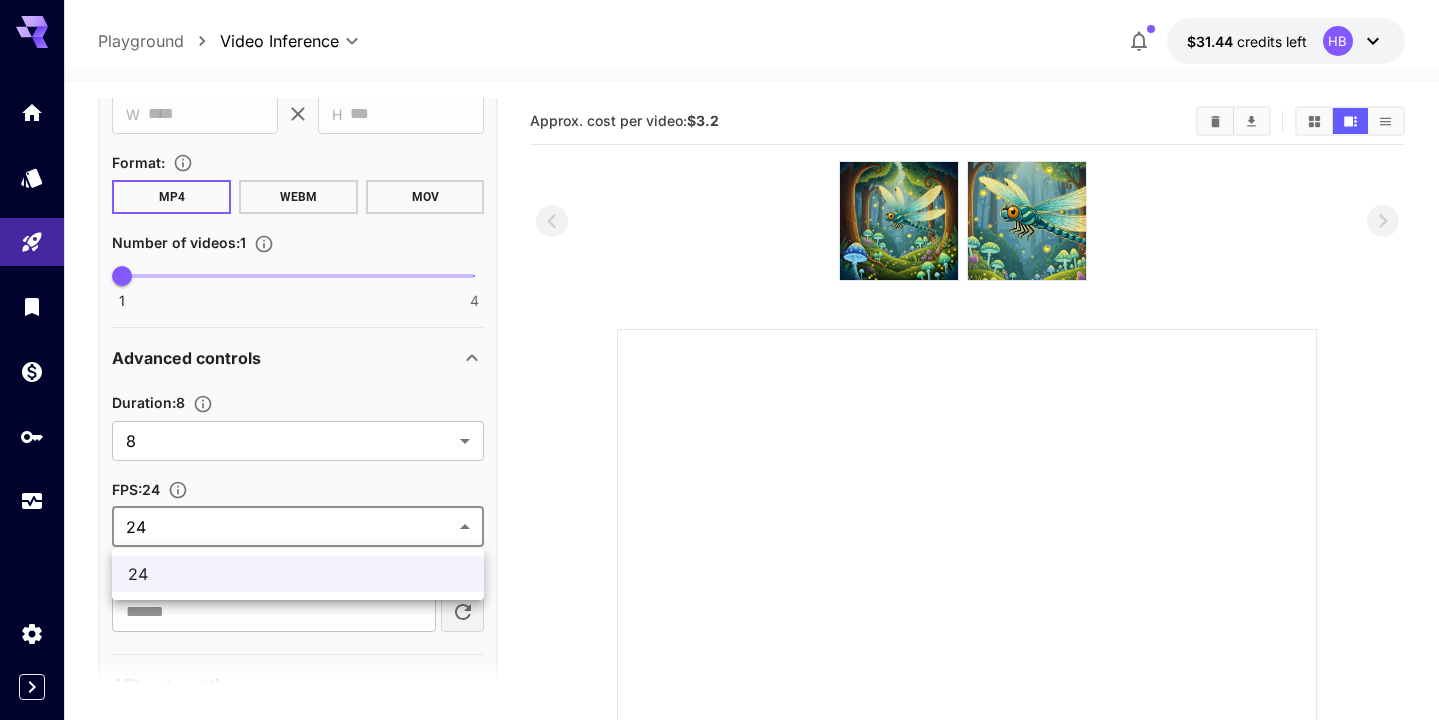 click at bounding box center [719, 360] 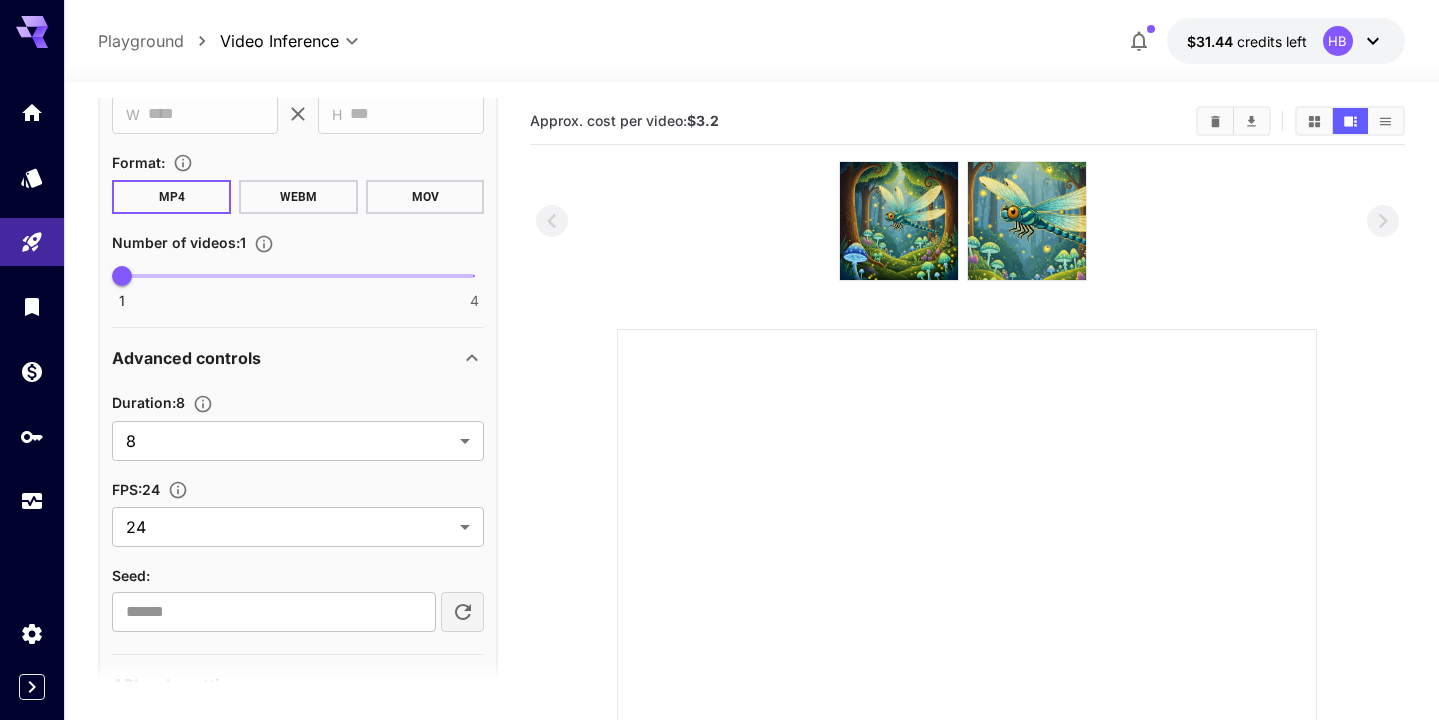 click at bounding box center (967, 595) 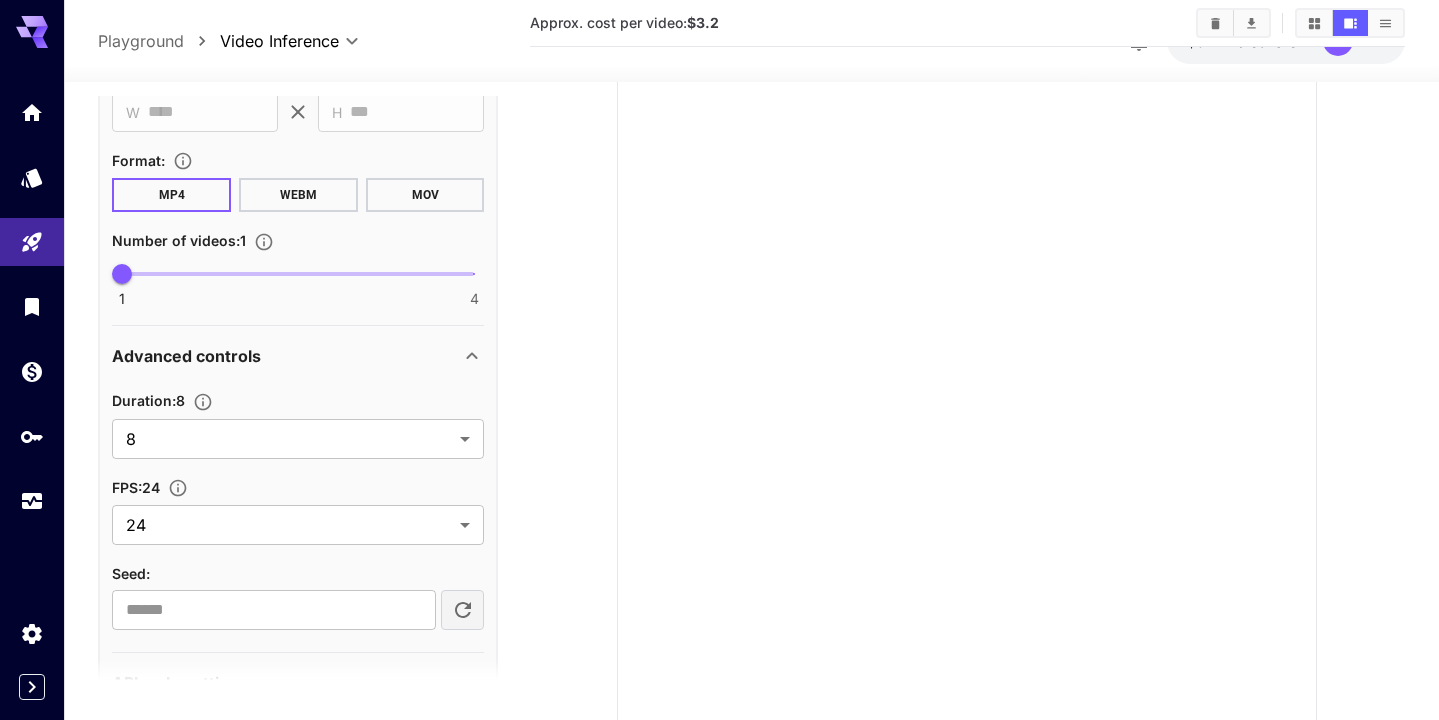 scroll, scrollTop: 288, scrollLeft: 0, axis: vertical 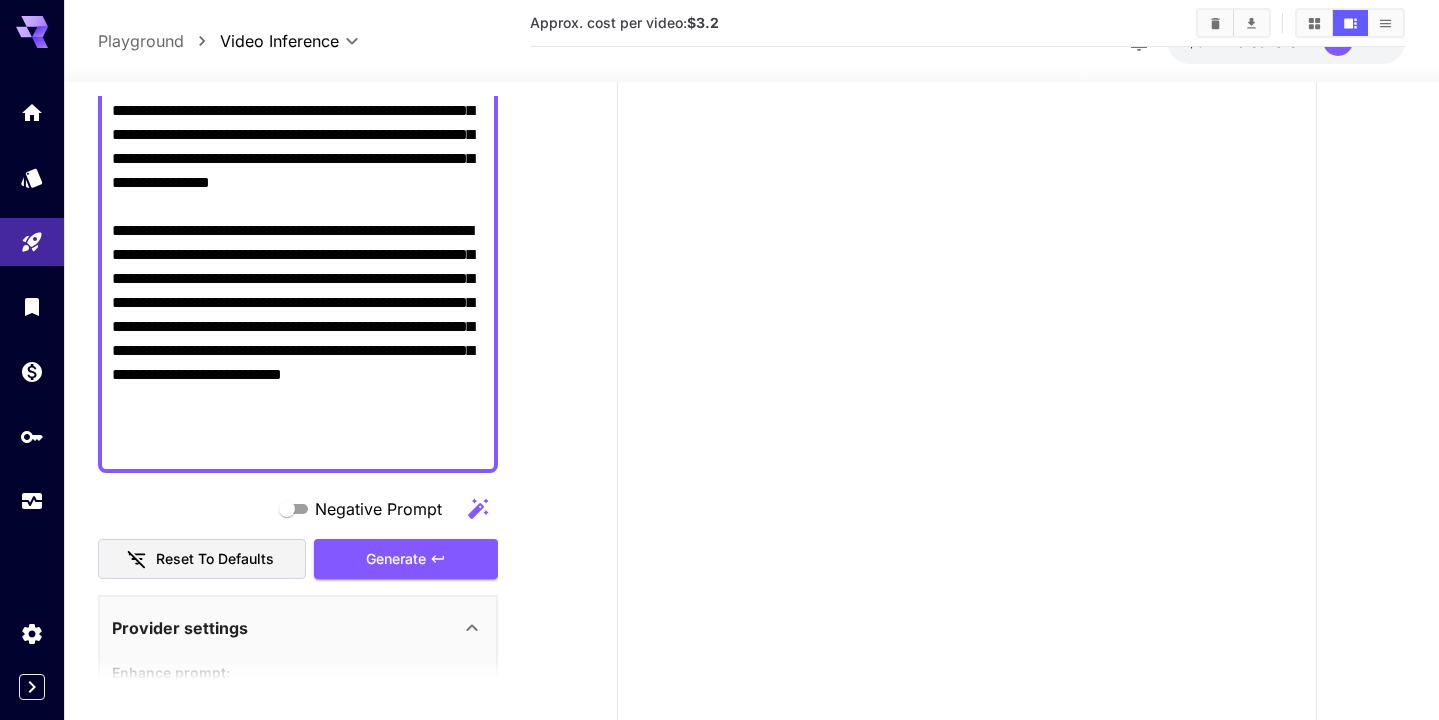click on "Generate" at bounding box center [406, 559] 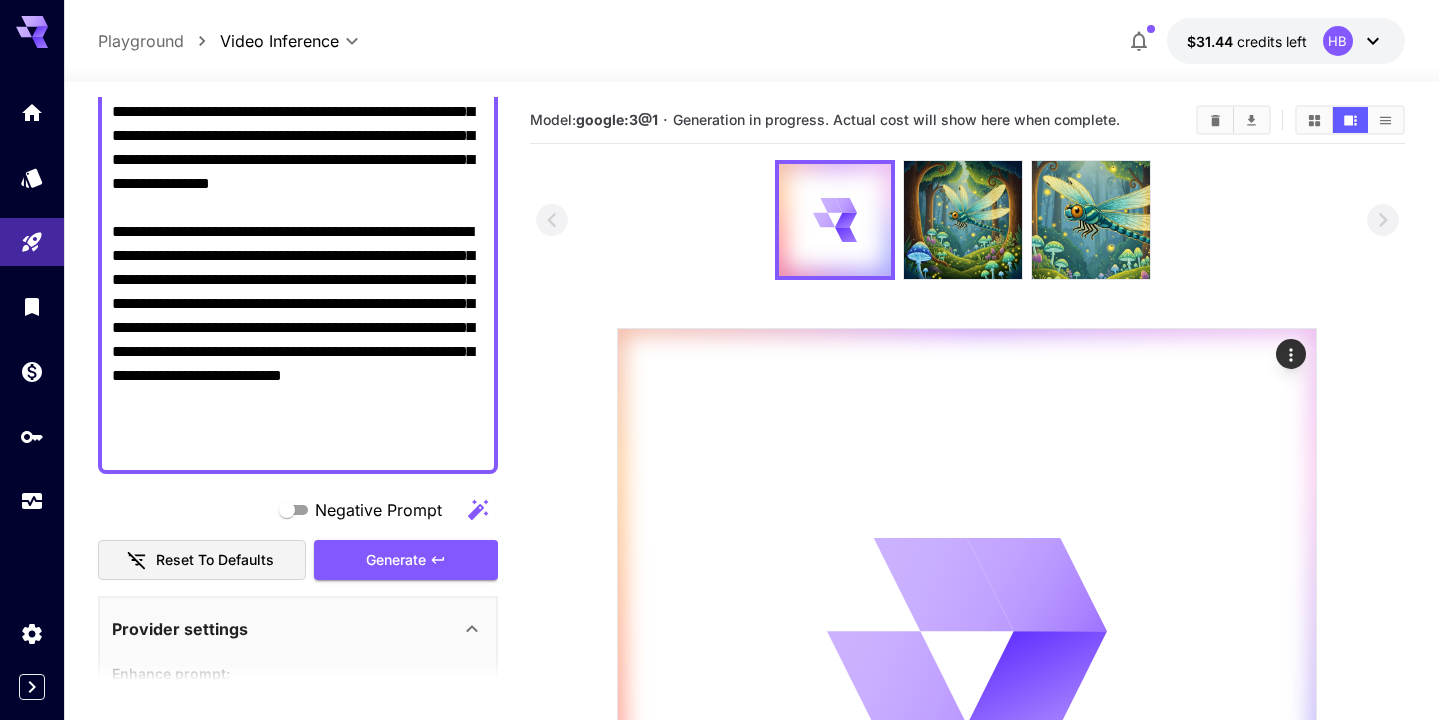 scroll, scrollTop: 0, scrollLeft: 0, axis: both 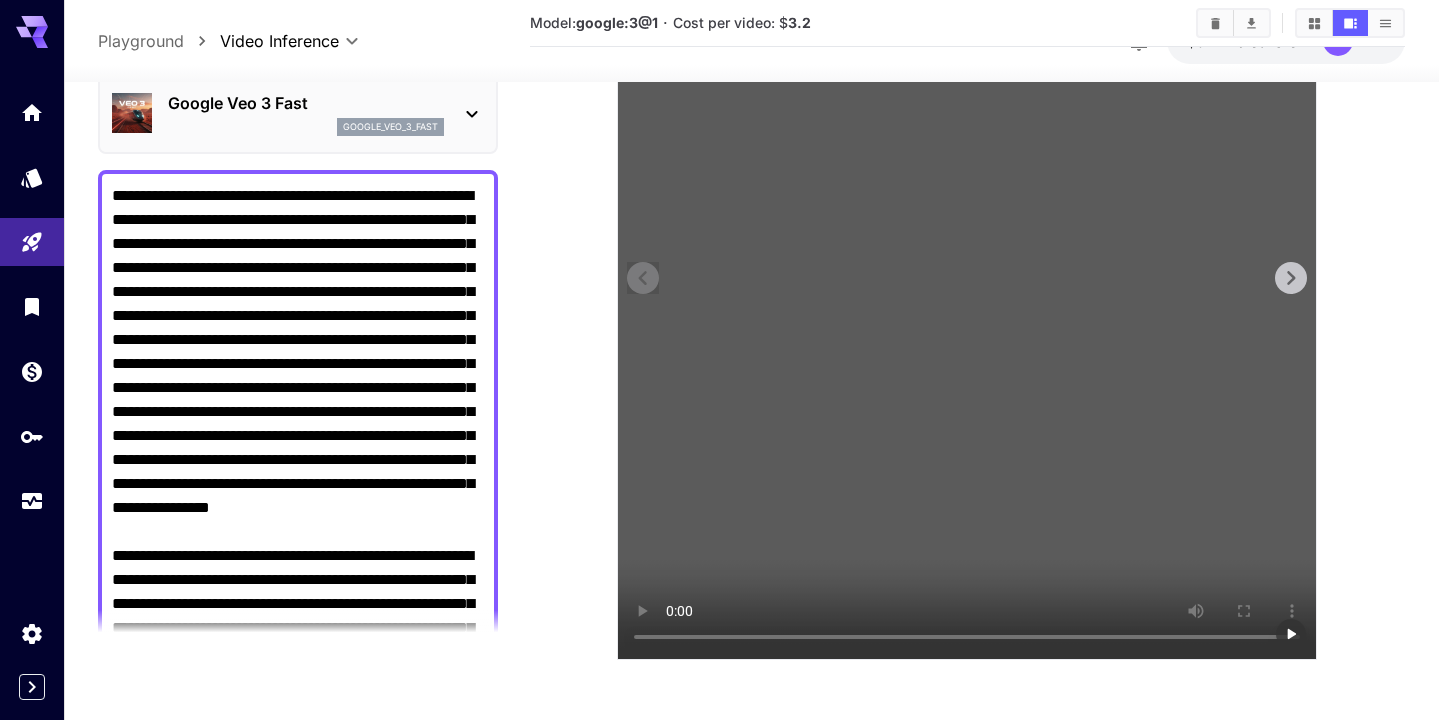 type 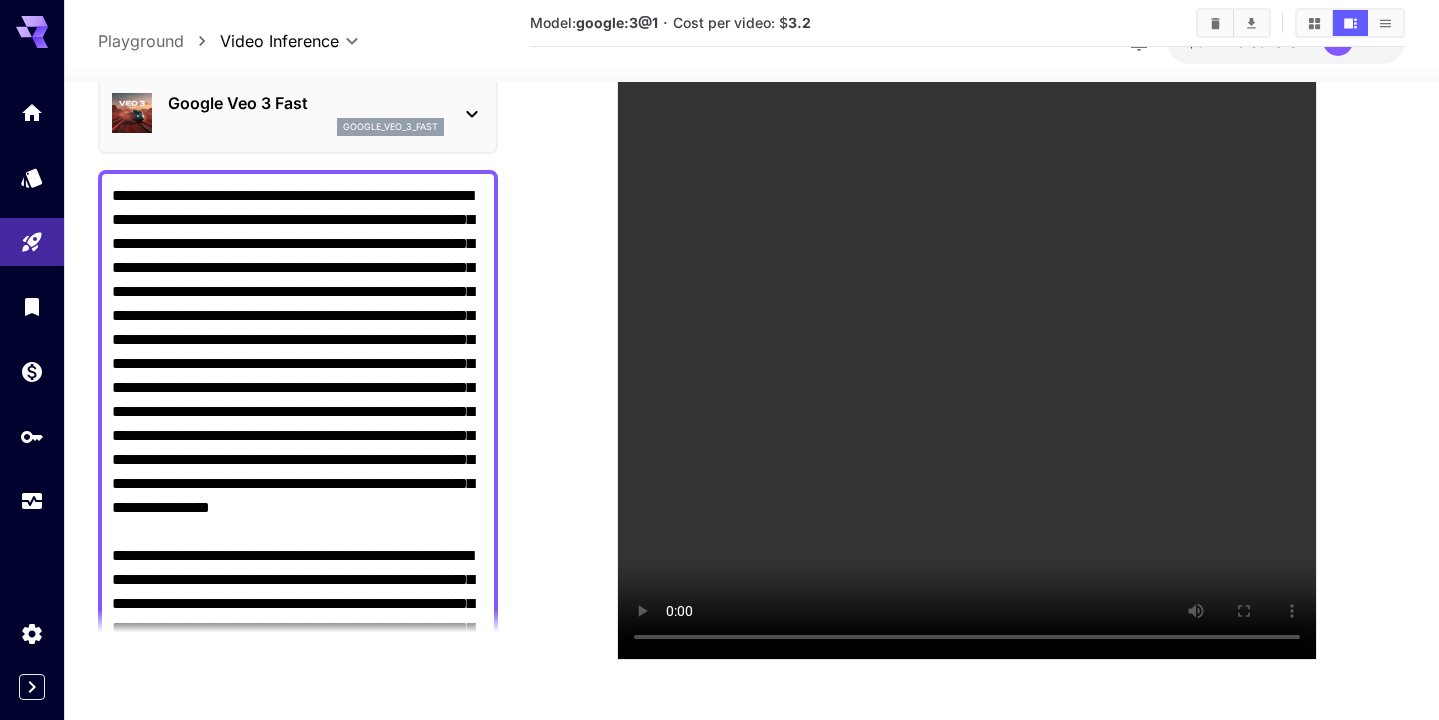 click on "**********" at bounding box center [751, 216] 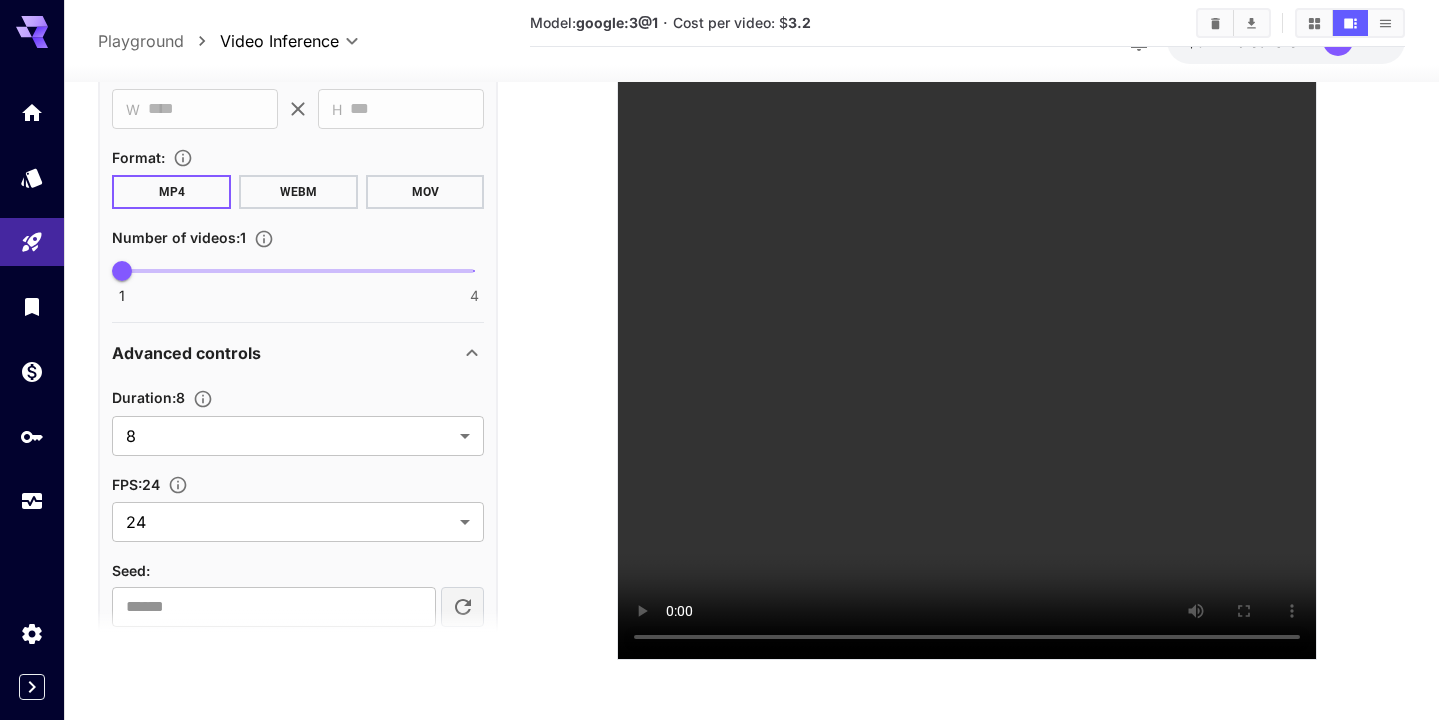 scroll, scrollTop: 1461, scrollLeft: 0, axis: vertical 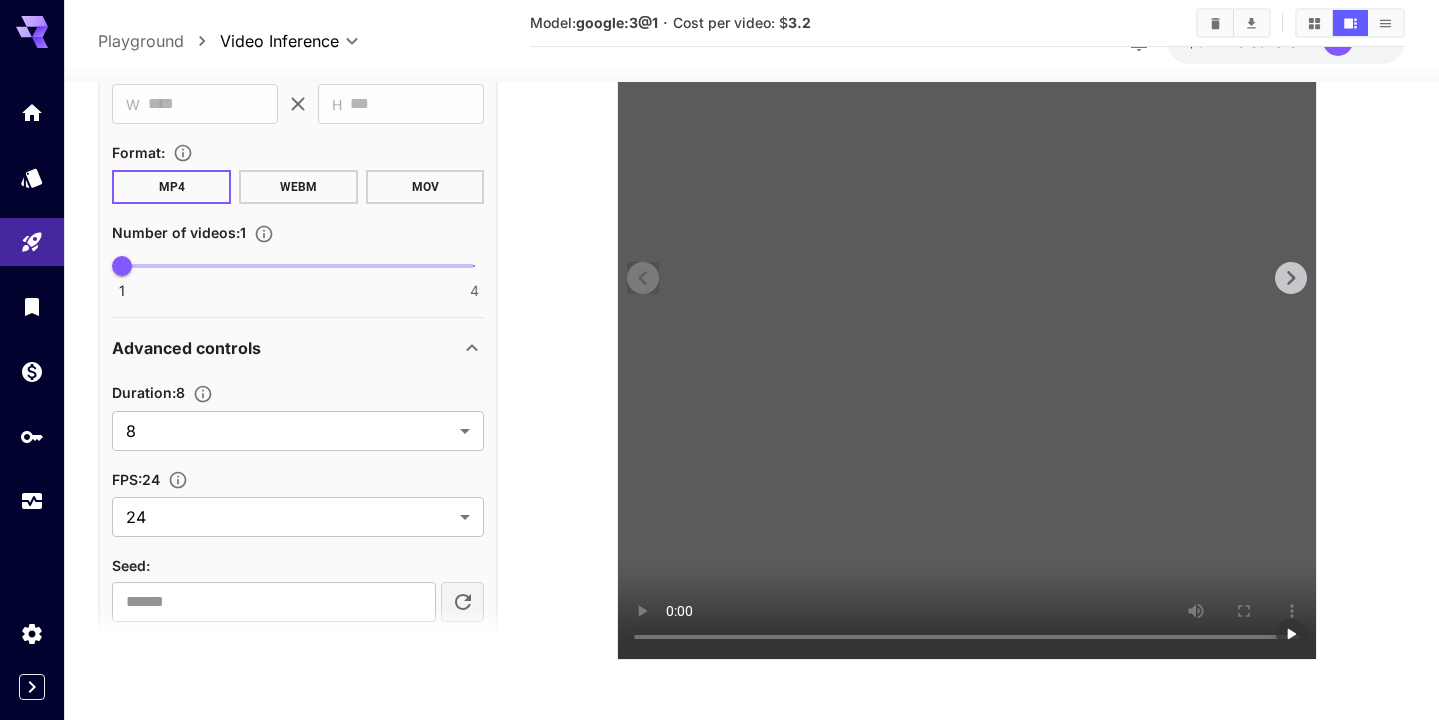 click at bounding box center (967, 310) 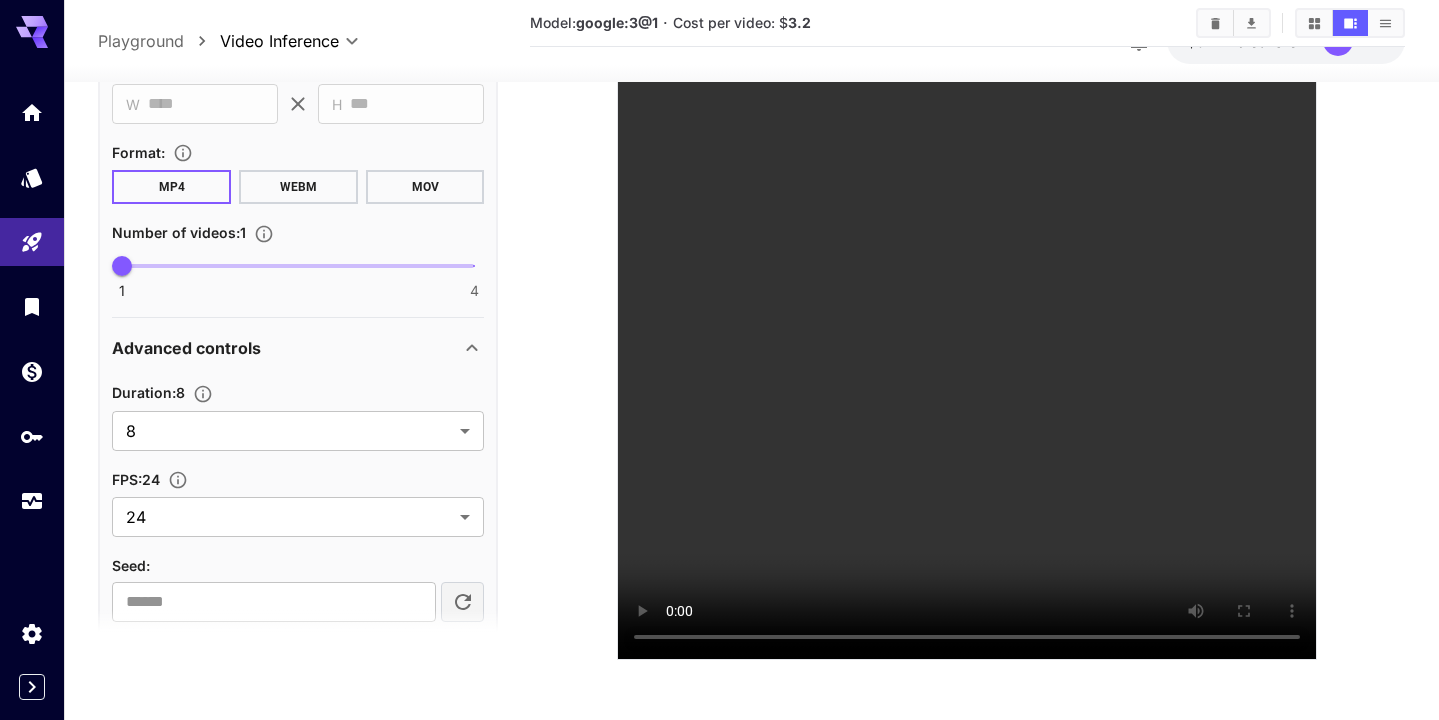 scroll, scrollTop: 230, scrollLeft: 0, axis: vertical 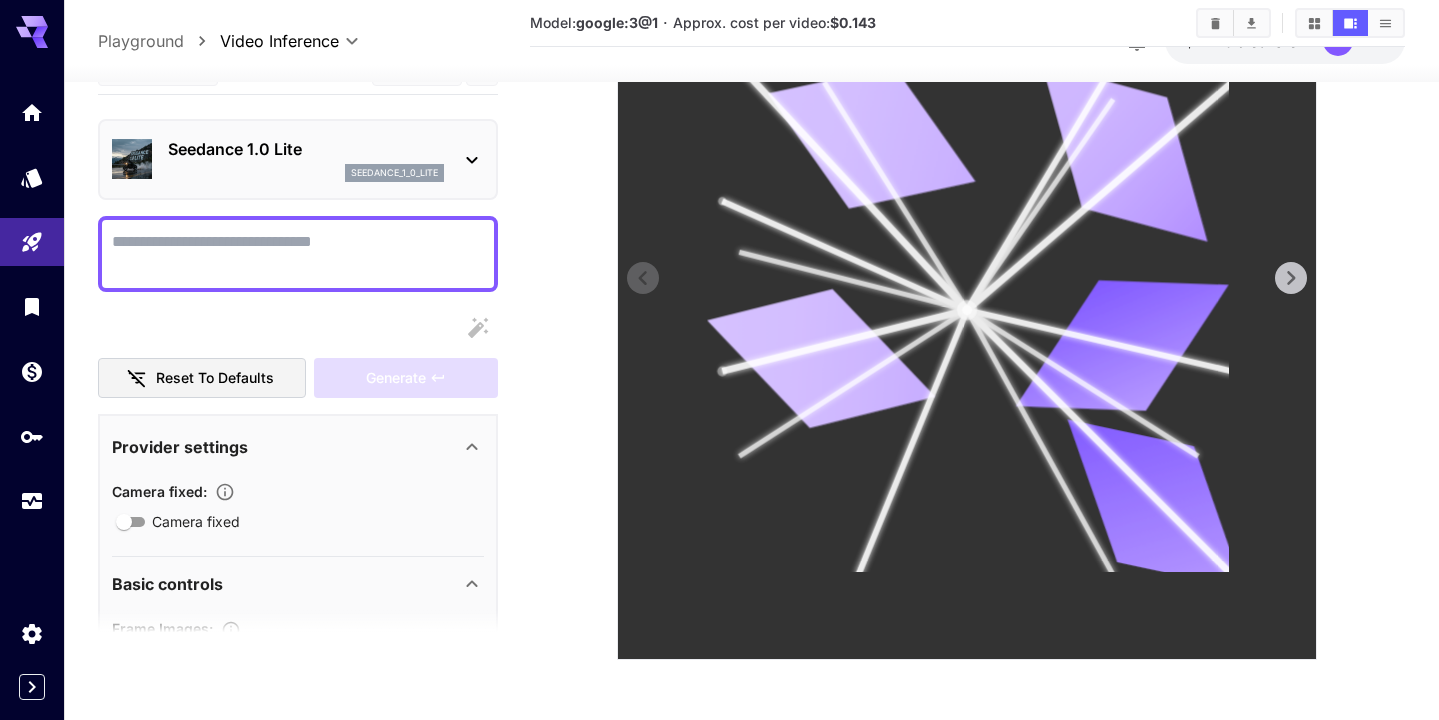 click 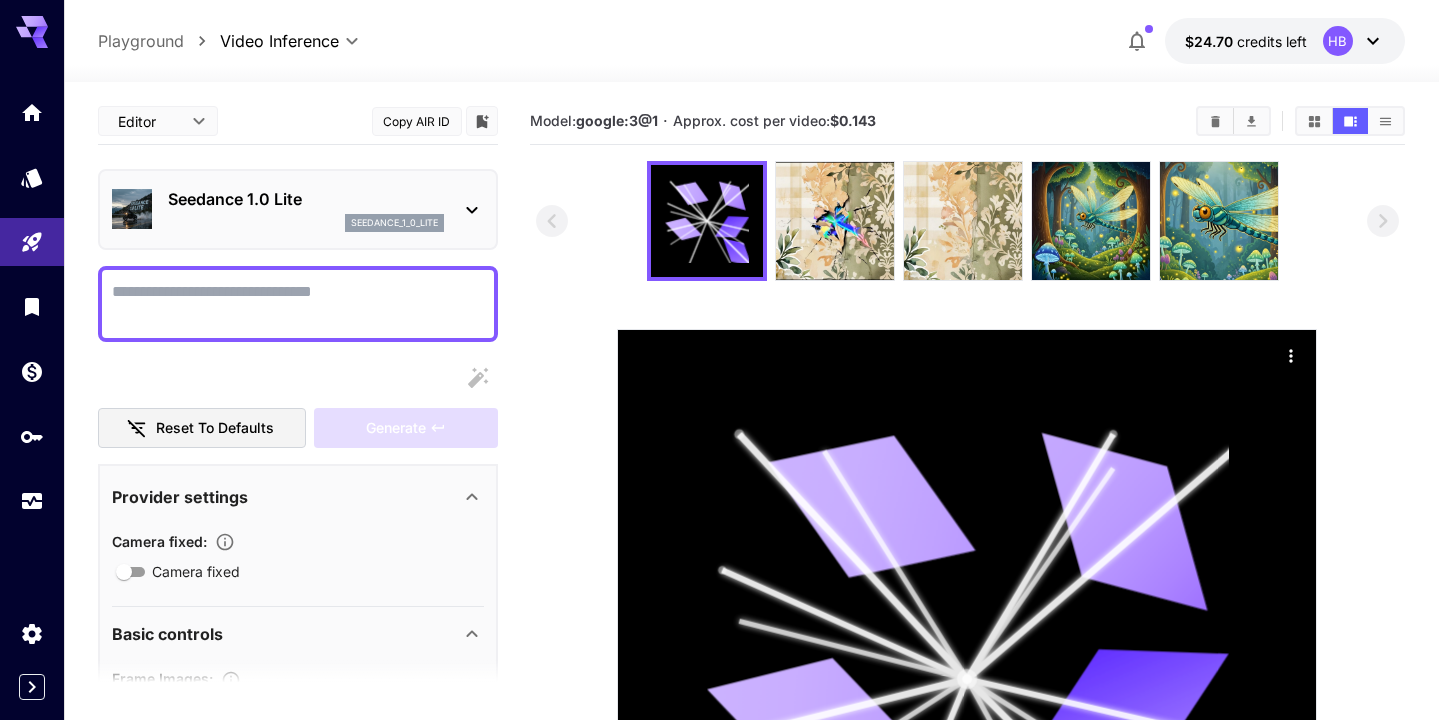 click on "seedance_1_0_lite" at bounding box center (394, 223) 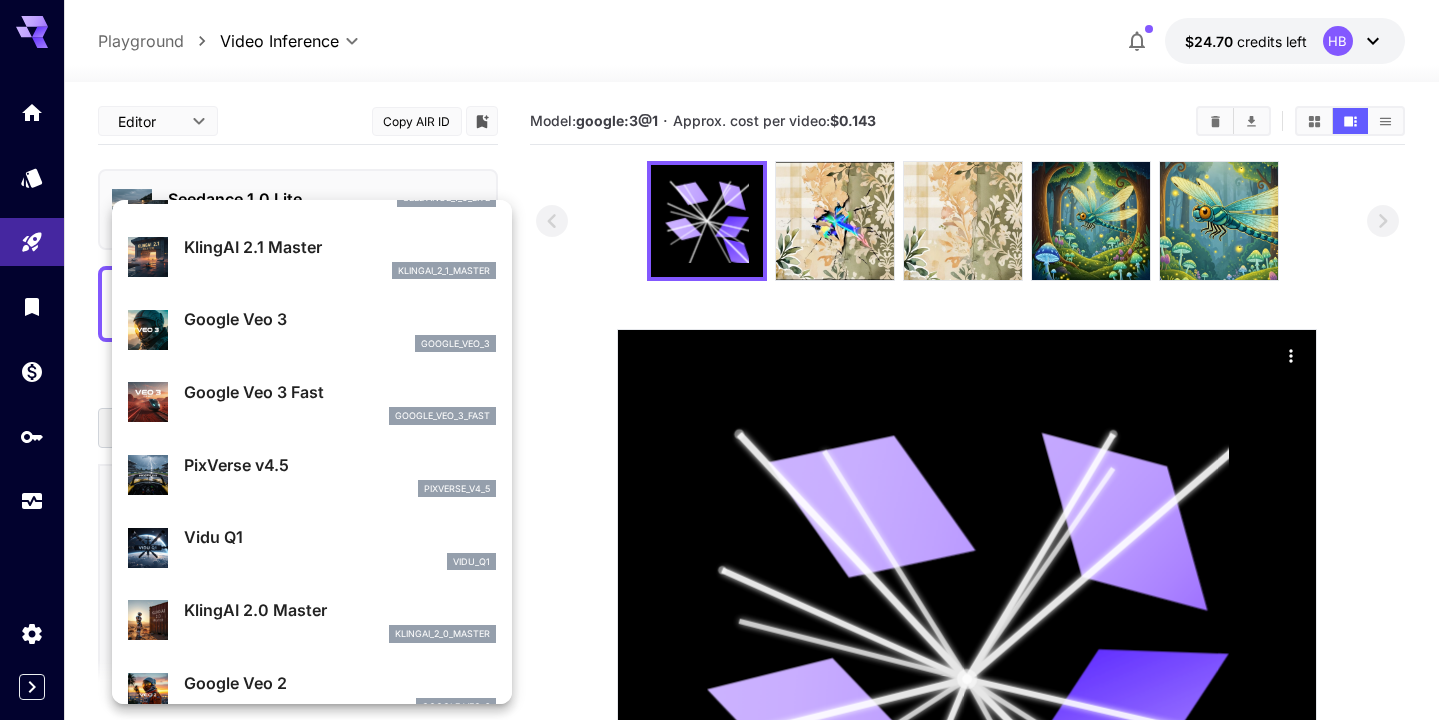 scroll, scrollTop: 245, scrollLeft: 0, axis: vertical 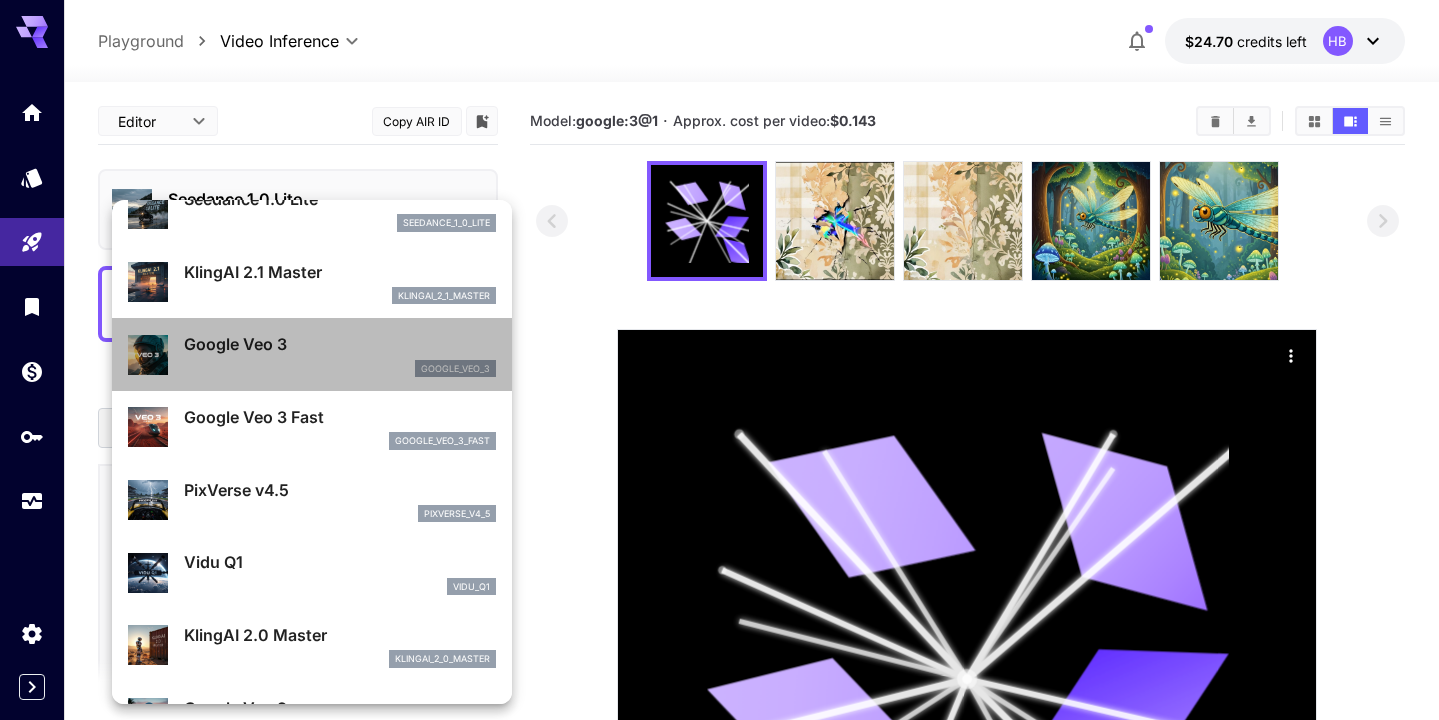 click on "Google Veo 3 google_veo_3" at bounding box center [340, 354] 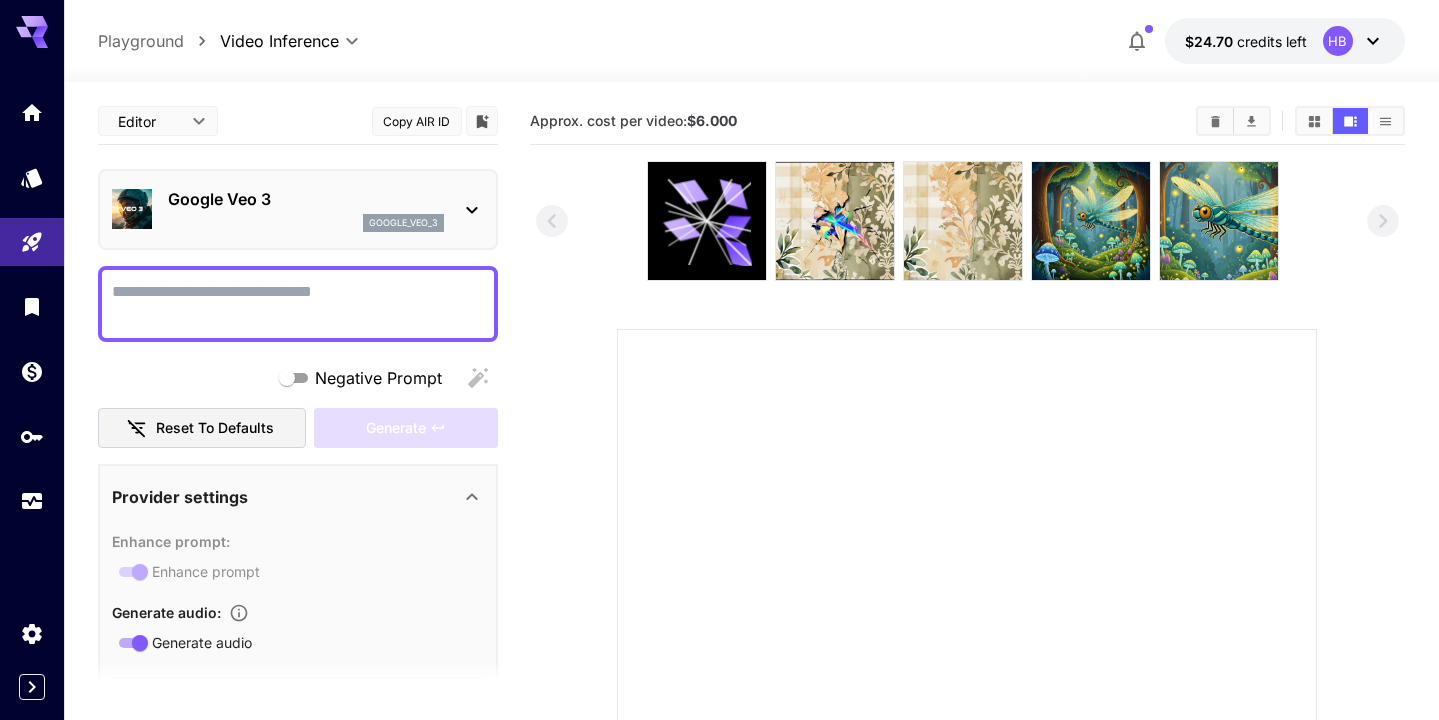 click on "Negative Prompt" at bounding box center [298, 304] 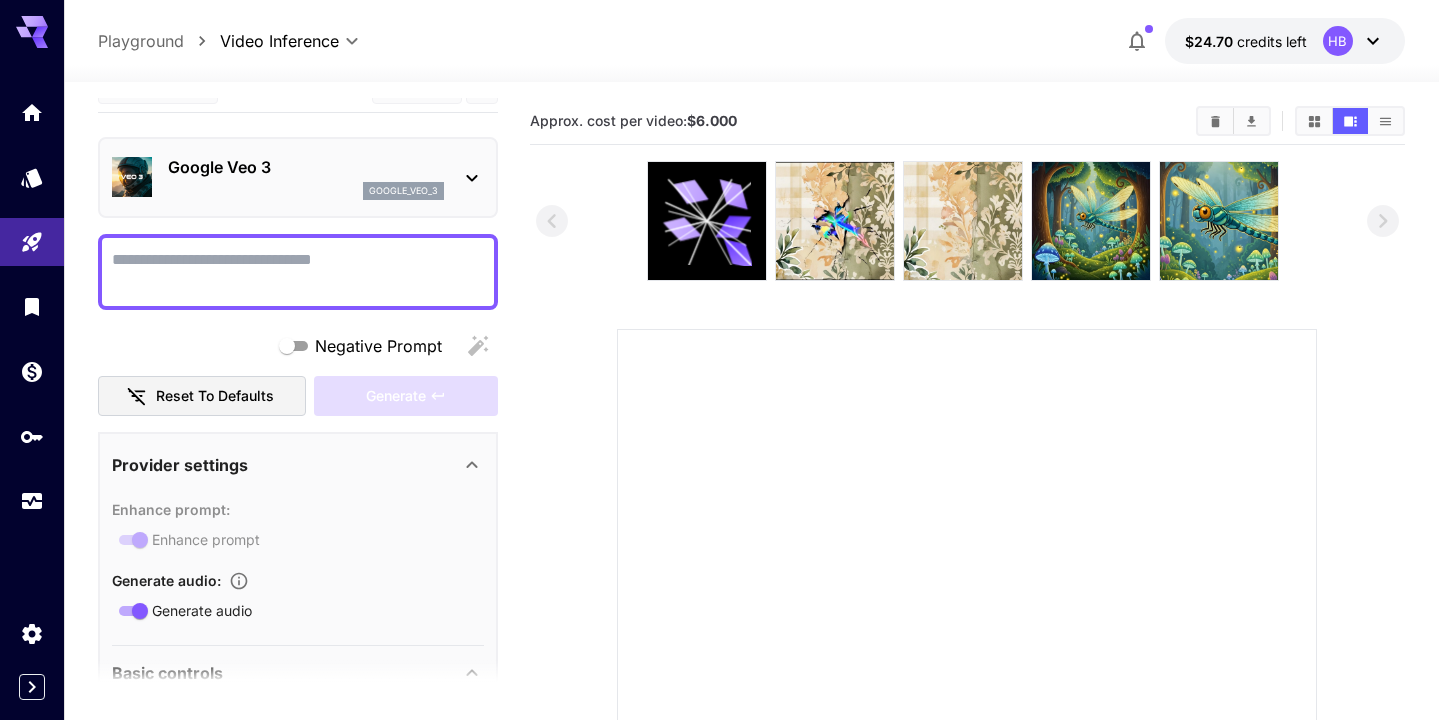 click on "Reset to defaults" at bounding box center [202, 396] 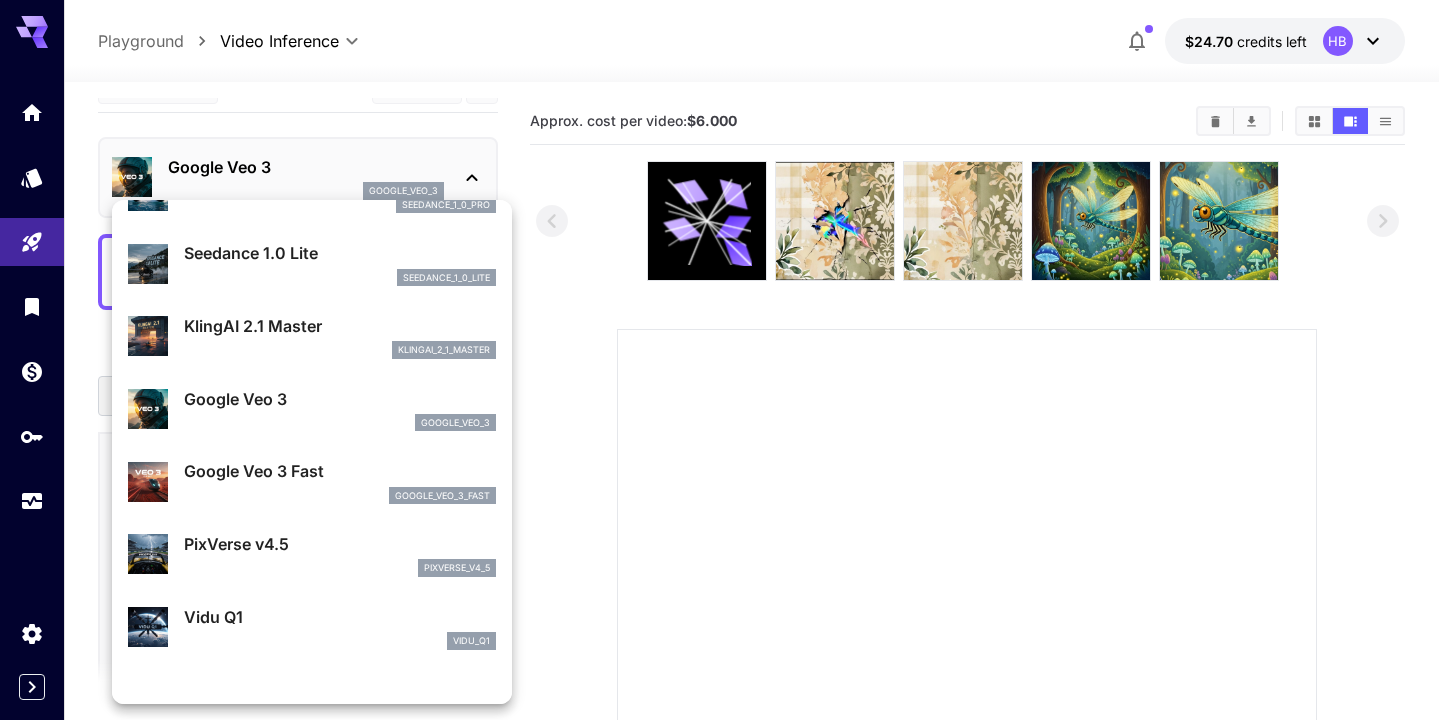 scroll, scrollTop: 207, scrollLeft: 0, axis: vertical 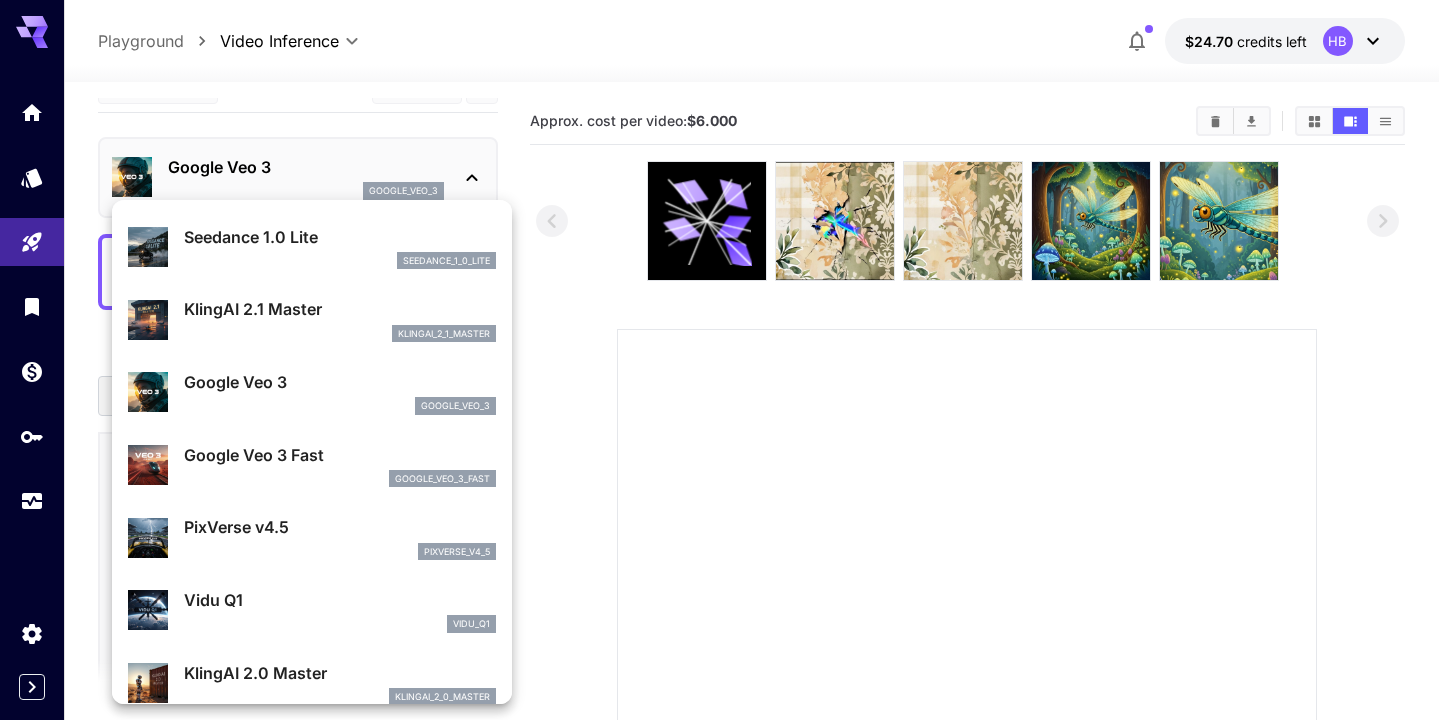 click on "Google Veo 3 Fast" at bounding box center [340, 455] 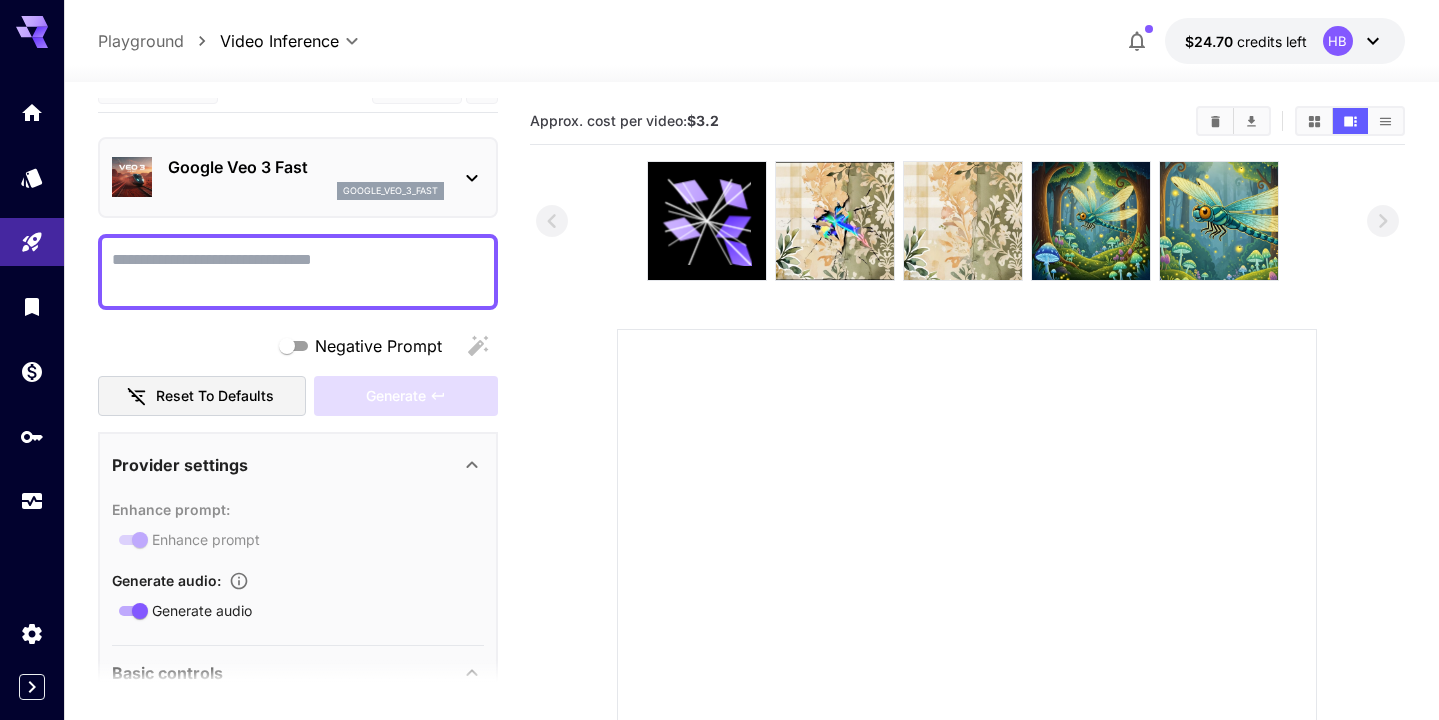 click on "Negative Prompt" at bounding box center (298, 272) 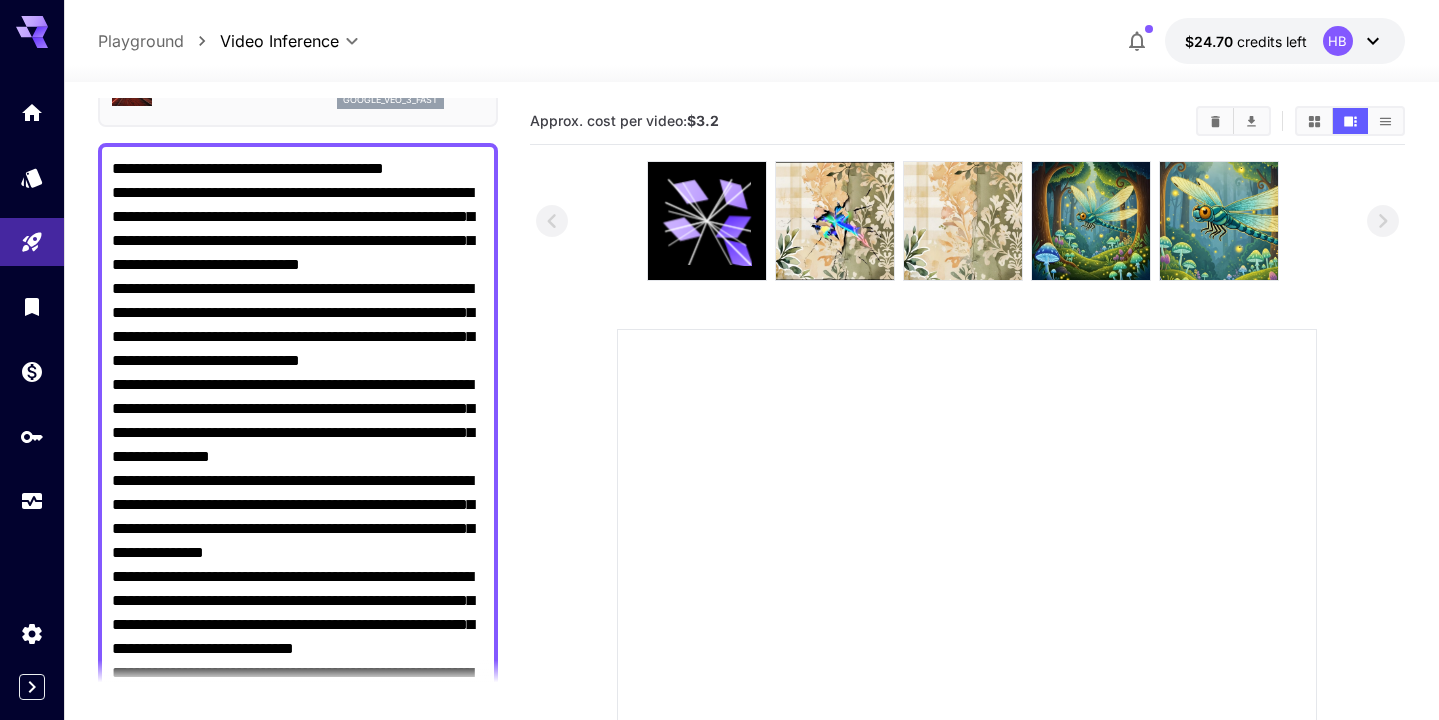 scroll, scrollTop: 122, scrollLeft: 0, axis: vertical 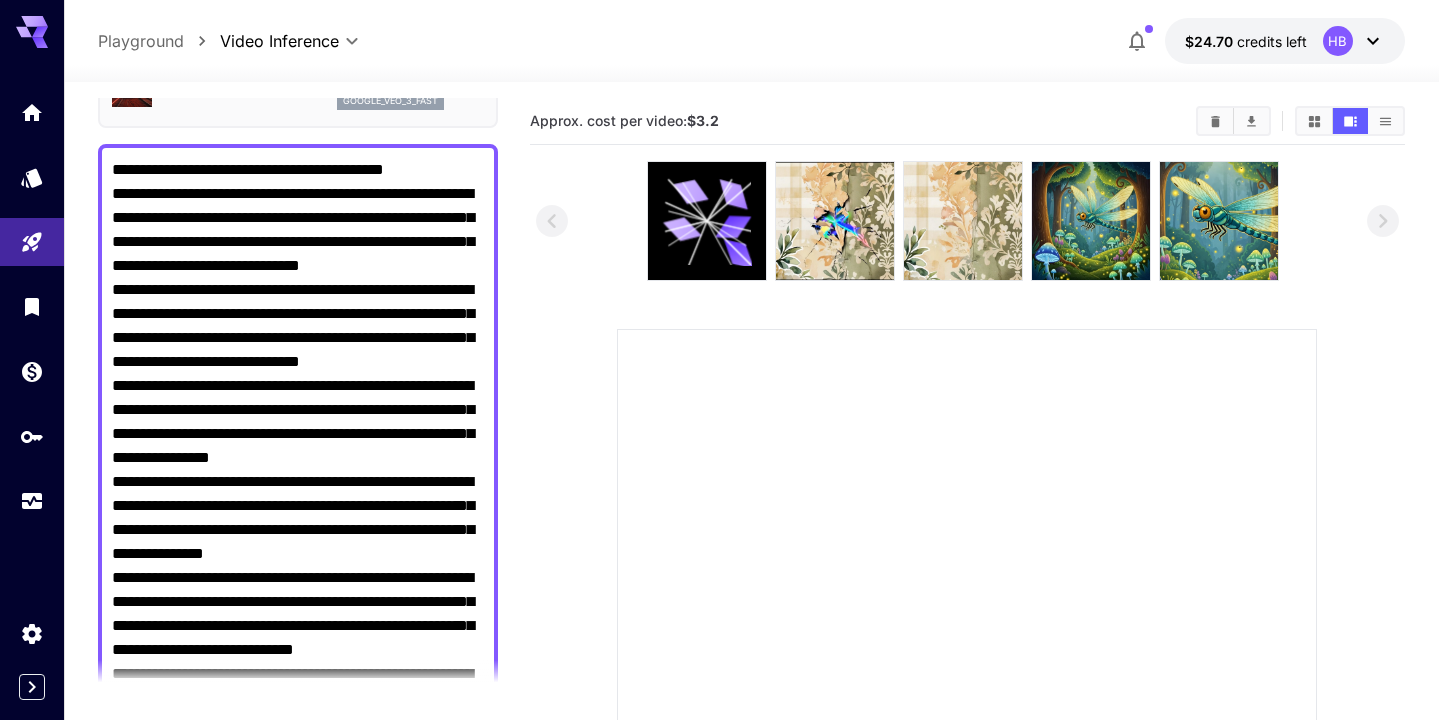 click on "Negative Prompt" at bounding box center (298, 482) 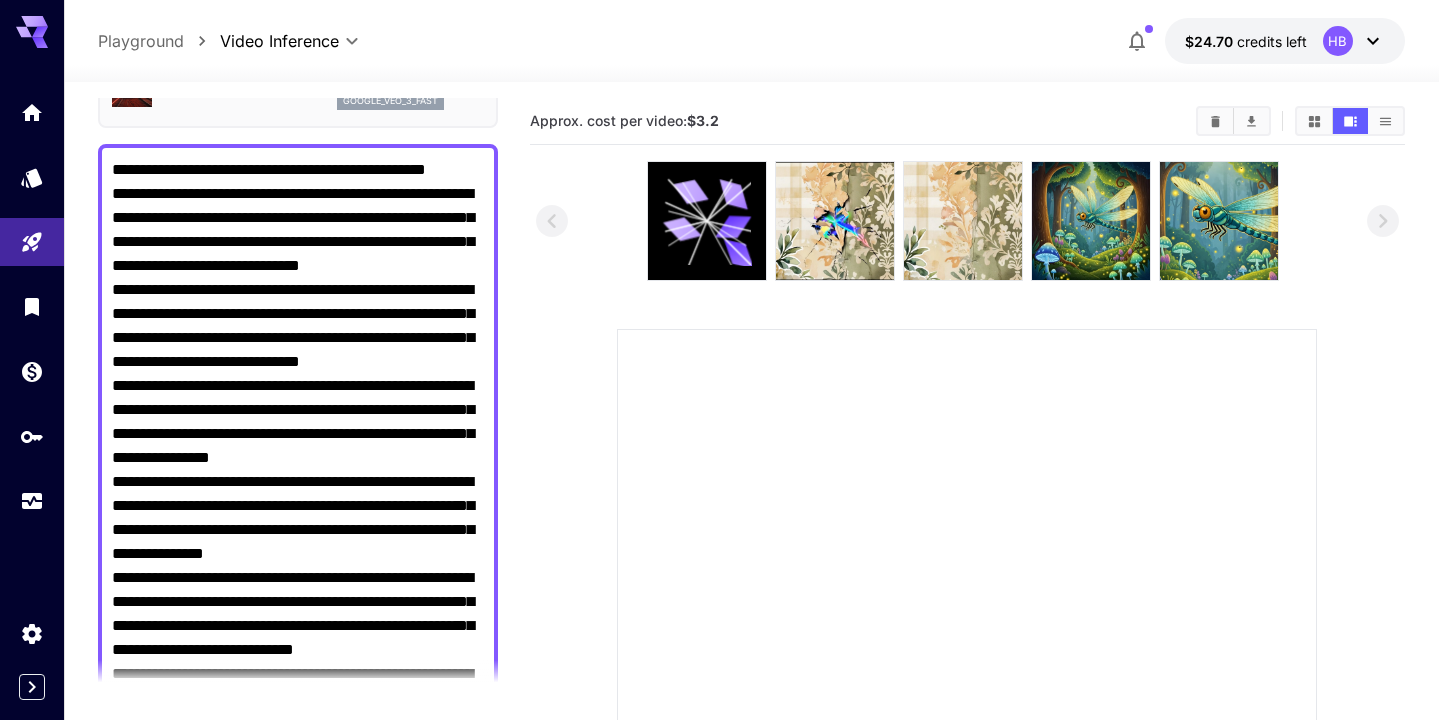 click on "Negative Prompt" at bounding box center [298, 494] 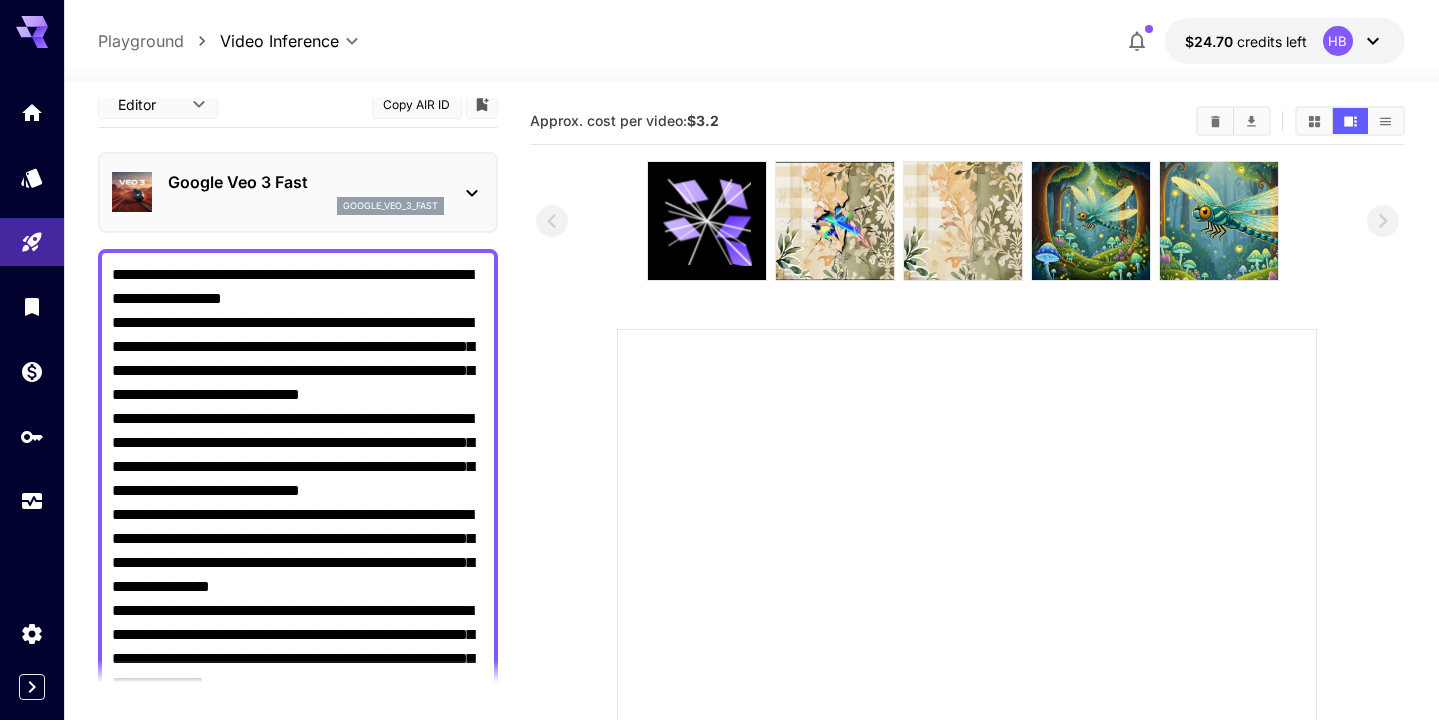scroll, scrollTop: 22, scrollLeft: 0, axis: vertical 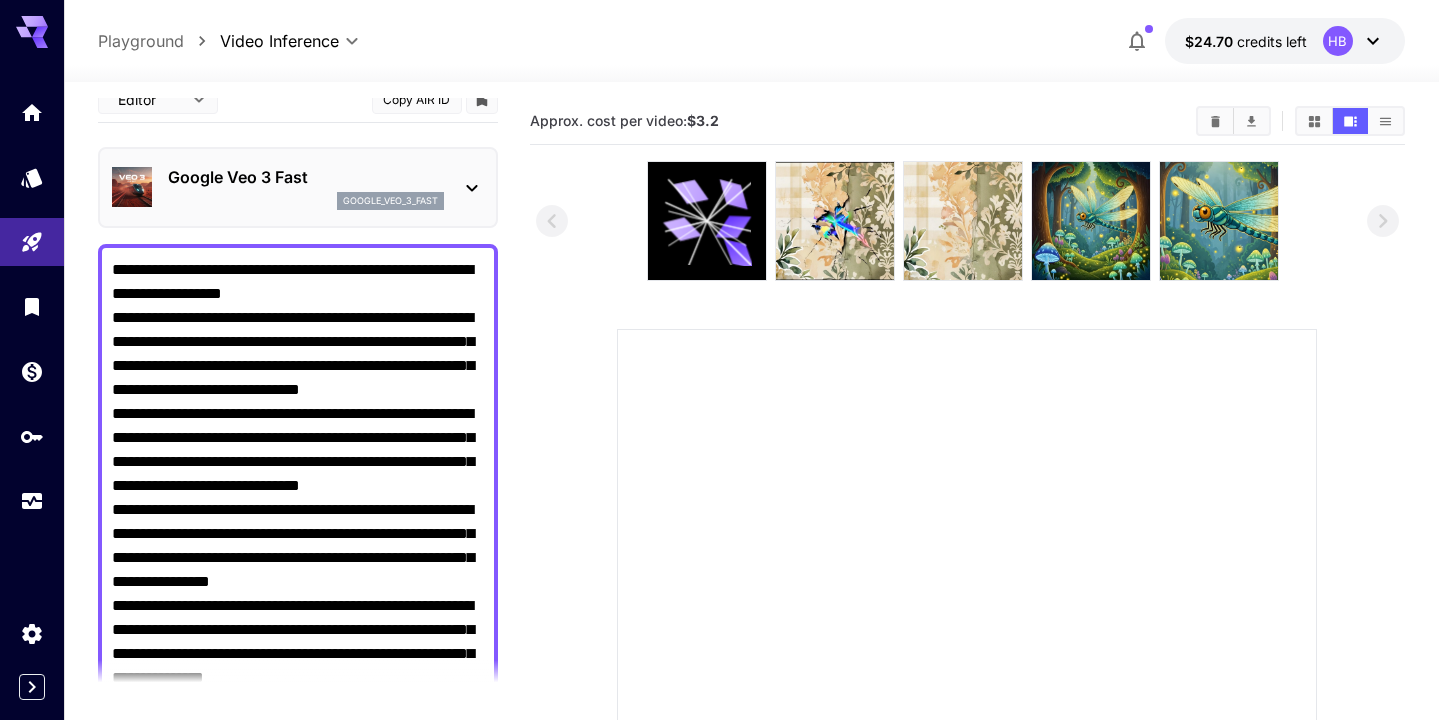 click on "Negative Prompt" at bounding box center [298, 594] 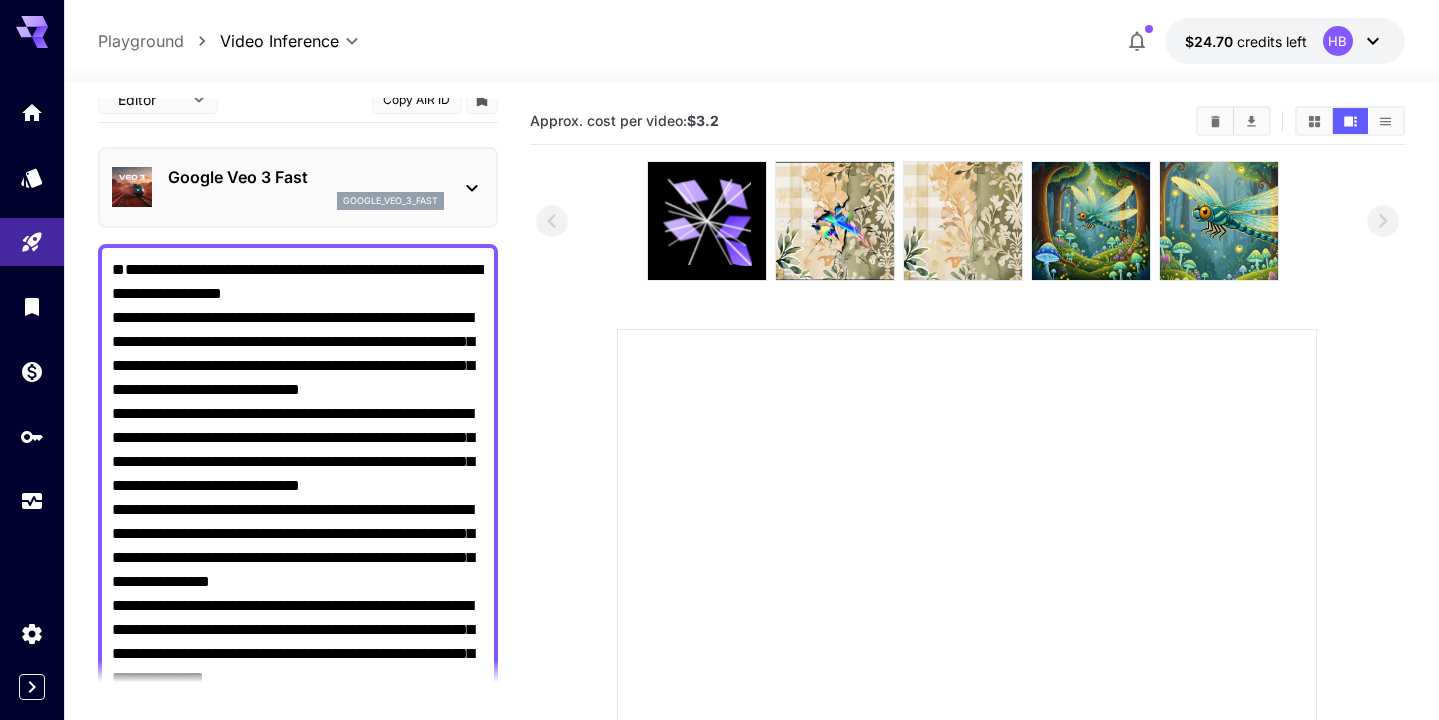 click on "Negative Prompt" at bounding box center (298, 618) 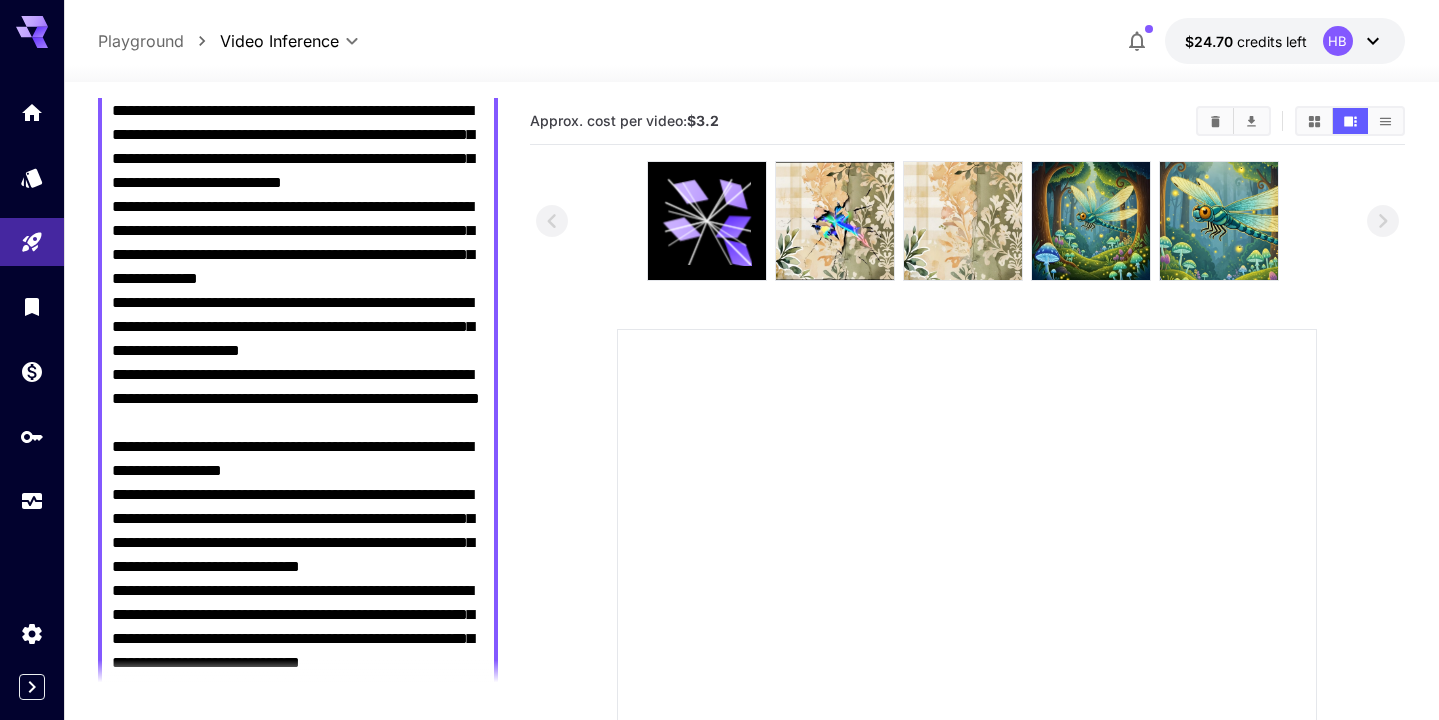 scroll, scrollTop: 0, scrollLeft: 0, axis: both 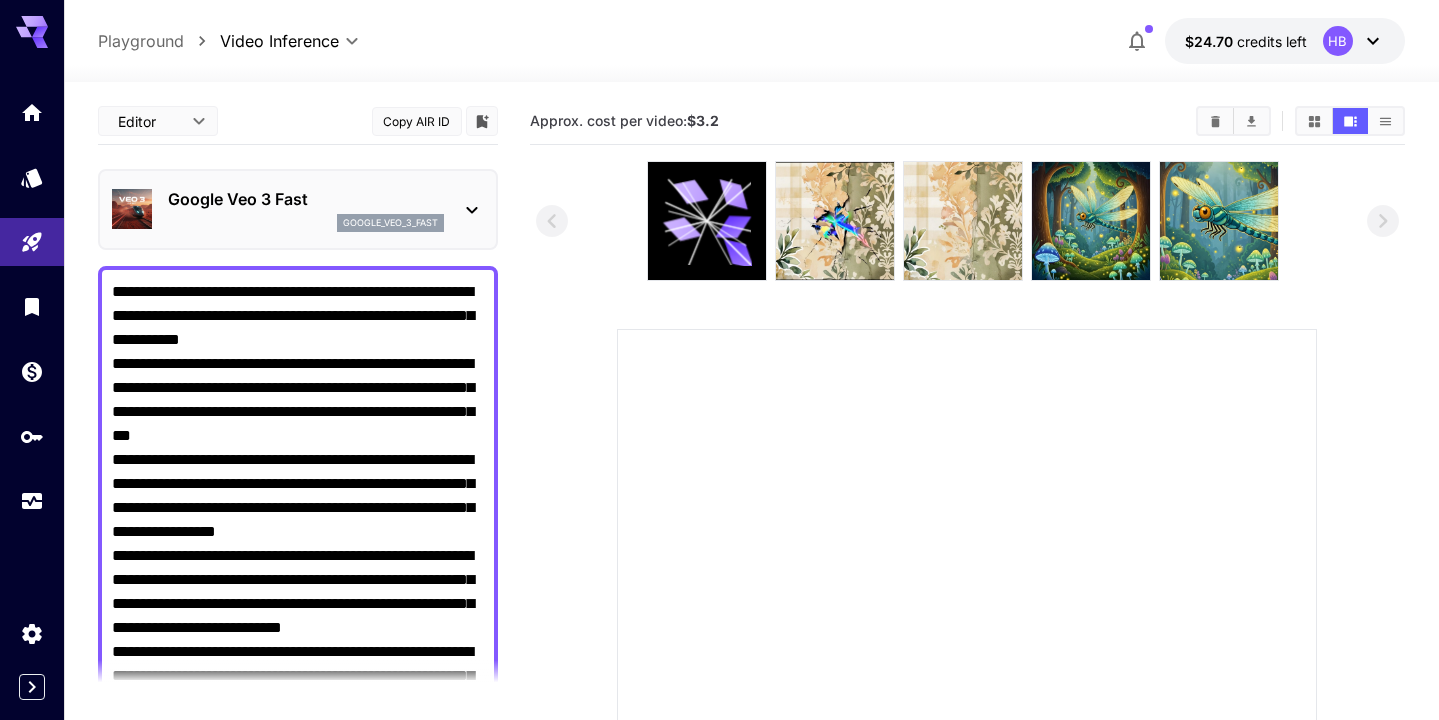 click at bounding box center (298, 940) 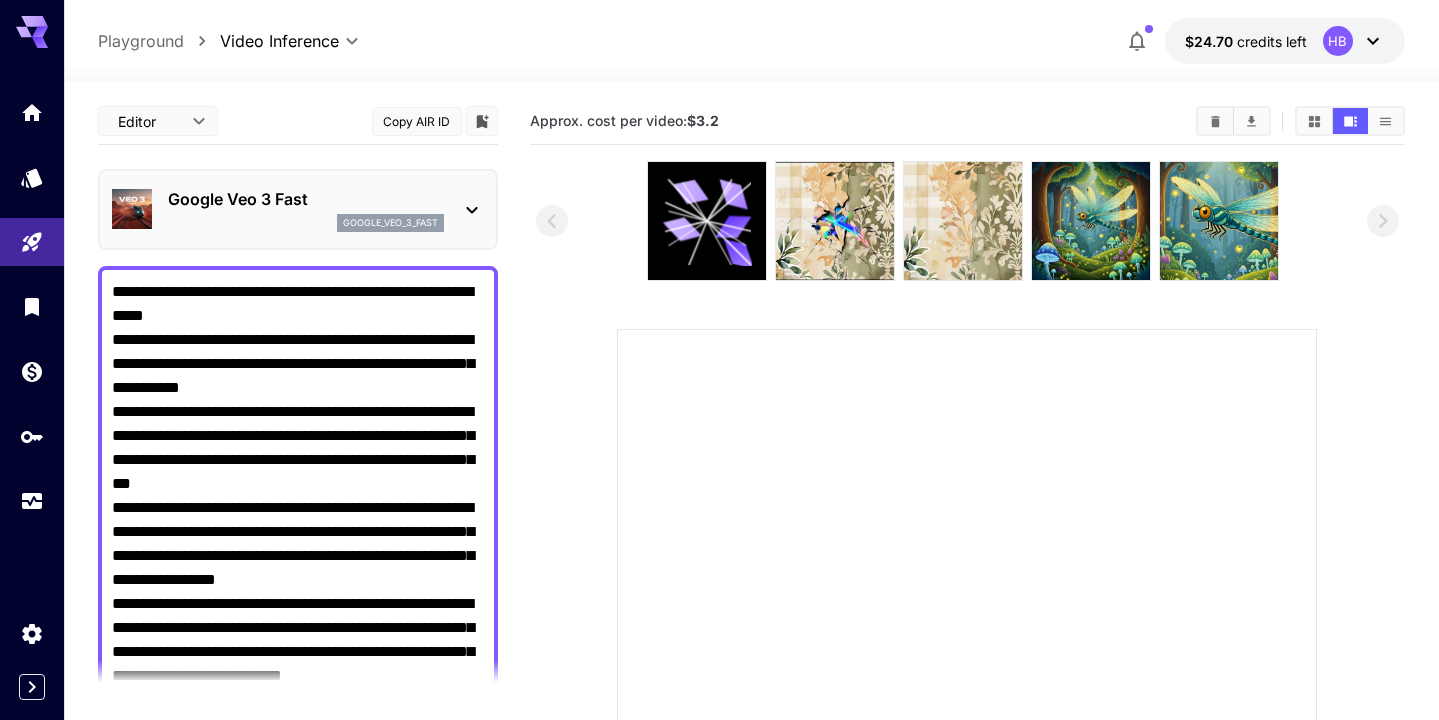 scroll, scrollTop: 369, scrollLeft: 0, axis: vertical 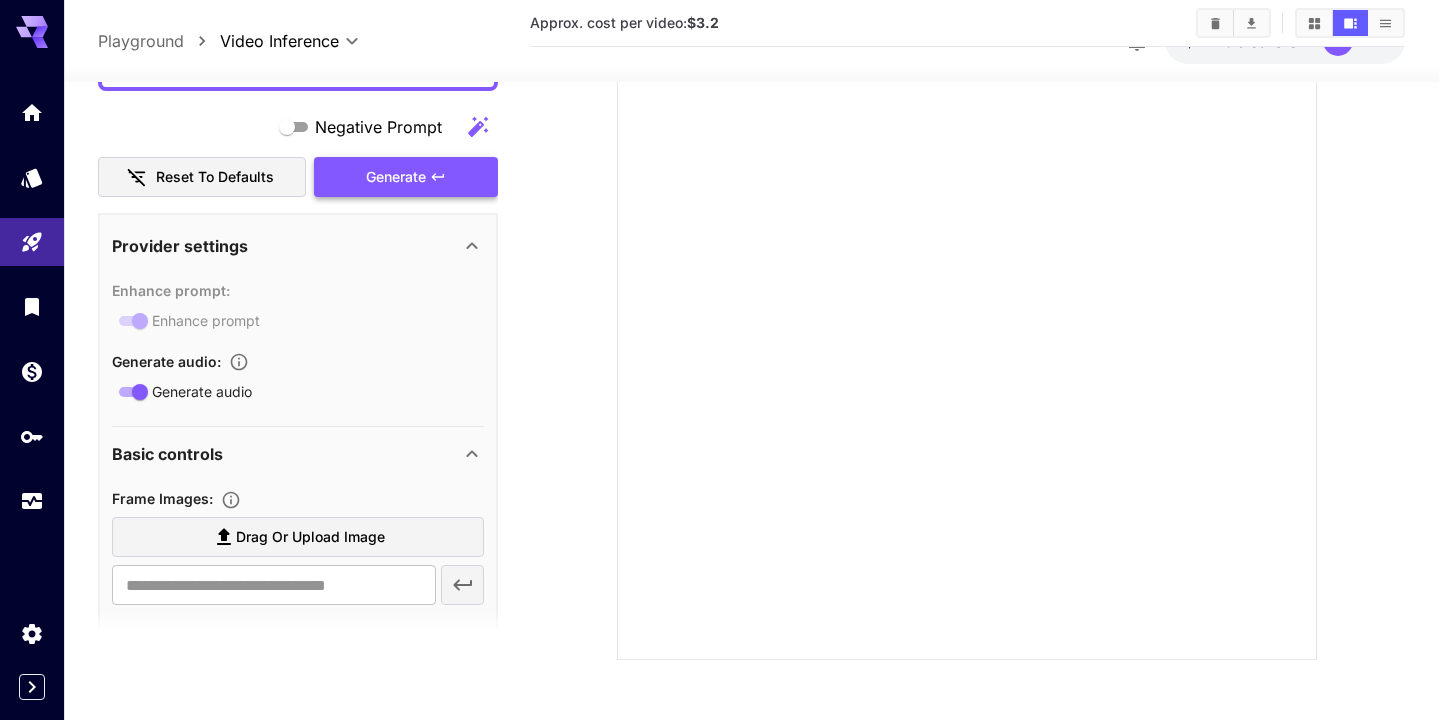 click on "Generate" at bounding box center [406, 177] 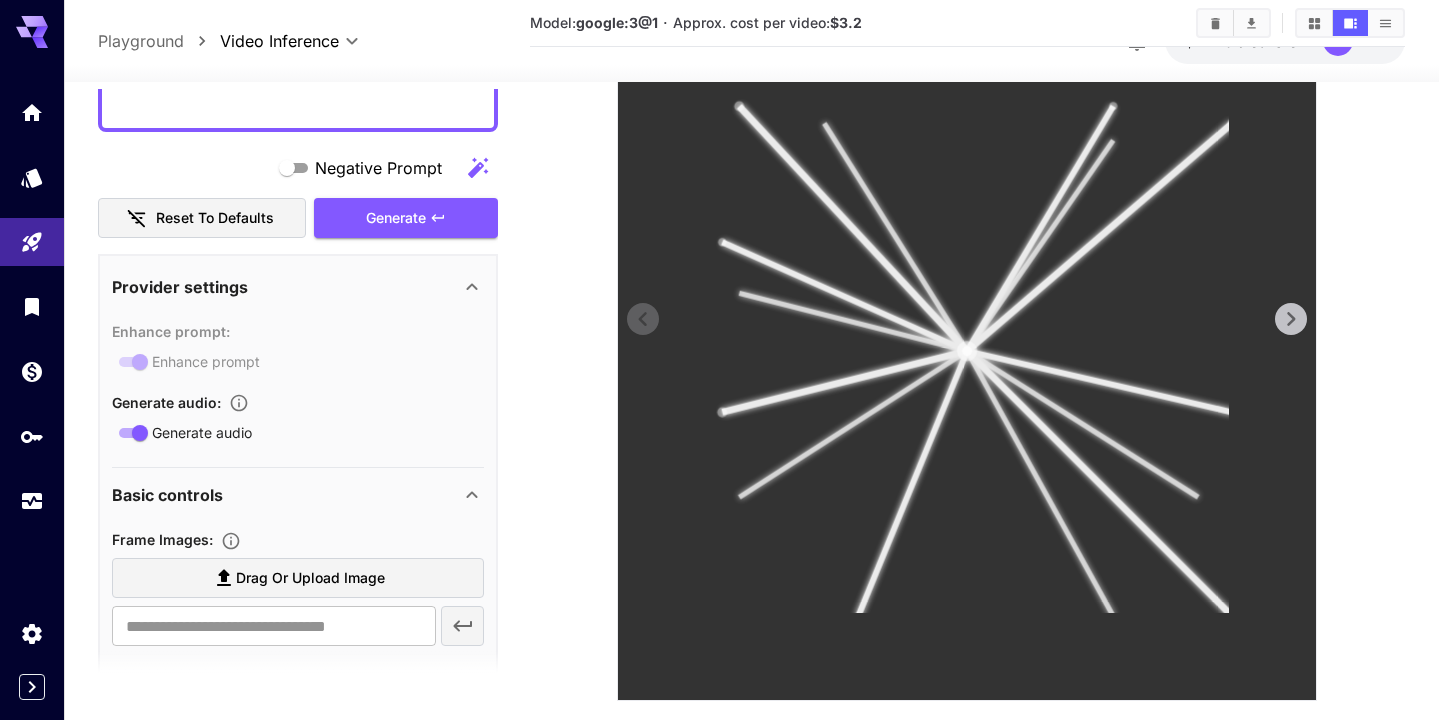 scroll, scrollTop: 331, scrollLeft: 0, axis: vertical 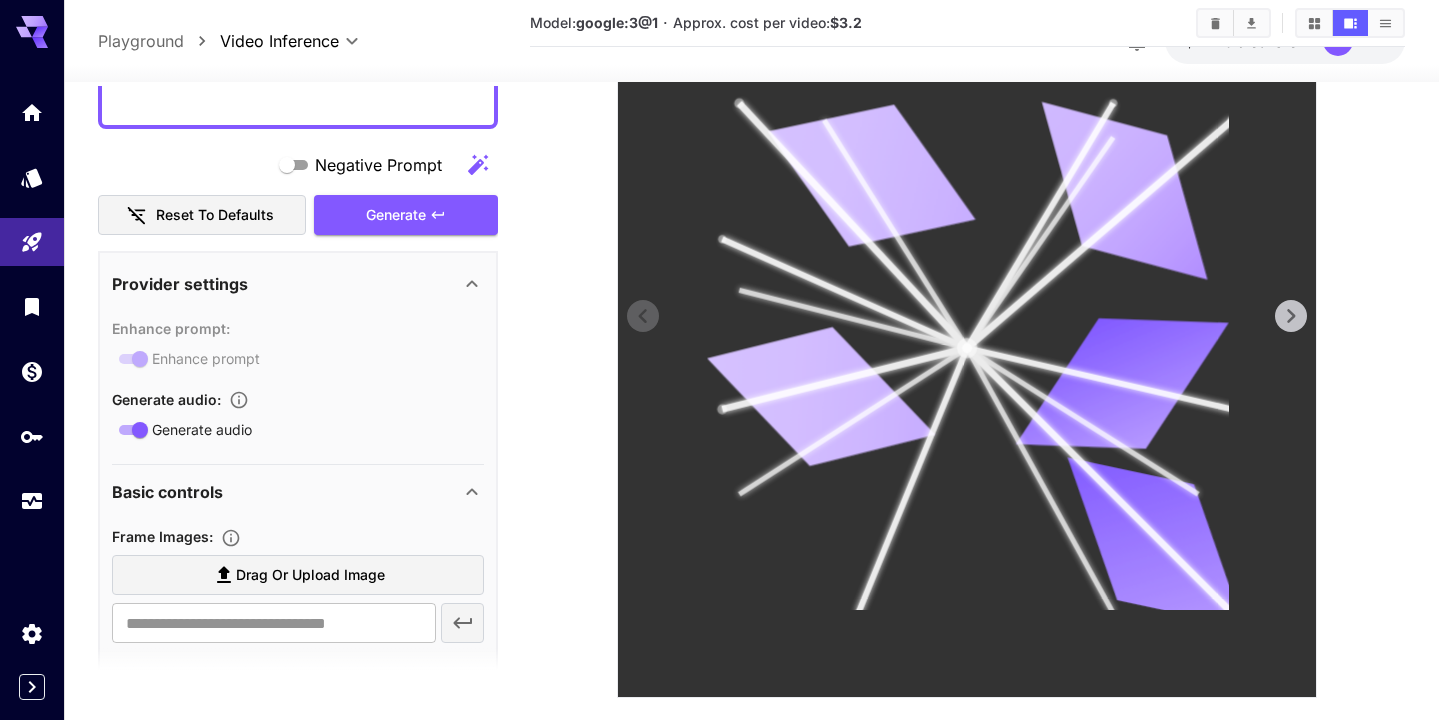 drag, startPoint x: 1327, startPoint y: 416, endPoint x: 799, endPoint y: 243, distance: 555.61945 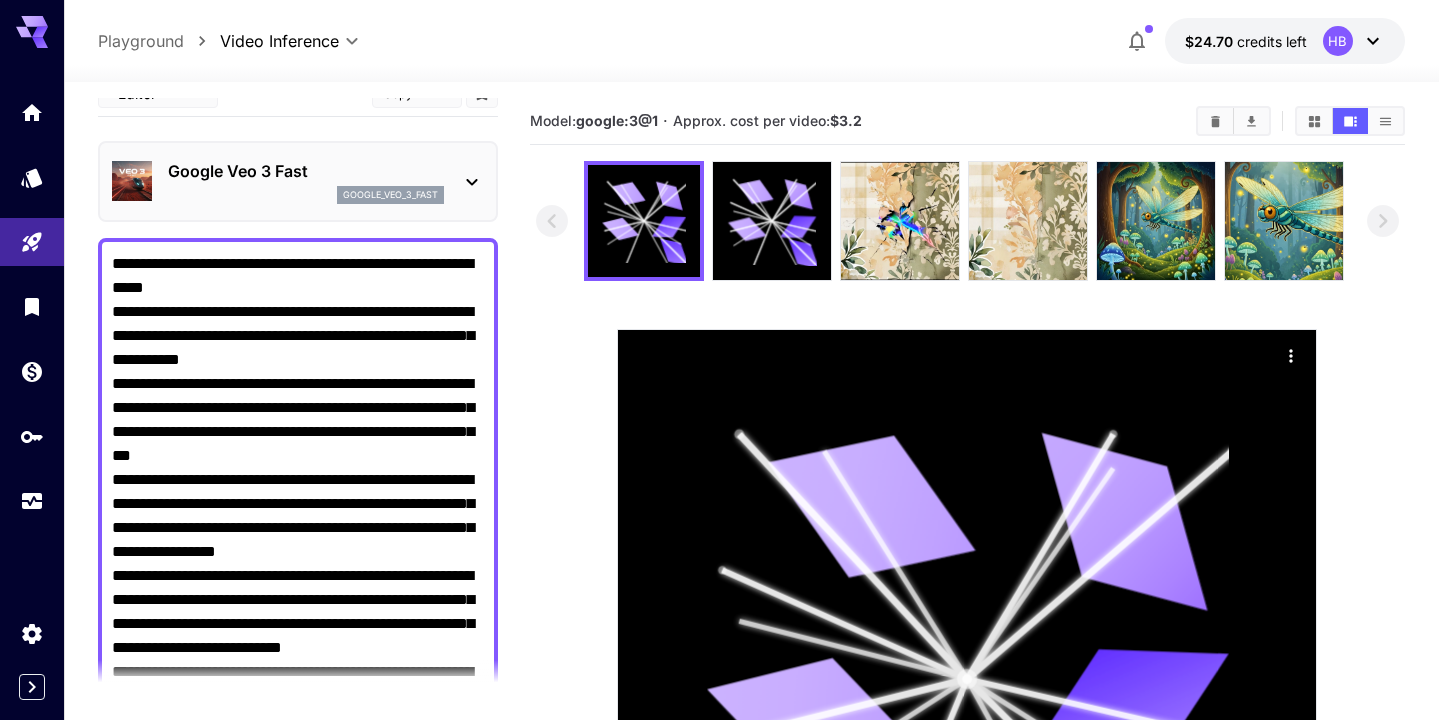 scroll, scrollTop: 0, scrollLeft: 0, axis: both 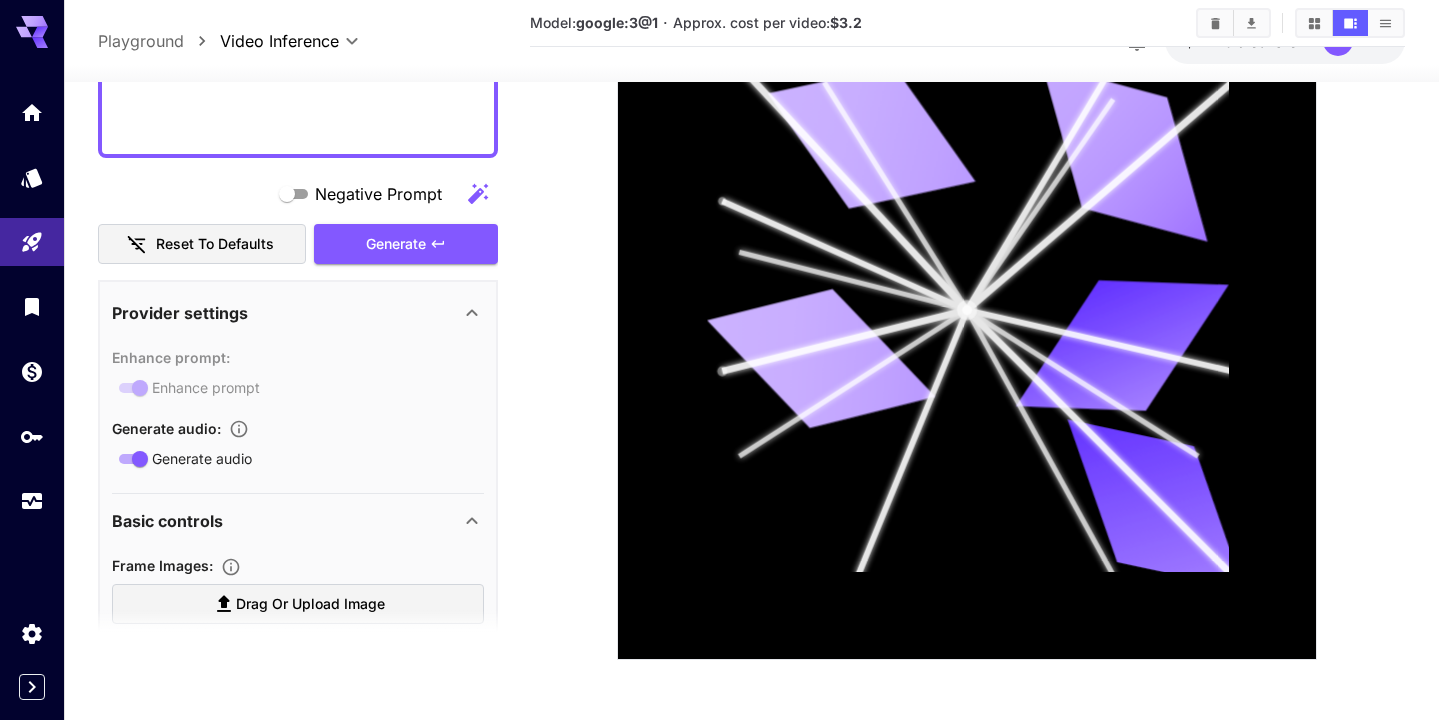 click on "Negative Prompt" at bounding box center (298, -540) 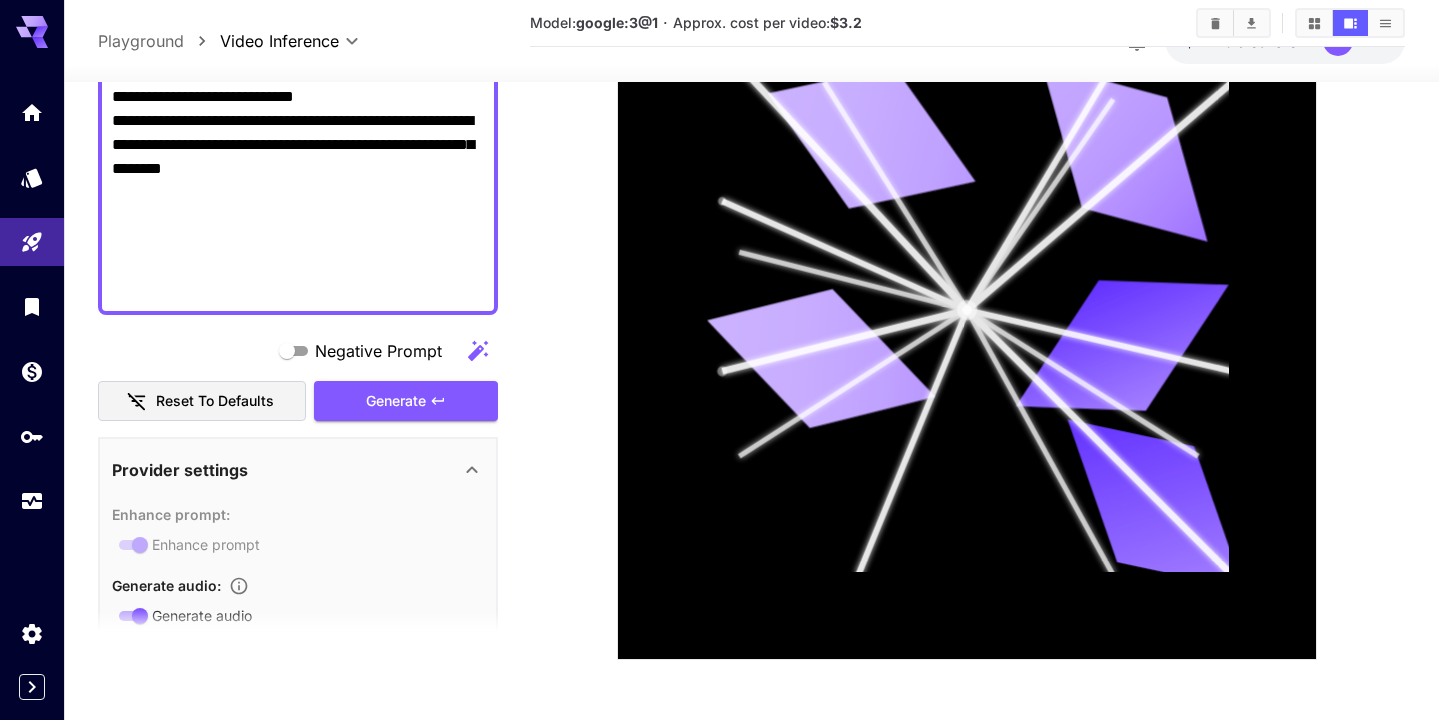scroll, scrollTop: 1232, scrollLeft: 0, axis: vertical 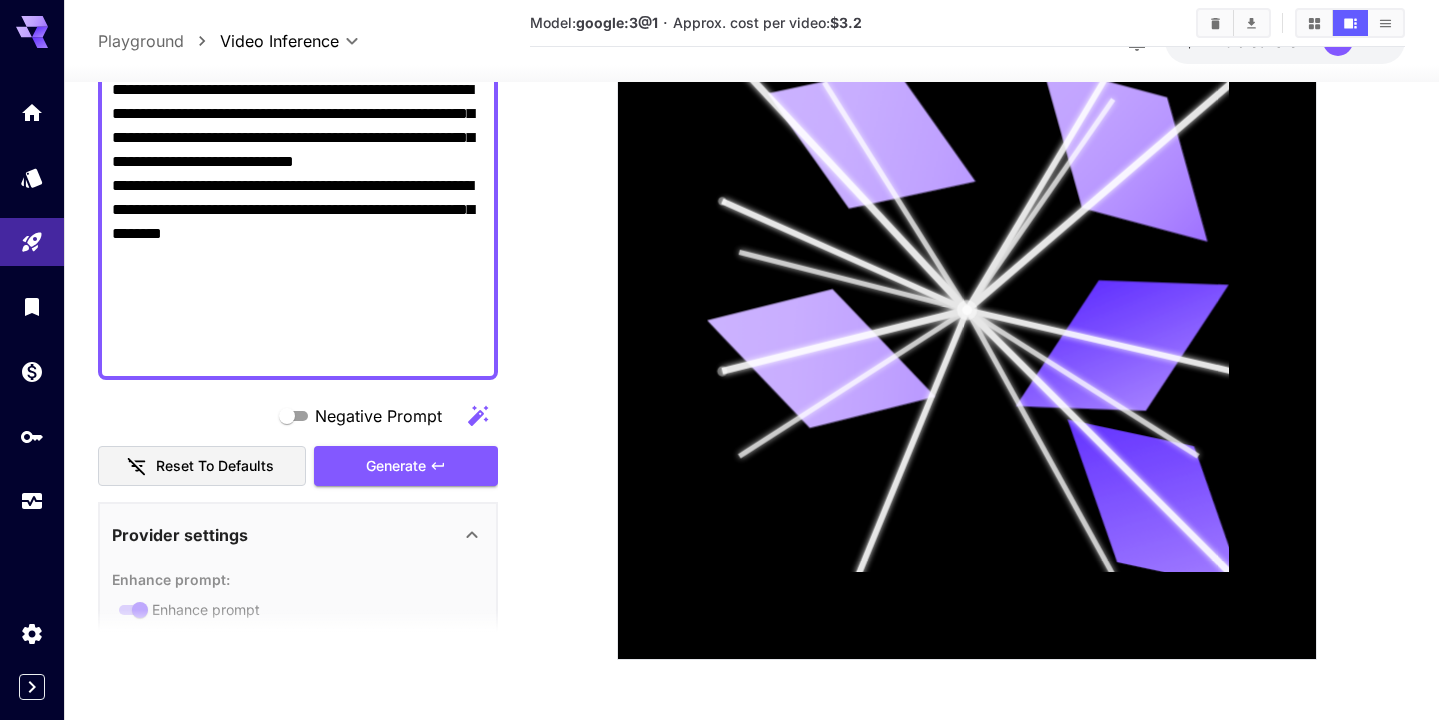 click on "Negative Prompt" at bounding box center (298, -318) 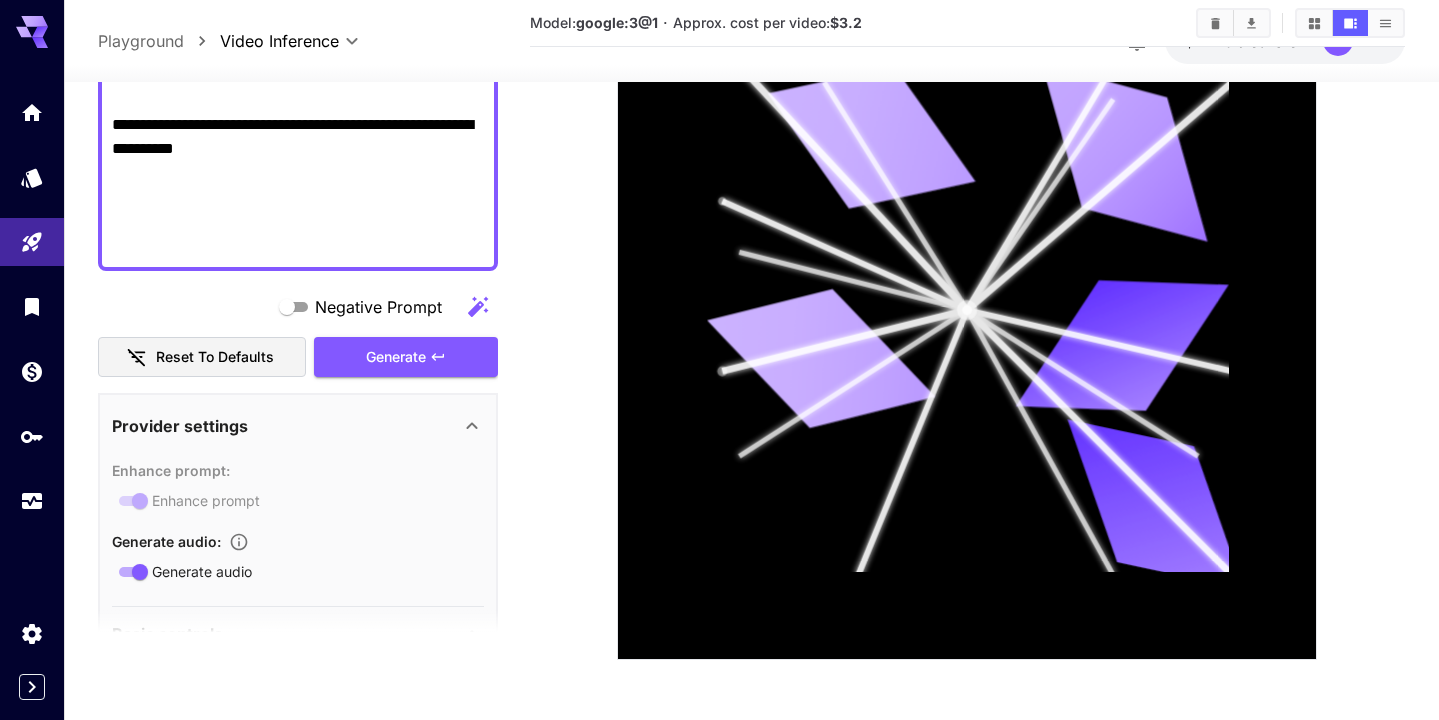 scroll, scrollTop: 1285, scrollLeft: 0, axis: vertical 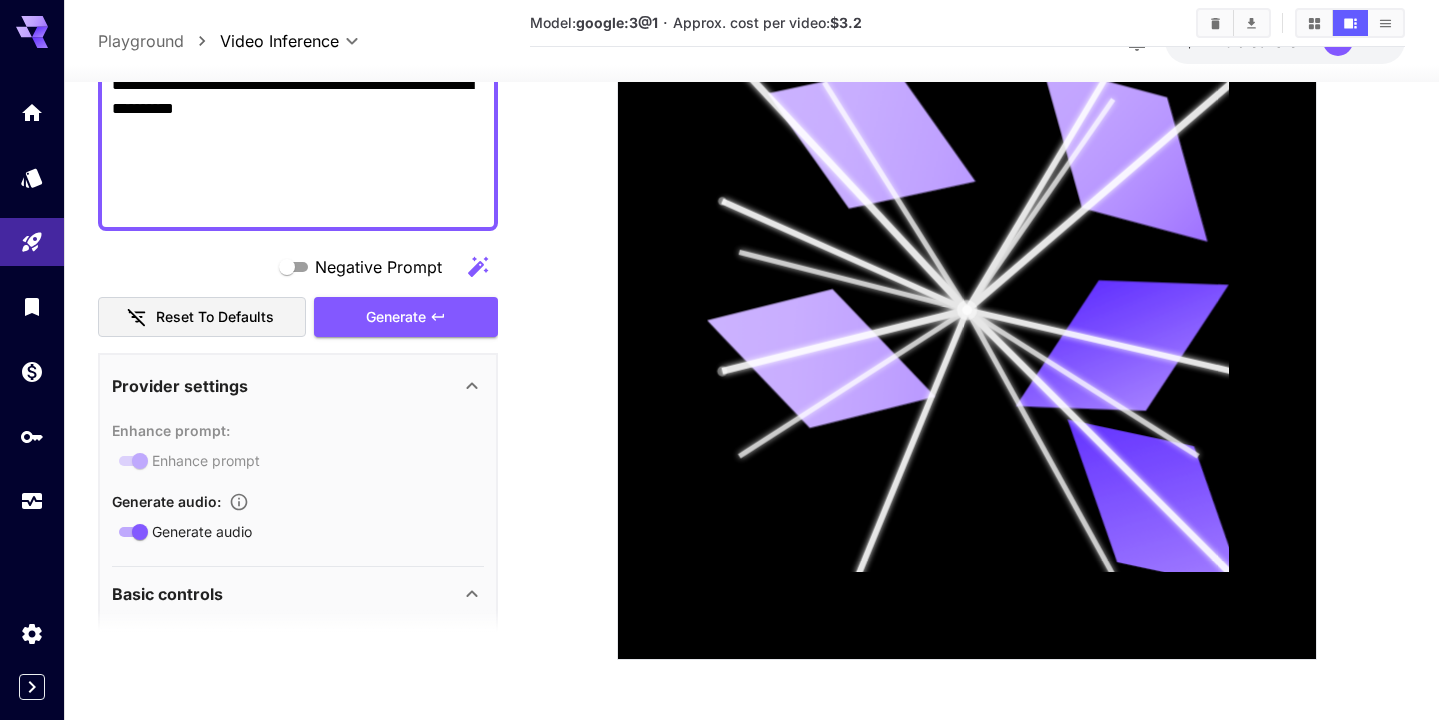 type on "**********" 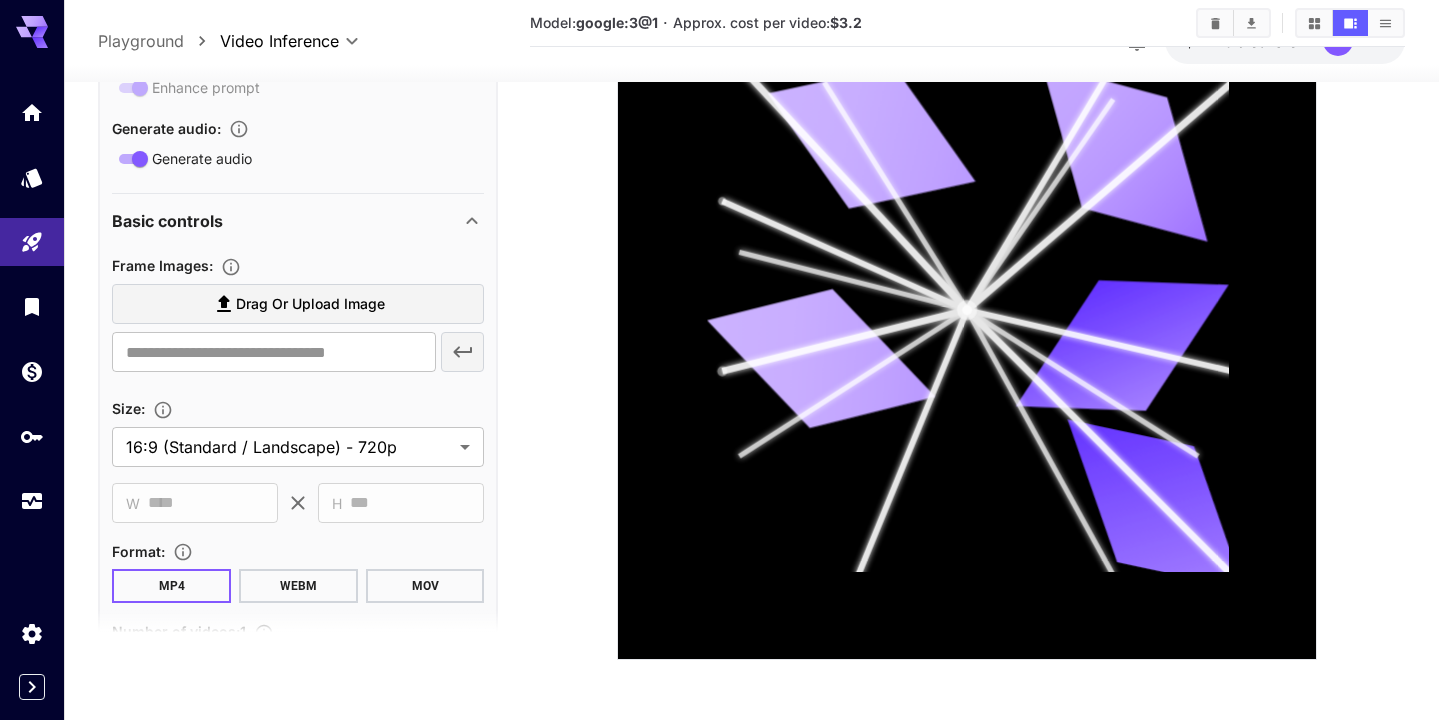 scroll, scrollTop: 1705, scrollLeft: 0, axis: vertical 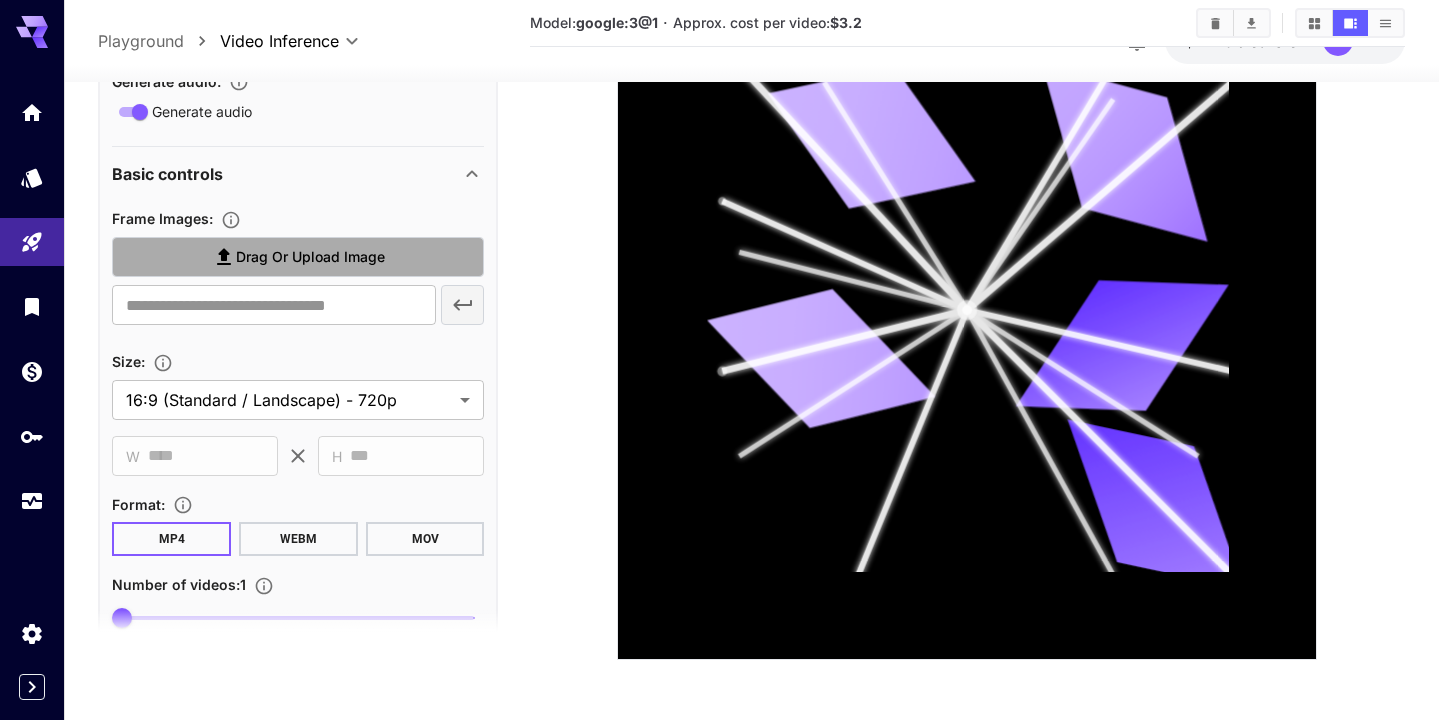 click on "Drag or upload image" at bounding box center (310, 257) 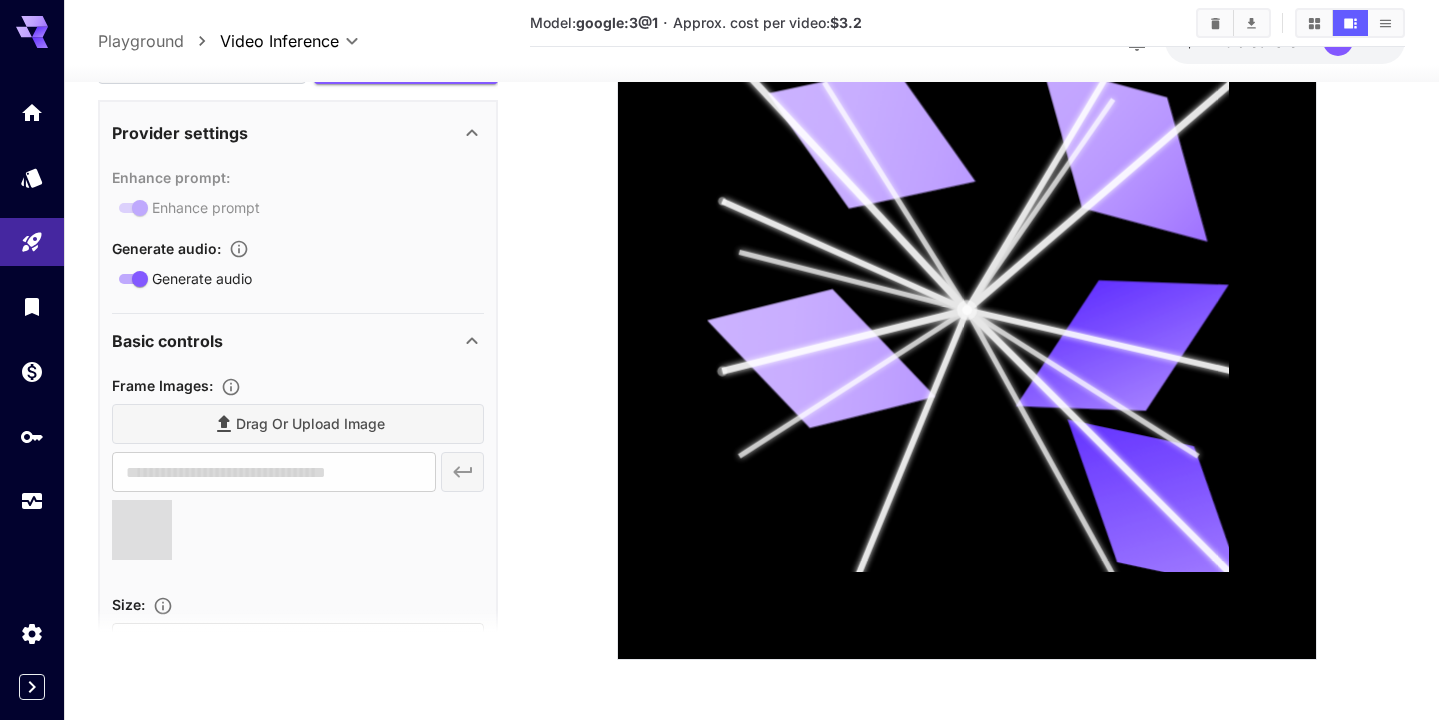 scroll, scrollTop: 1535, scrollLeft: 0, axis: vertical 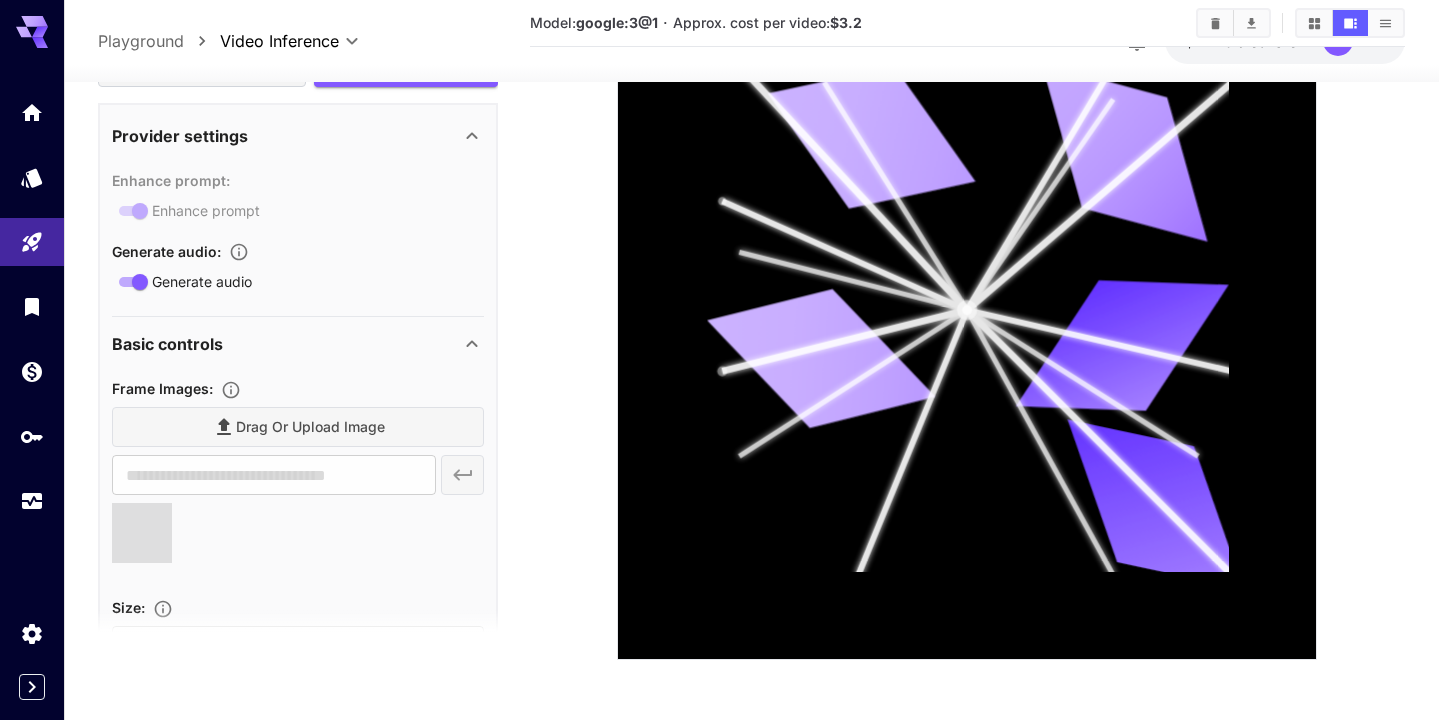 type on "**********" 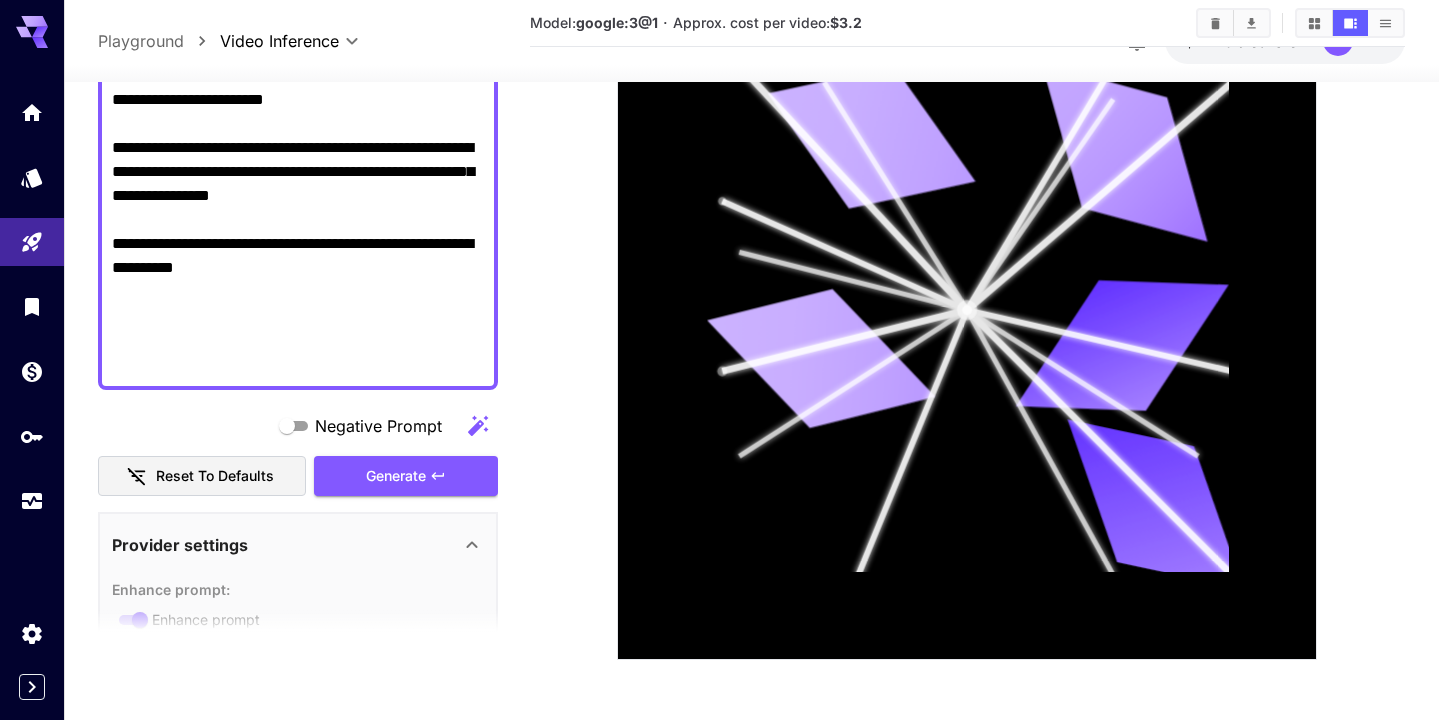 scroll, scrollTop: 1031, scrollLeft: 0, axis: vertical 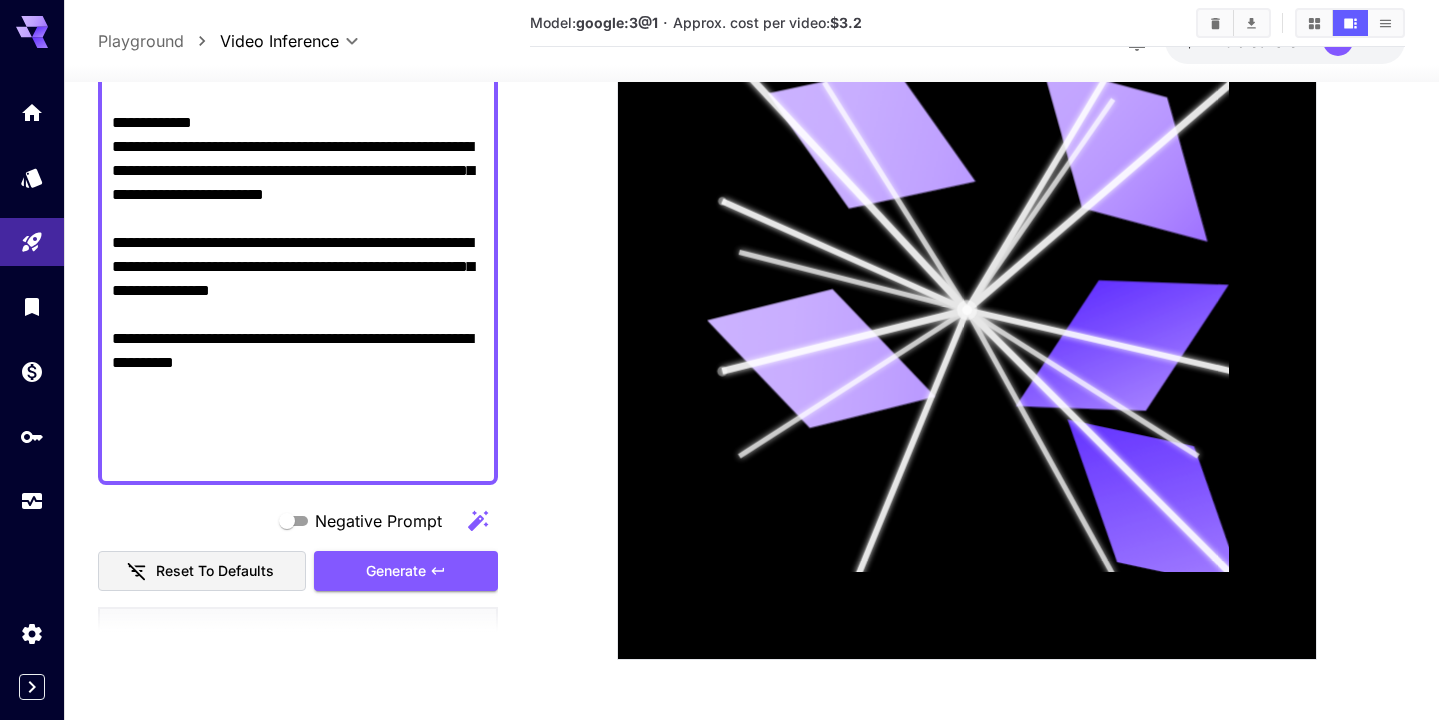 click on "Negative Prompt" at bounding box center (298, -165) 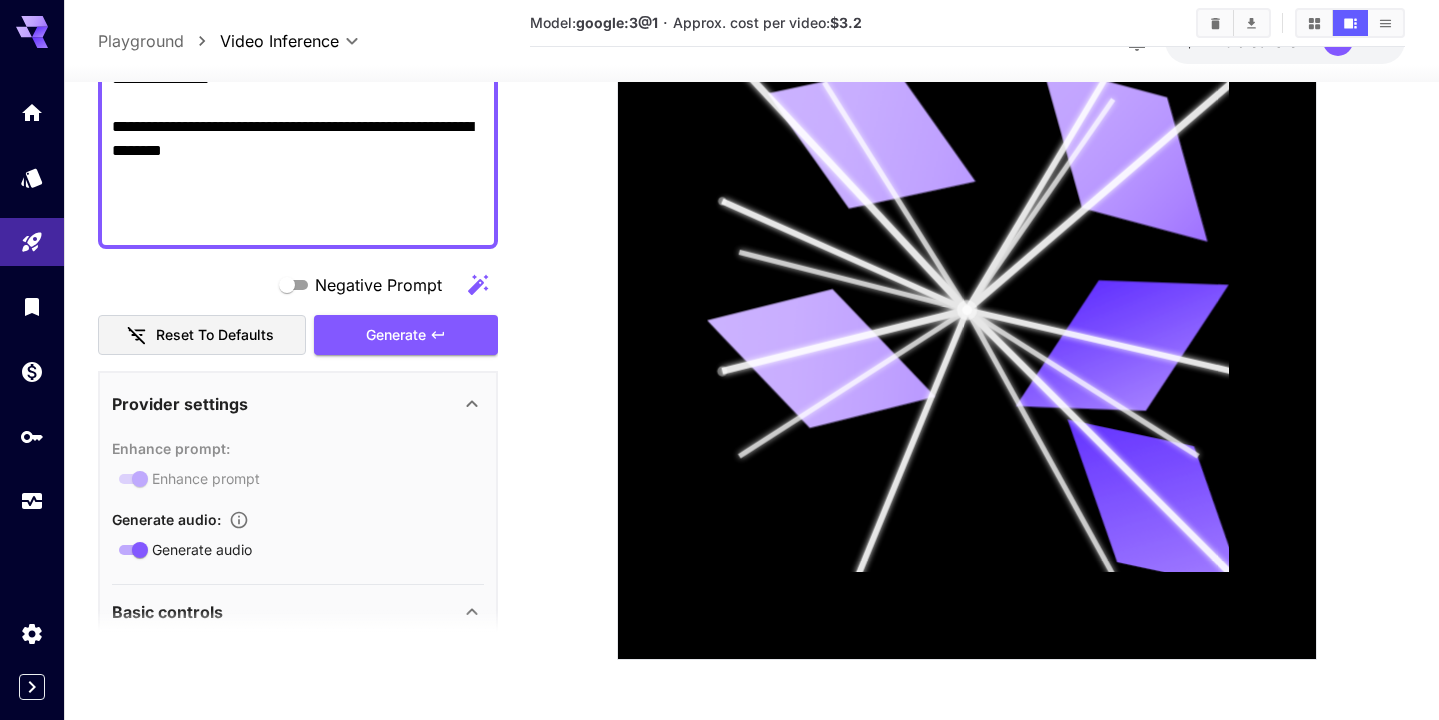 scroll, scrollTop: 1245, scrollLeft: 0, axis: vertical 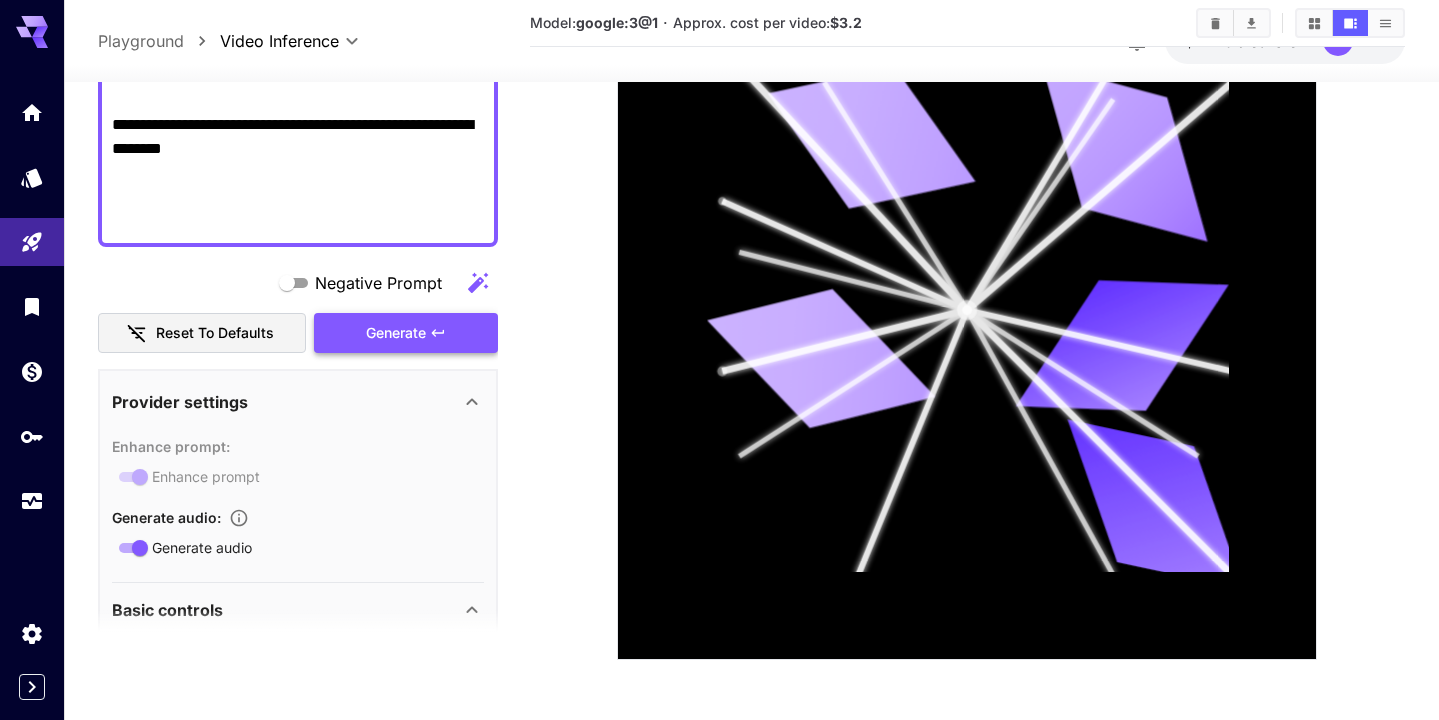 type on "**********" 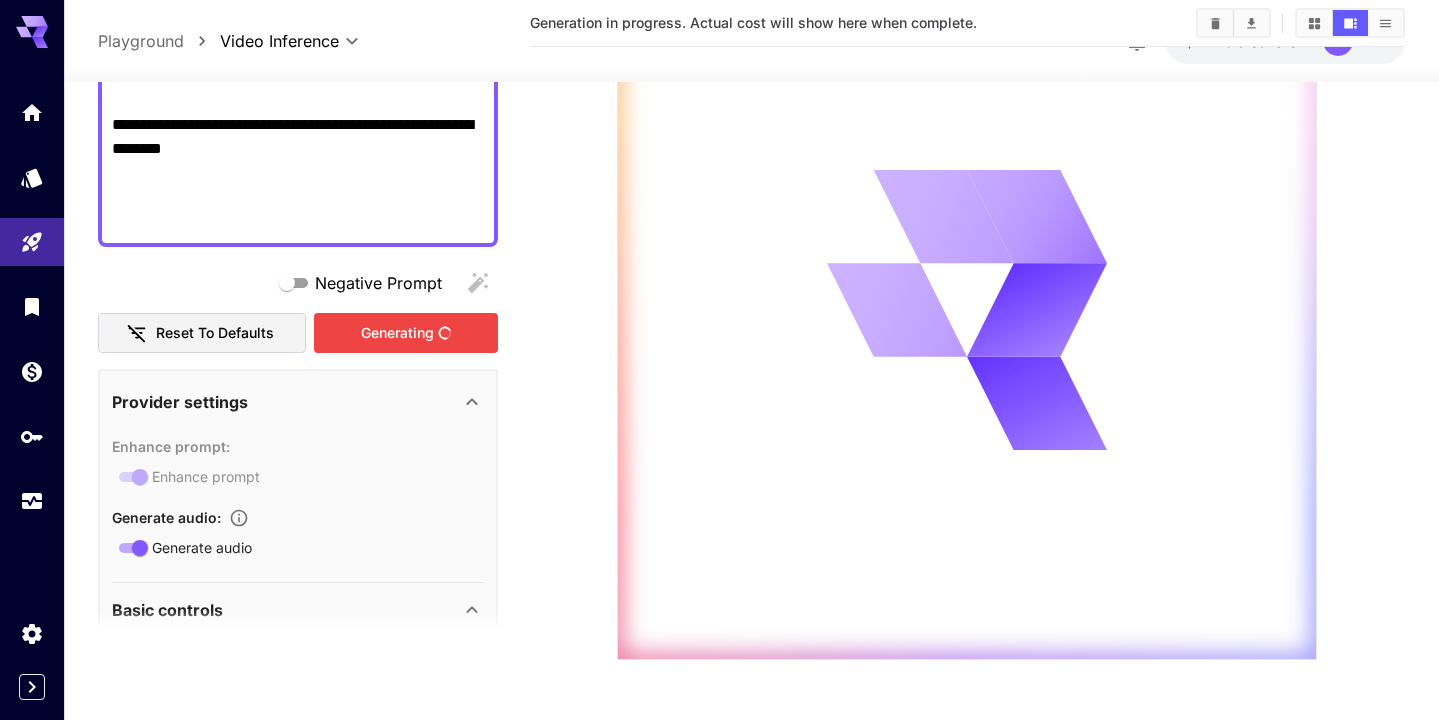 click on "Generating" at bounding box center (406, 333) 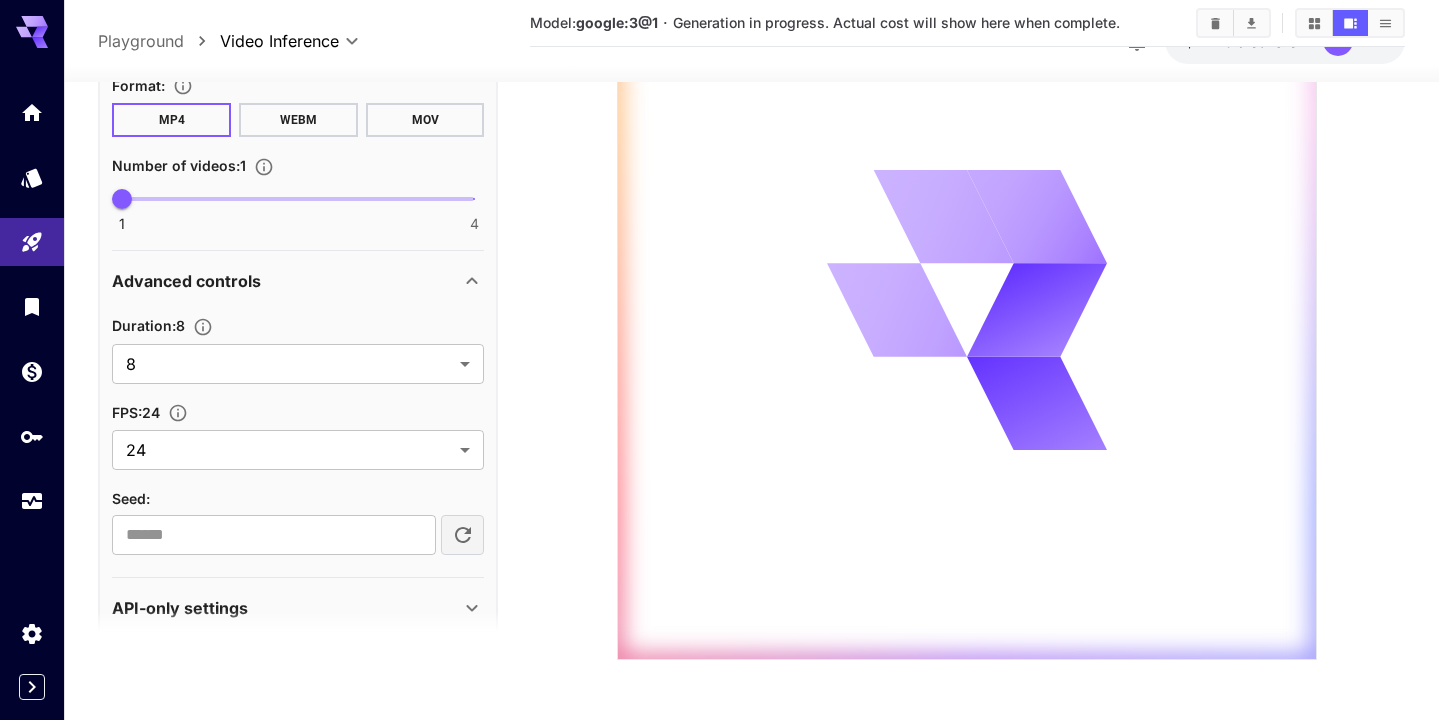 scroll, scrollTop: 2207, scrollLeft: 0, axis: vertical 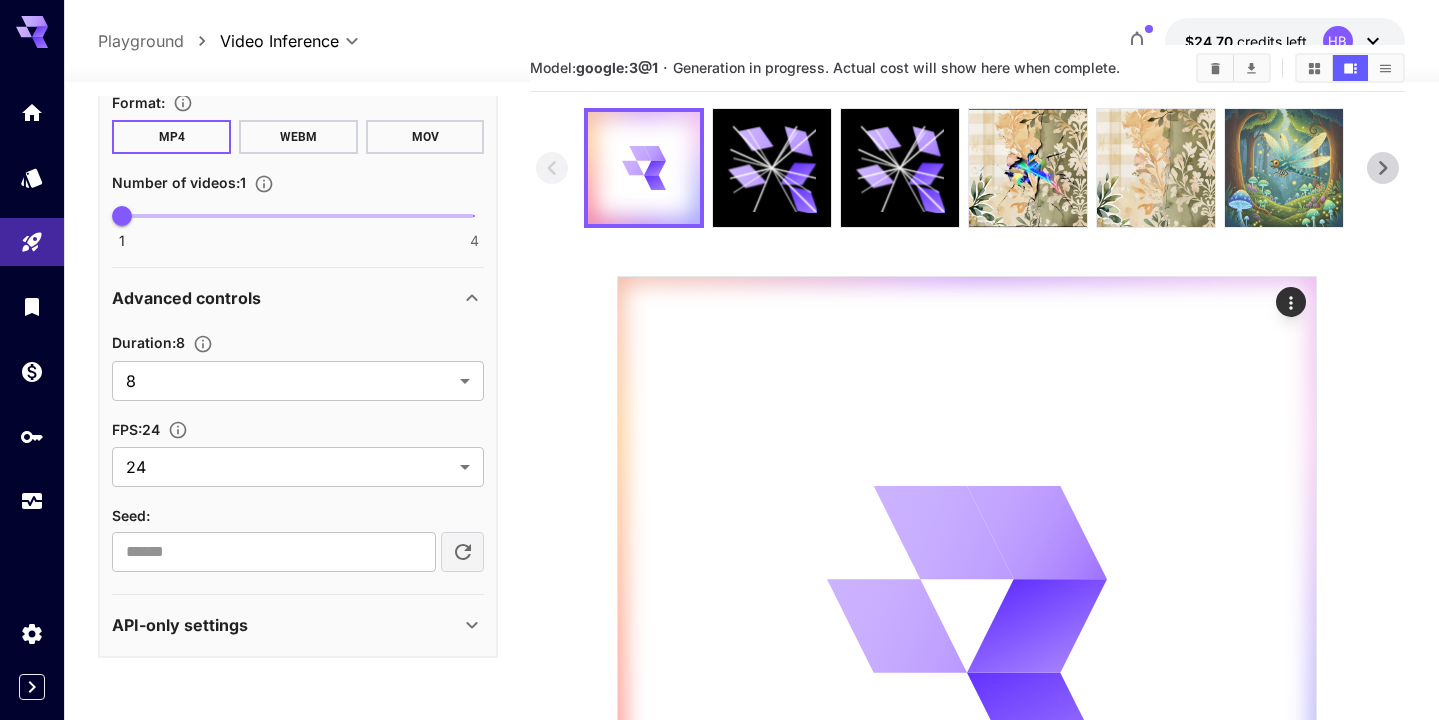 click at bounding box center [1284, 168] 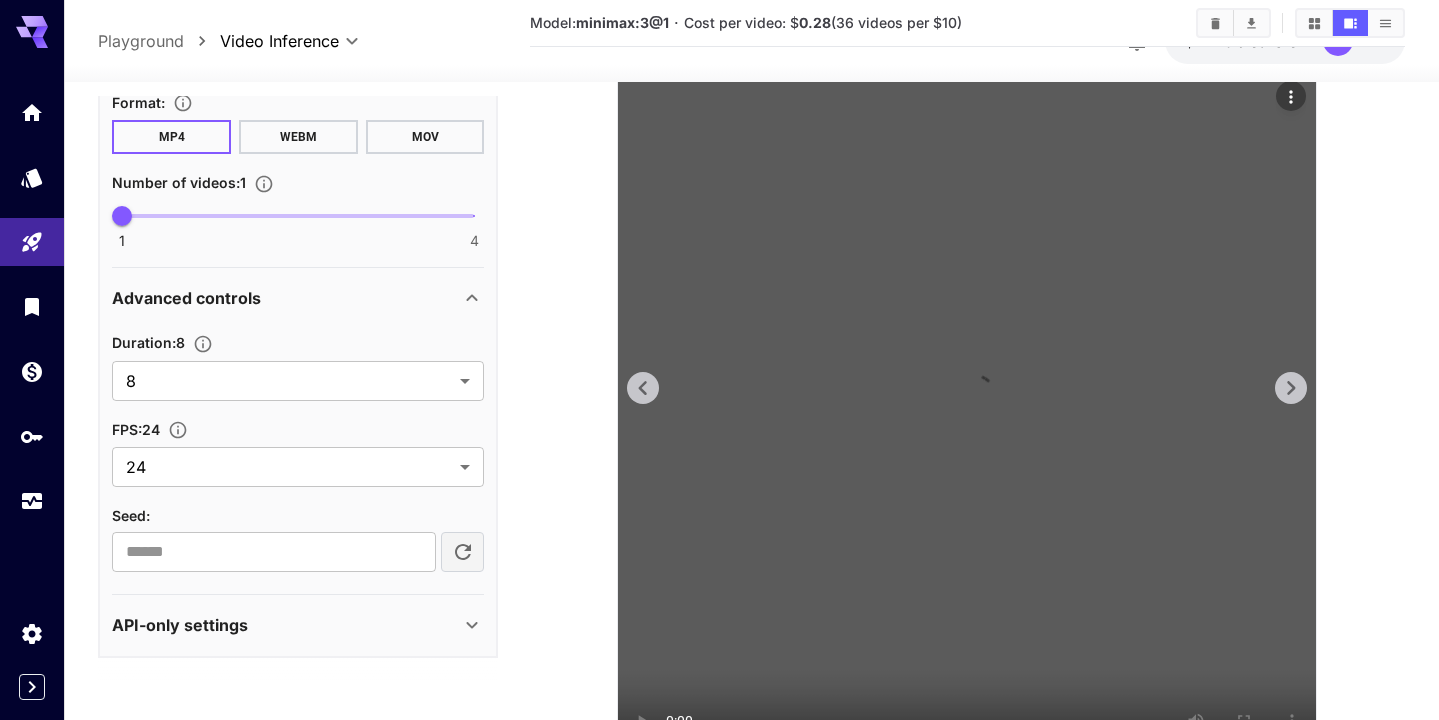 scroll, scrollTop: 301, scrollLeft: 0, axis: vertical 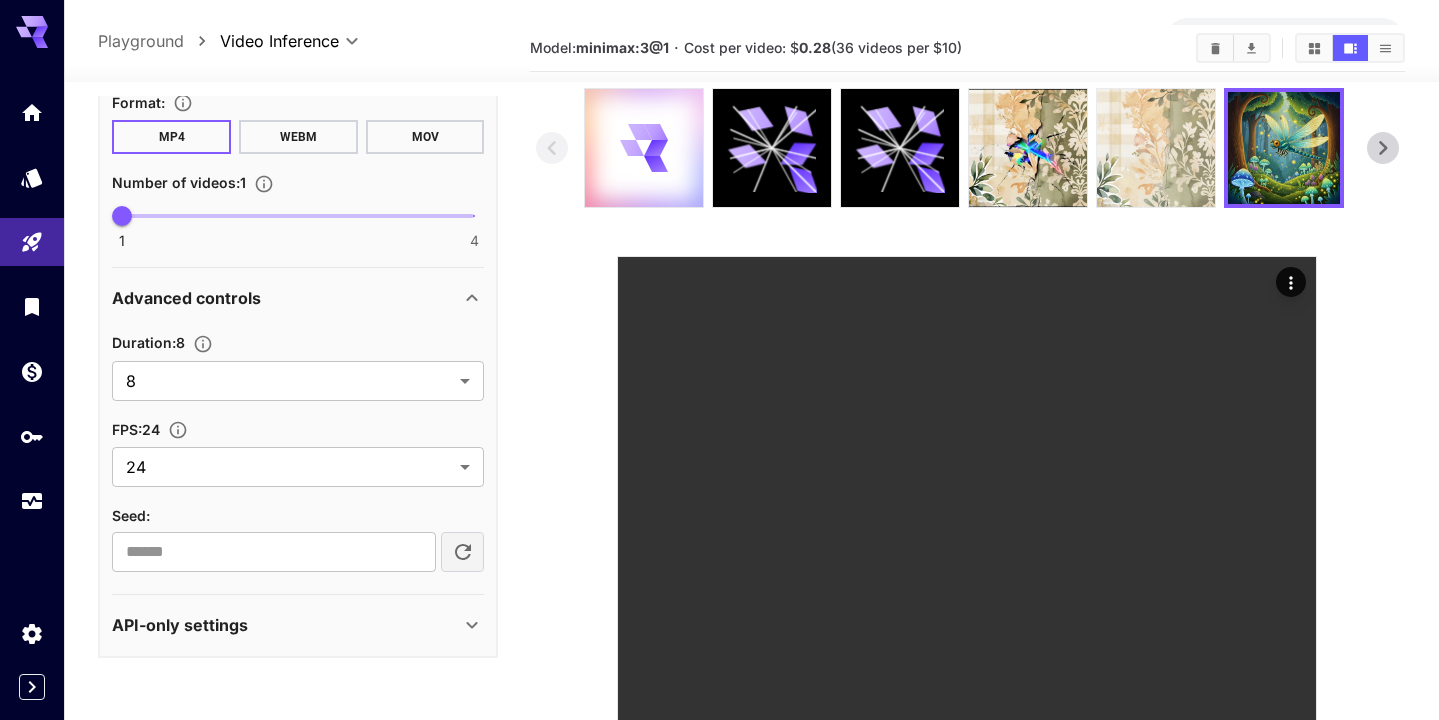 click at bounding box center [1156, 148] 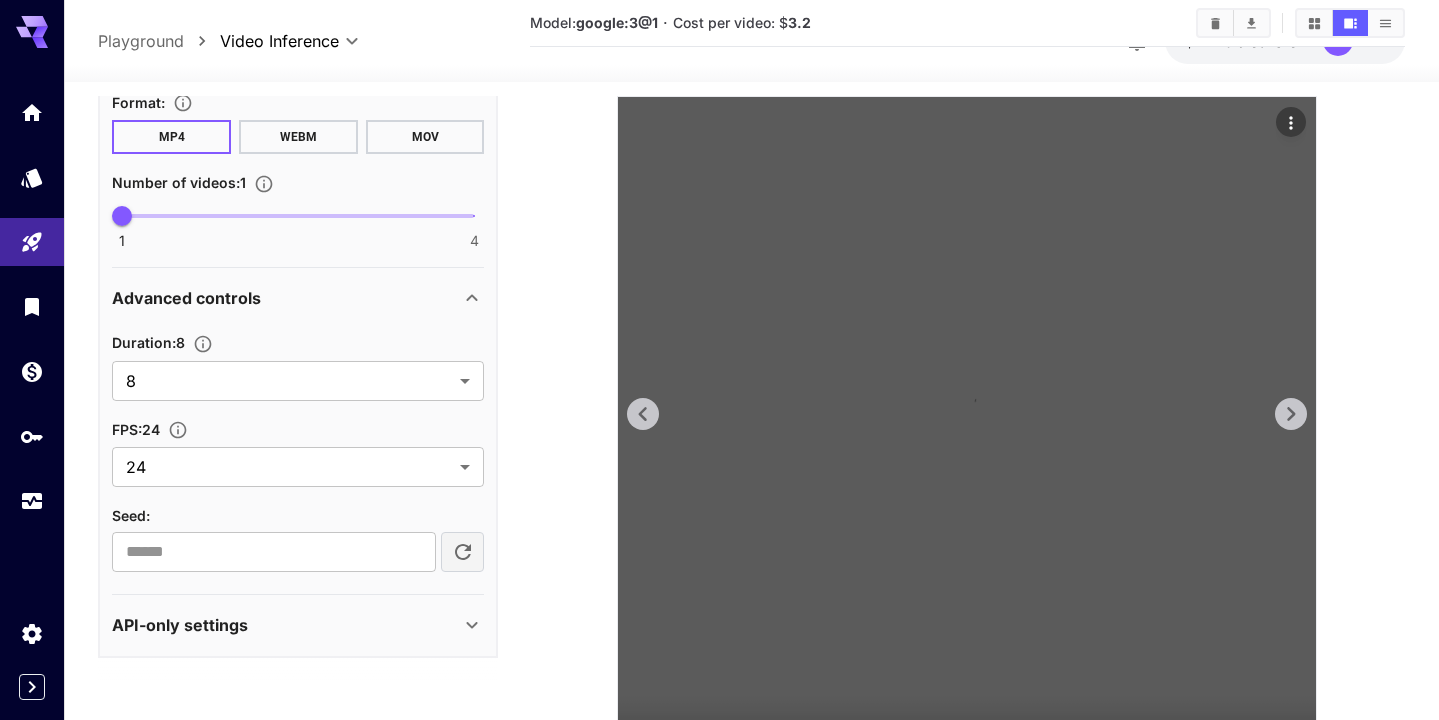 scroll, scrollTop: 315, scrollLeft: 0, axis: vertical 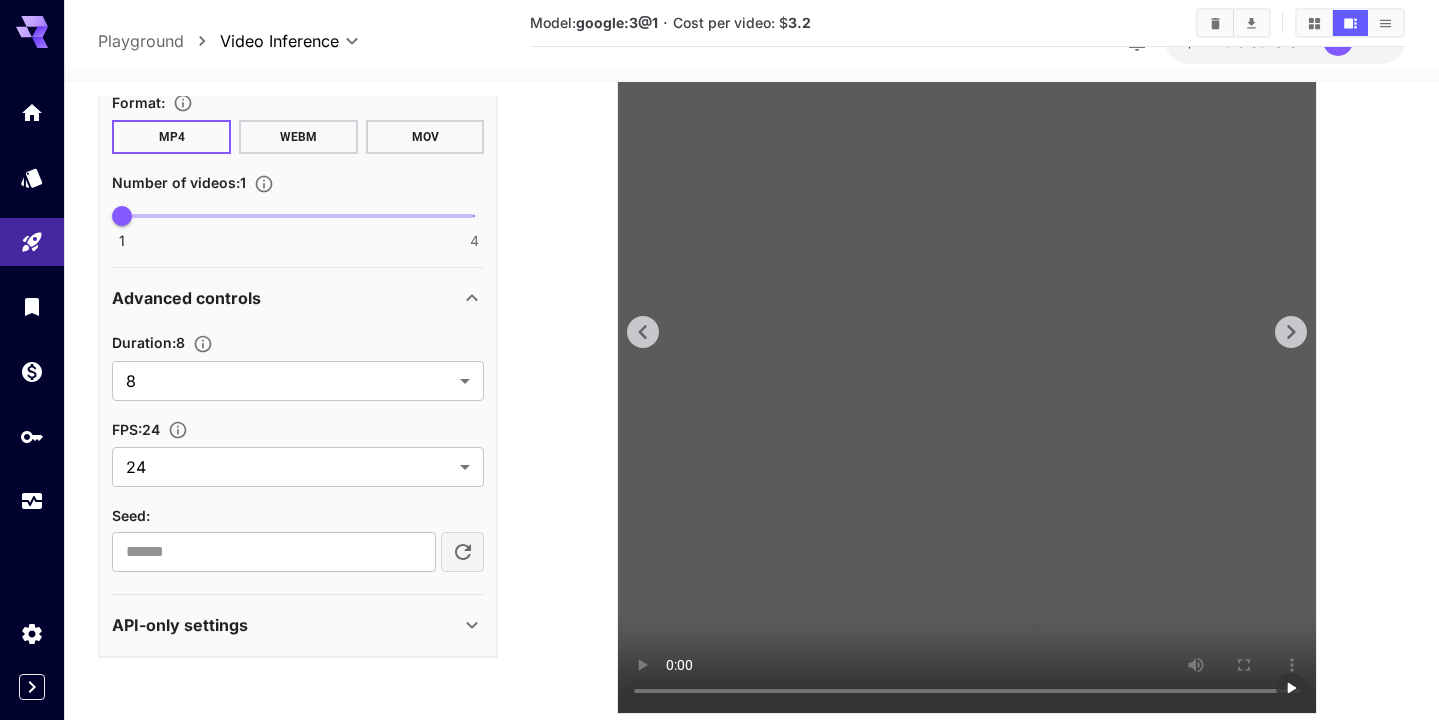 type 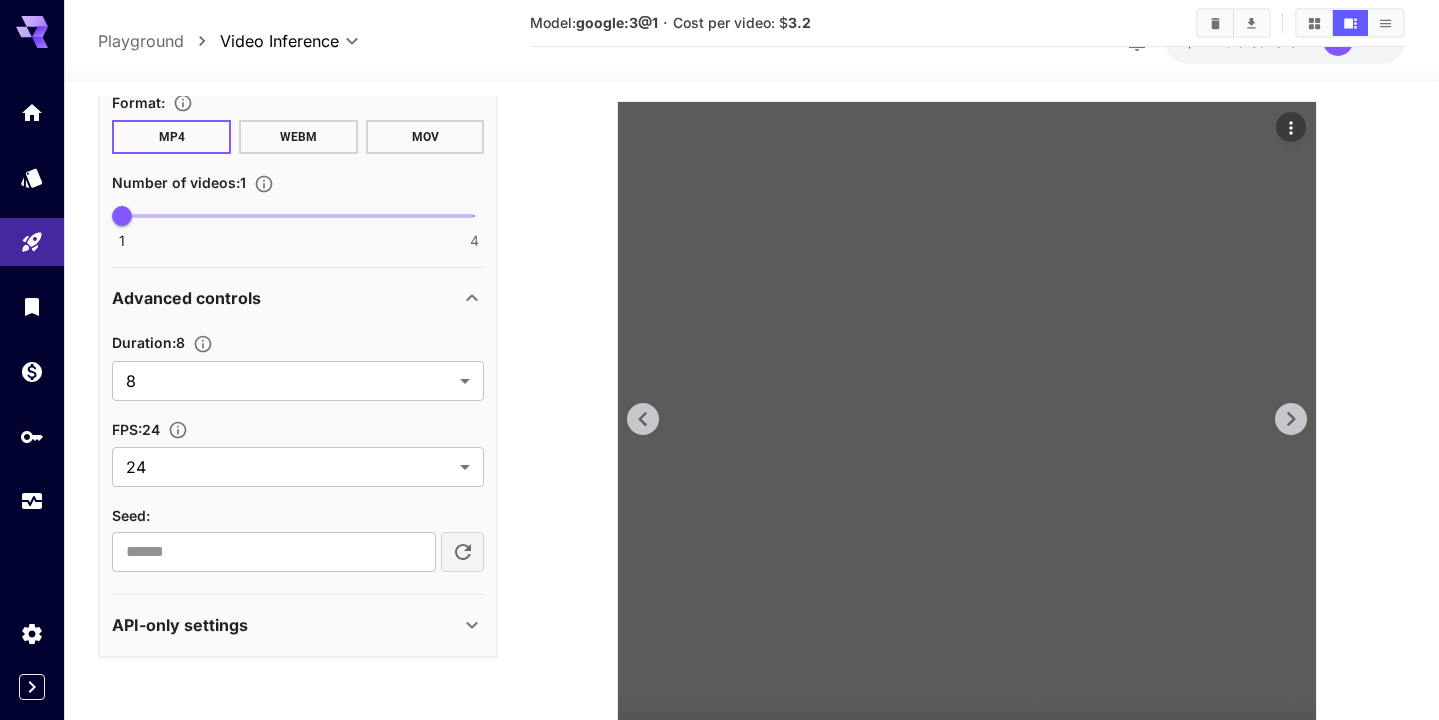 scroll, scrollTop: 209, scrollLeft: 0, axis: vertical 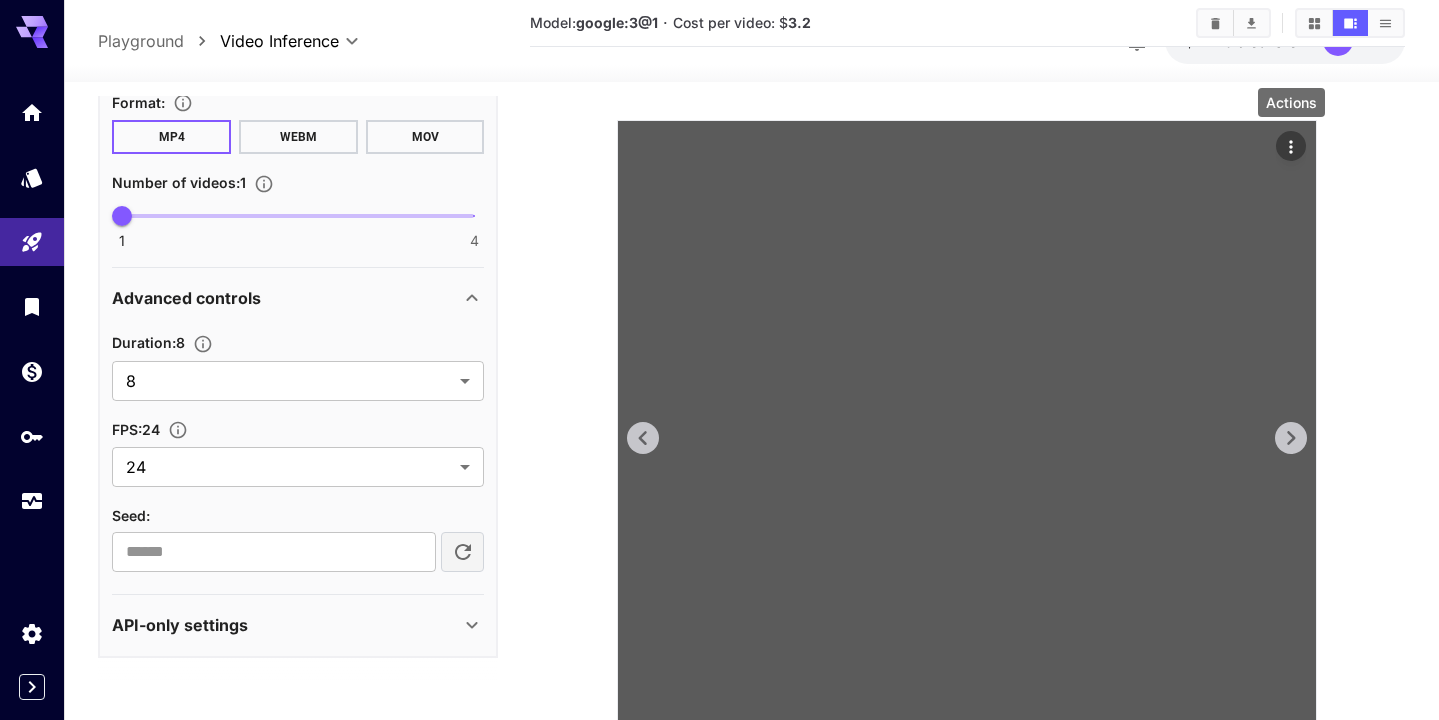 click 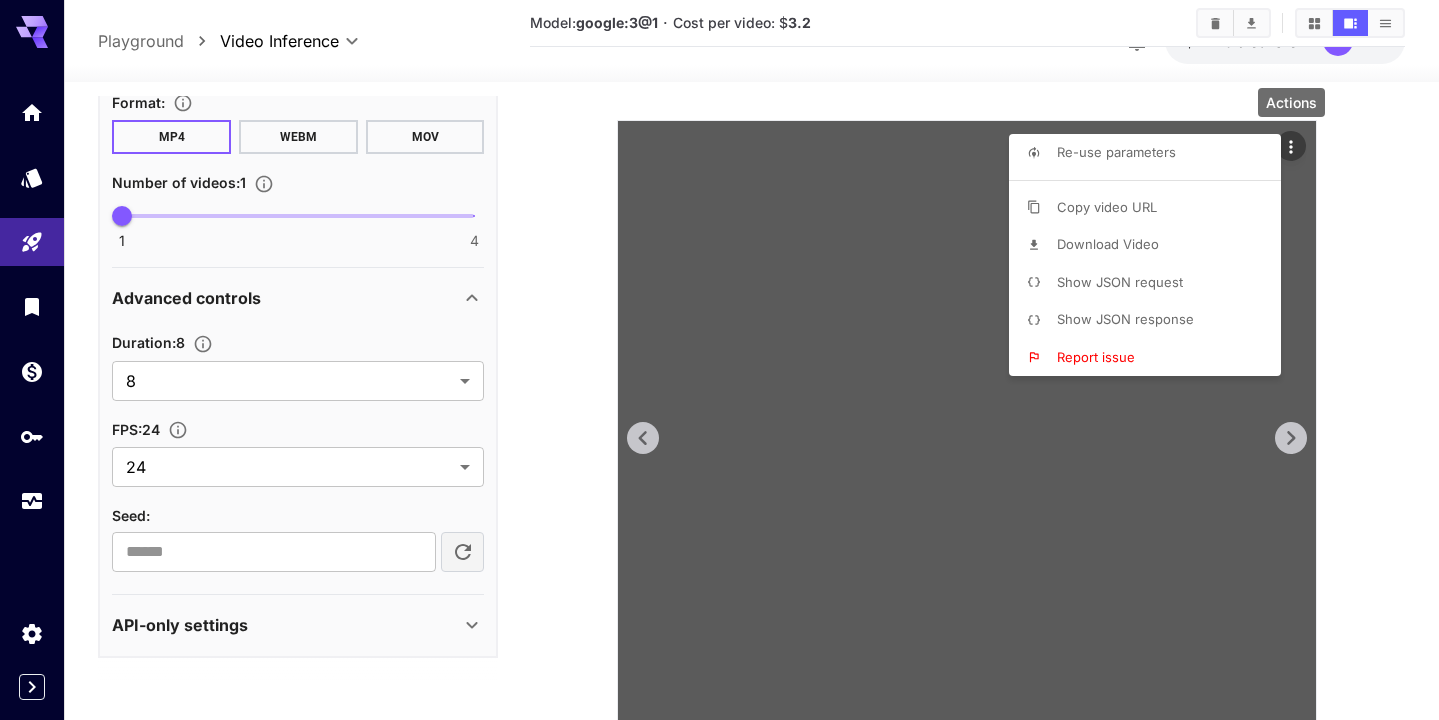 click at bounding box center [719, 360] 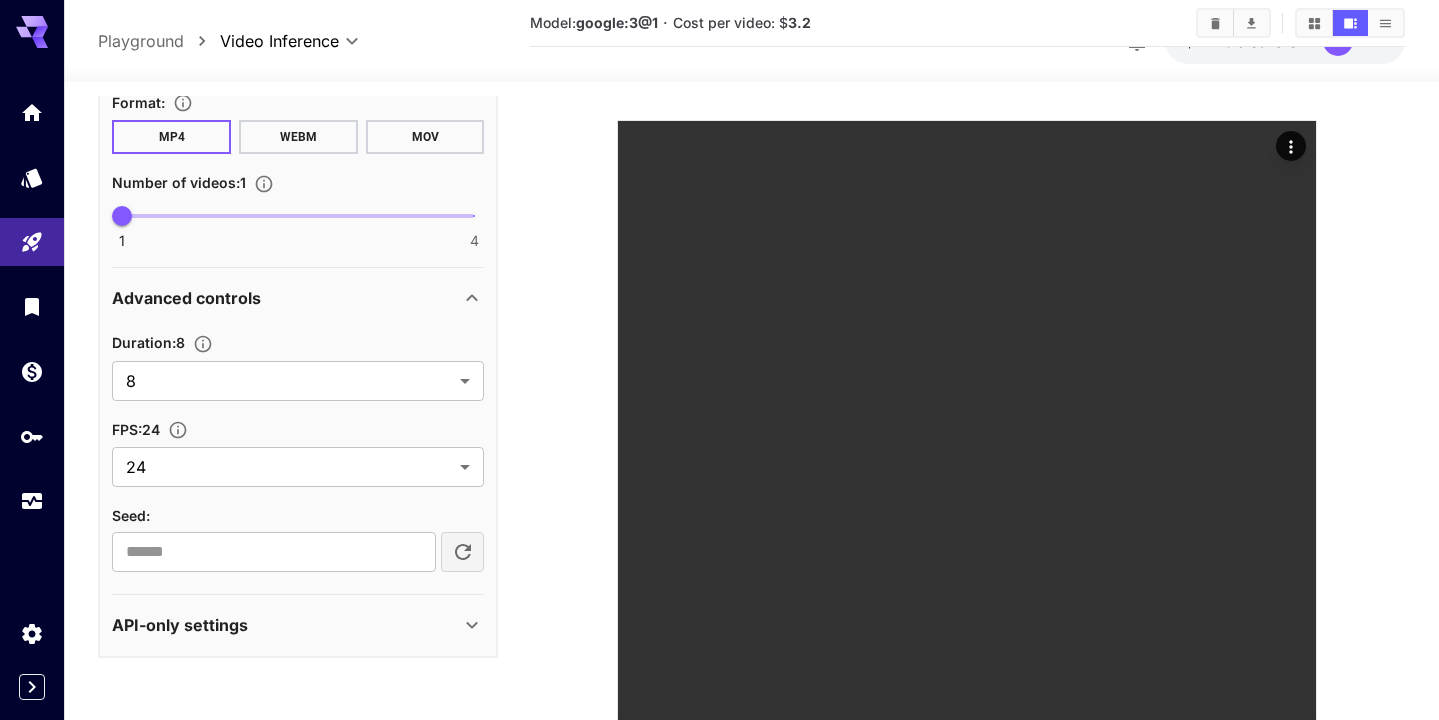 click at bounding box center [967, 386] 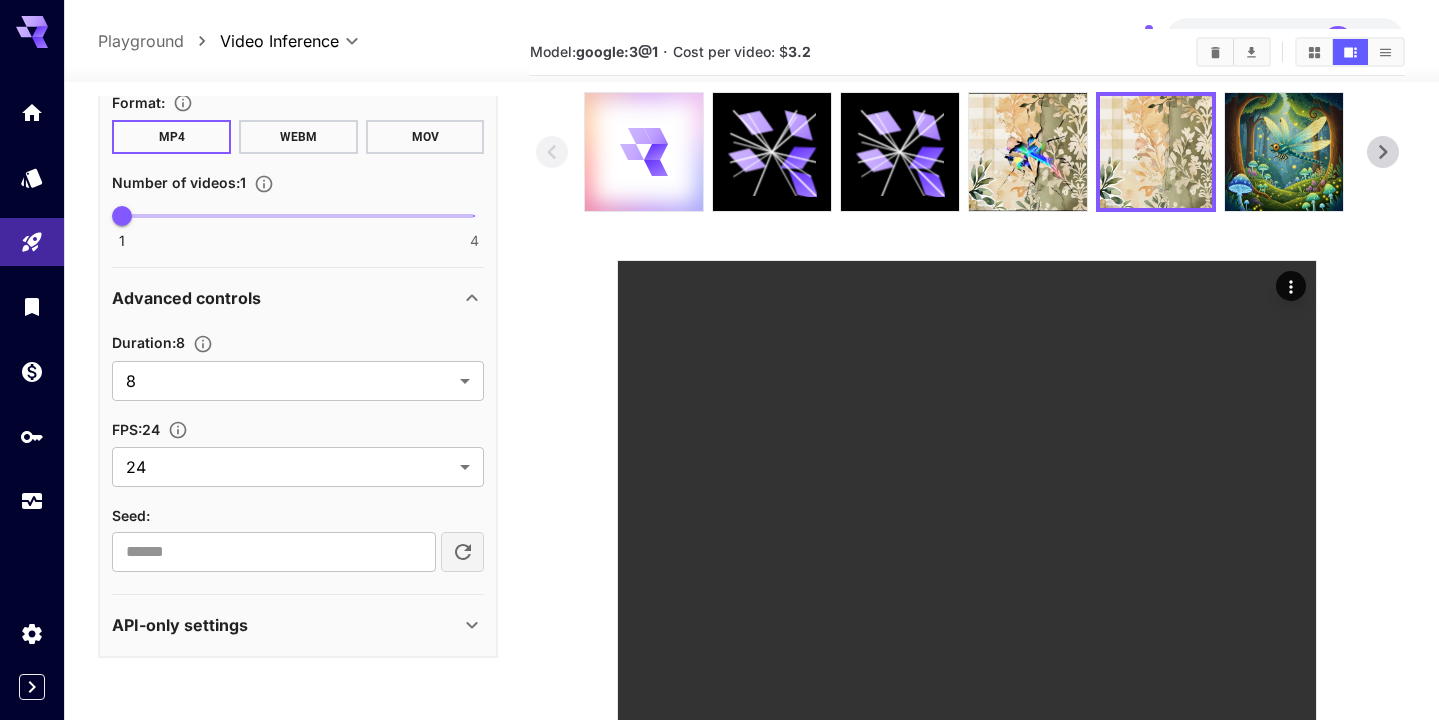 scroll, scrollTop: 50, scrollLeft: 0, axis: vertical 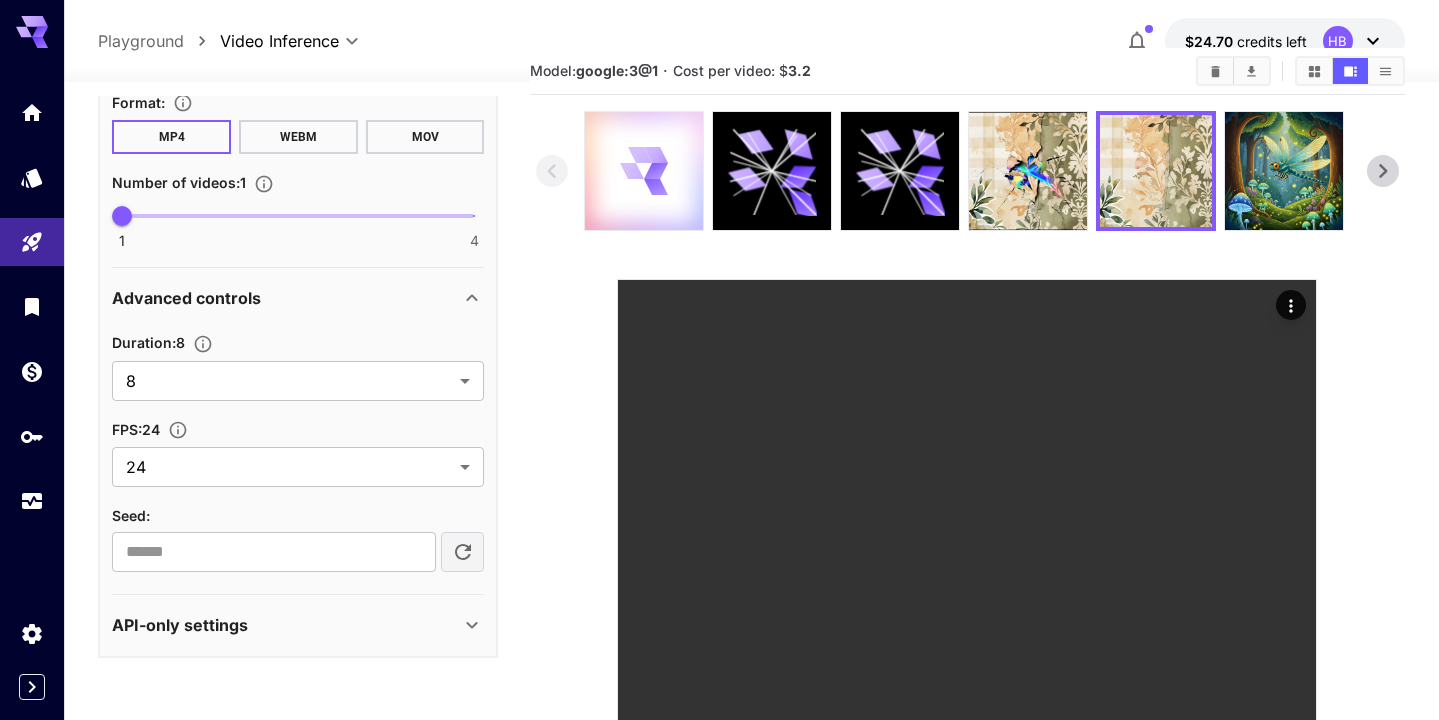 click at bounding box center [644, 171] 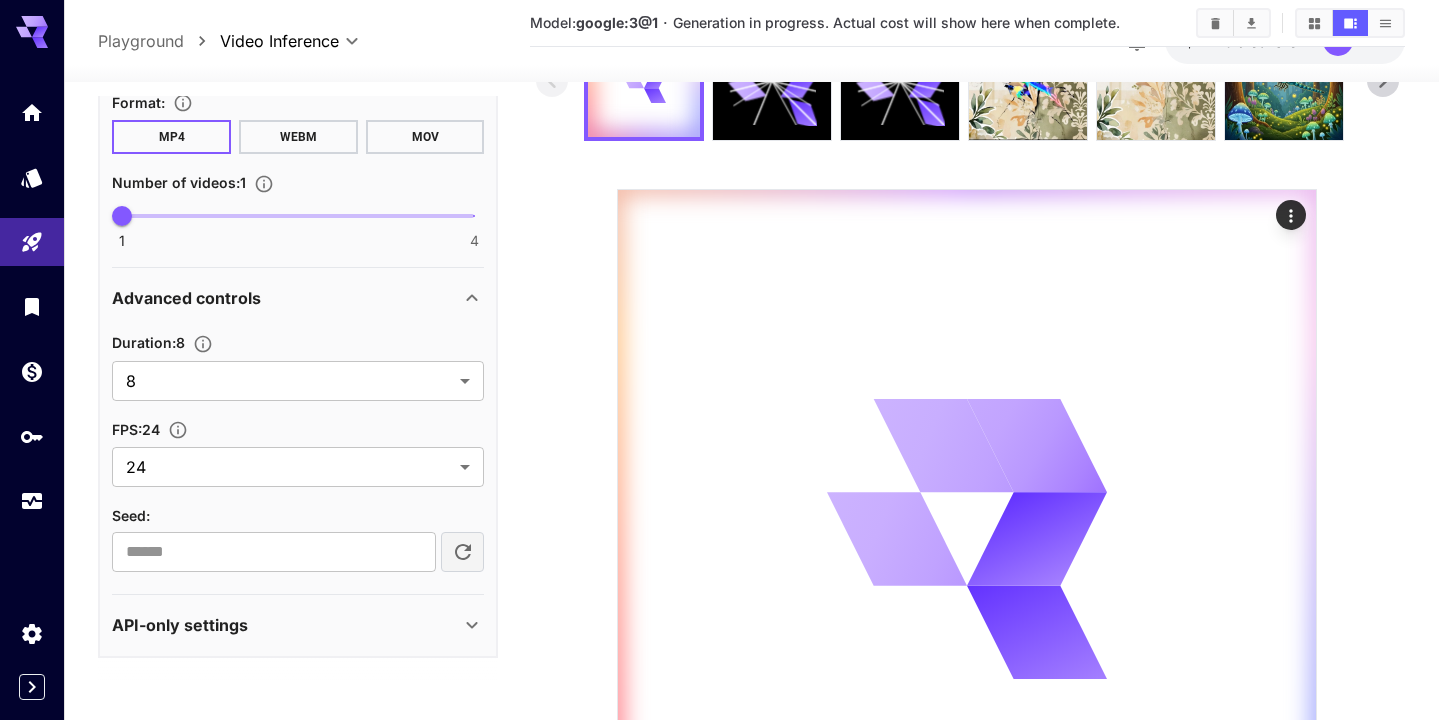 scroll, scrollTop: 177, scrollLeft: 0, axis: vertical 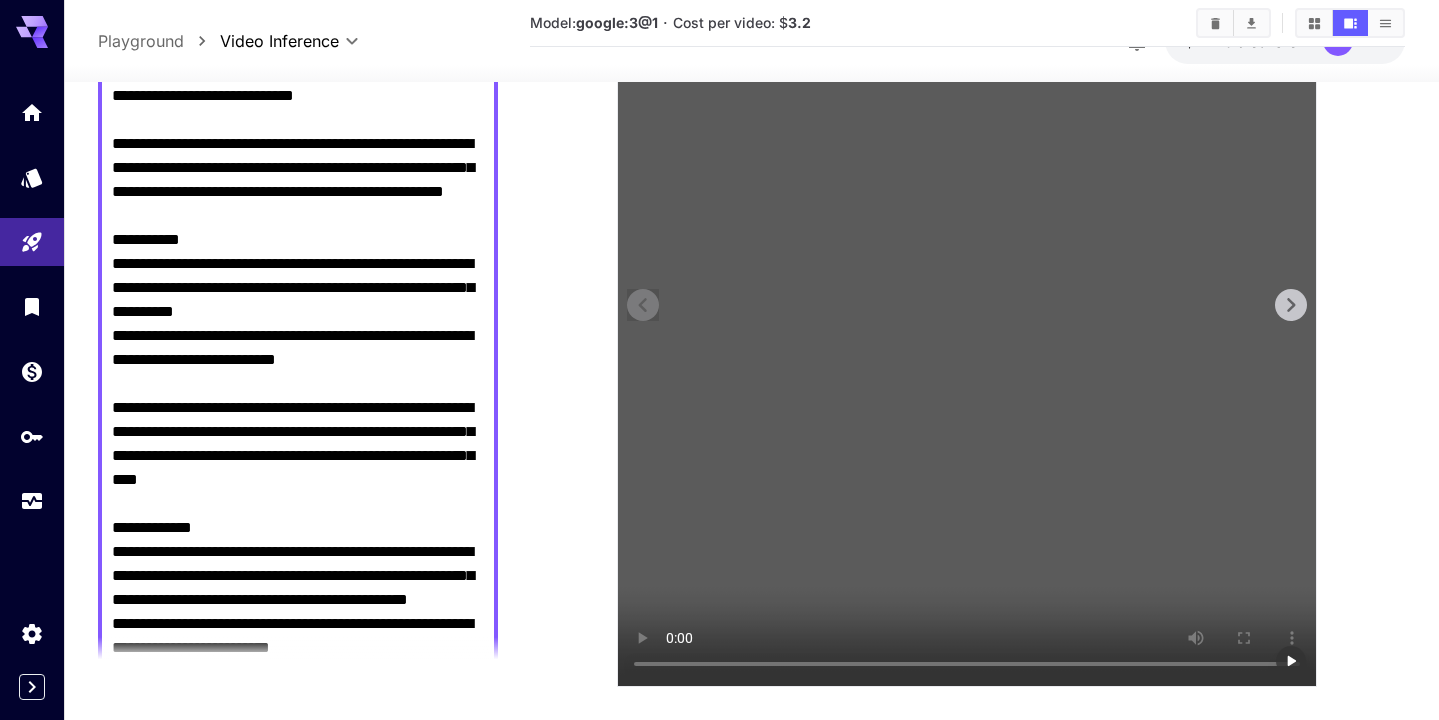 type 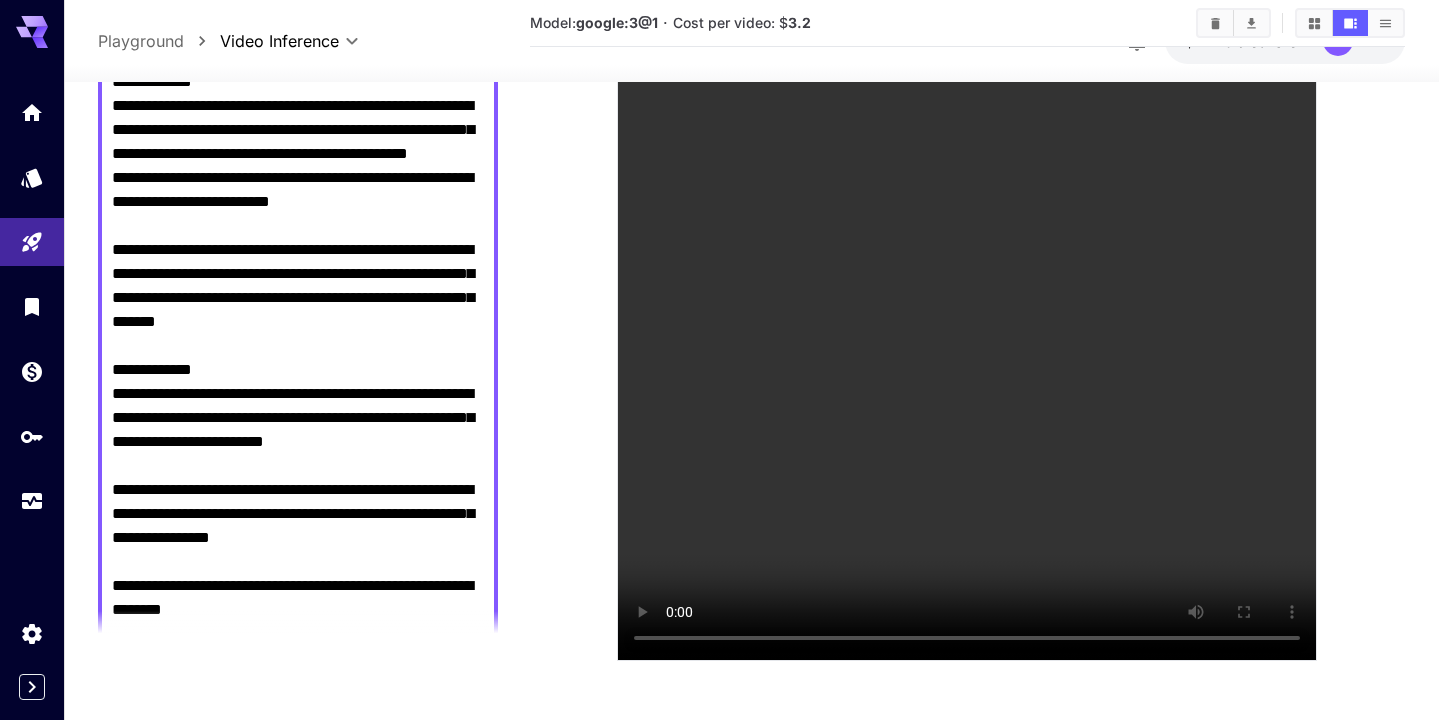 scroll, scrollTop: 801, scrollLeft: 0, axis: vertical 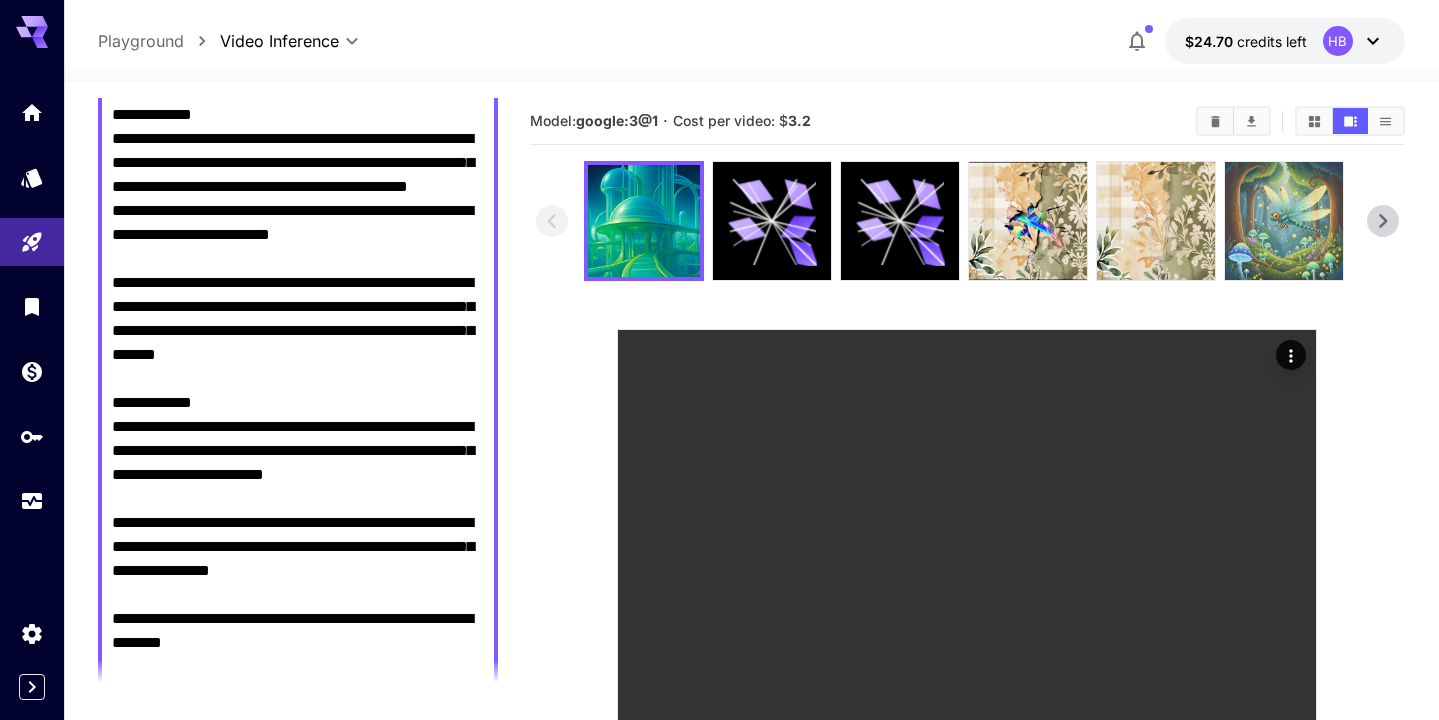 click at bounding box center [1284, 221] 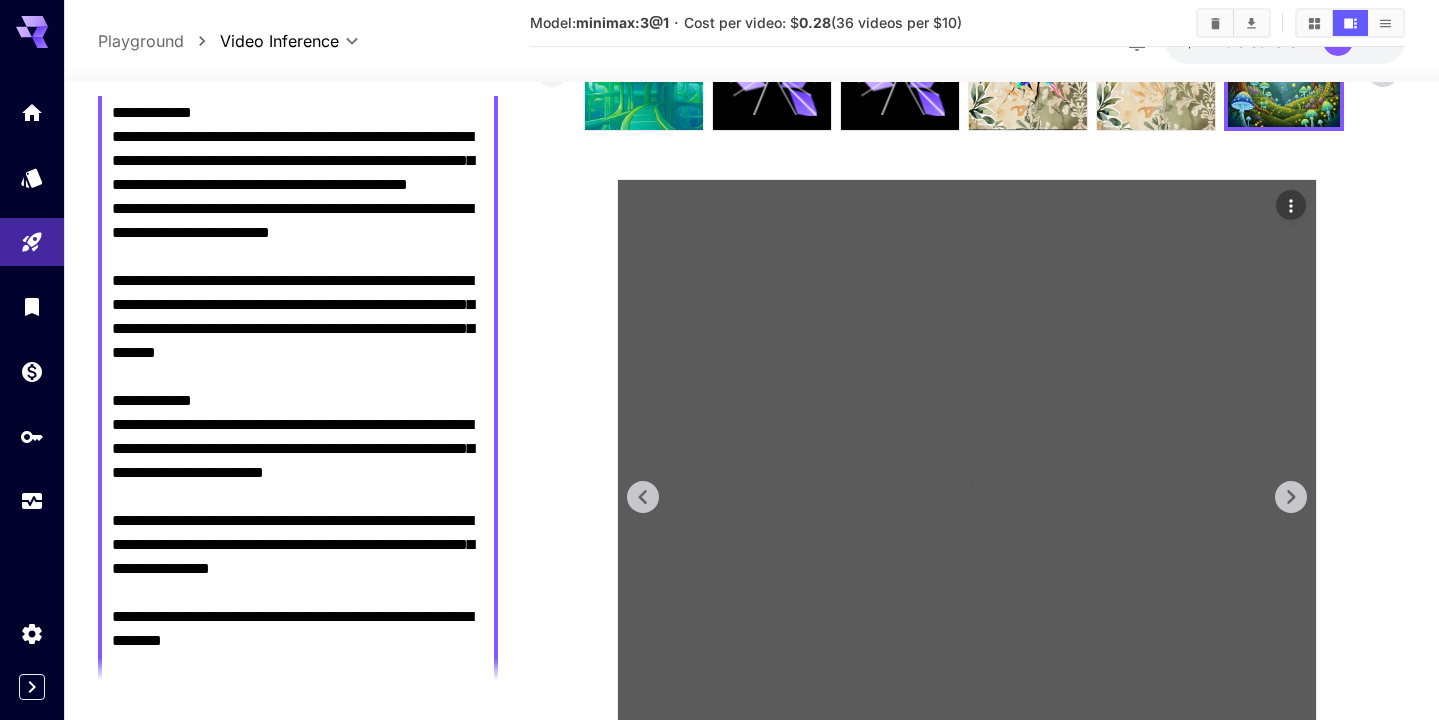 scroll, scrollTop: 339, scrollLeft: 0, axis: vertical 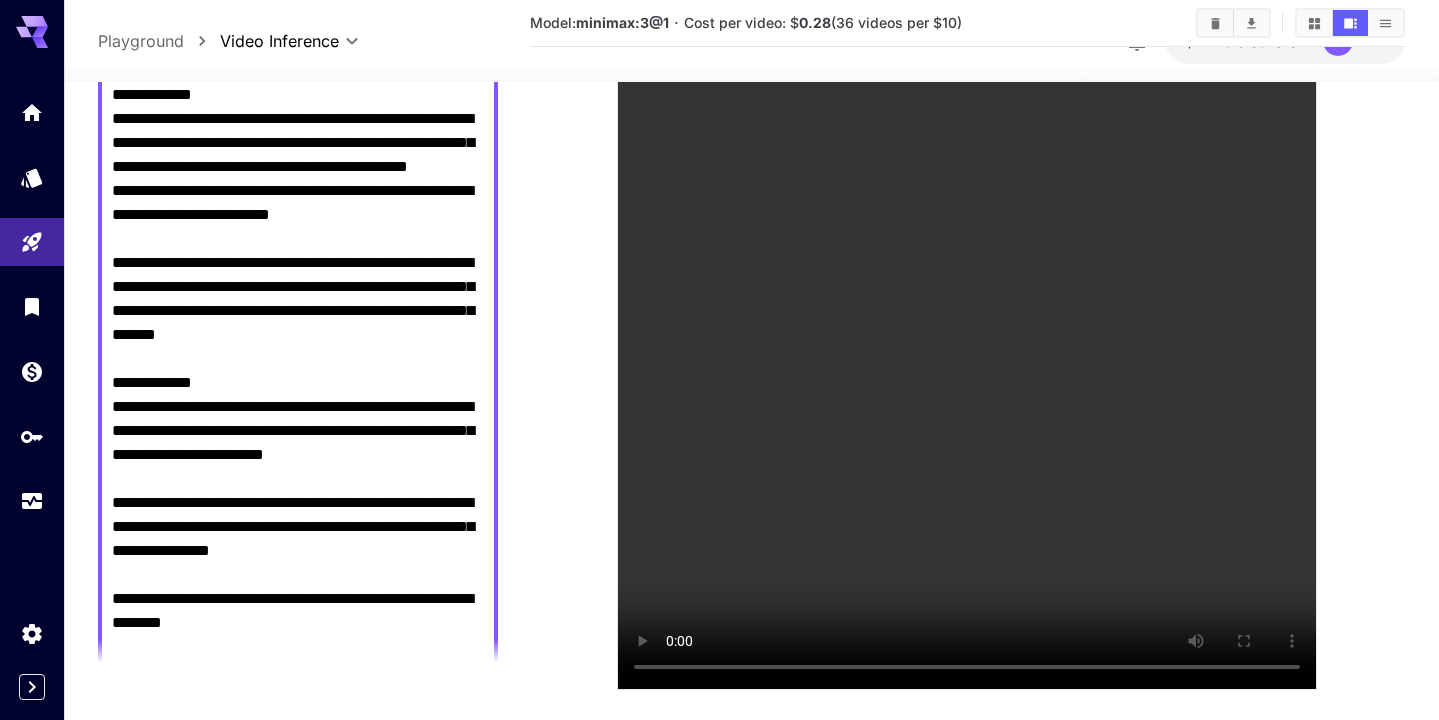 click at bounding box center (967, 256) 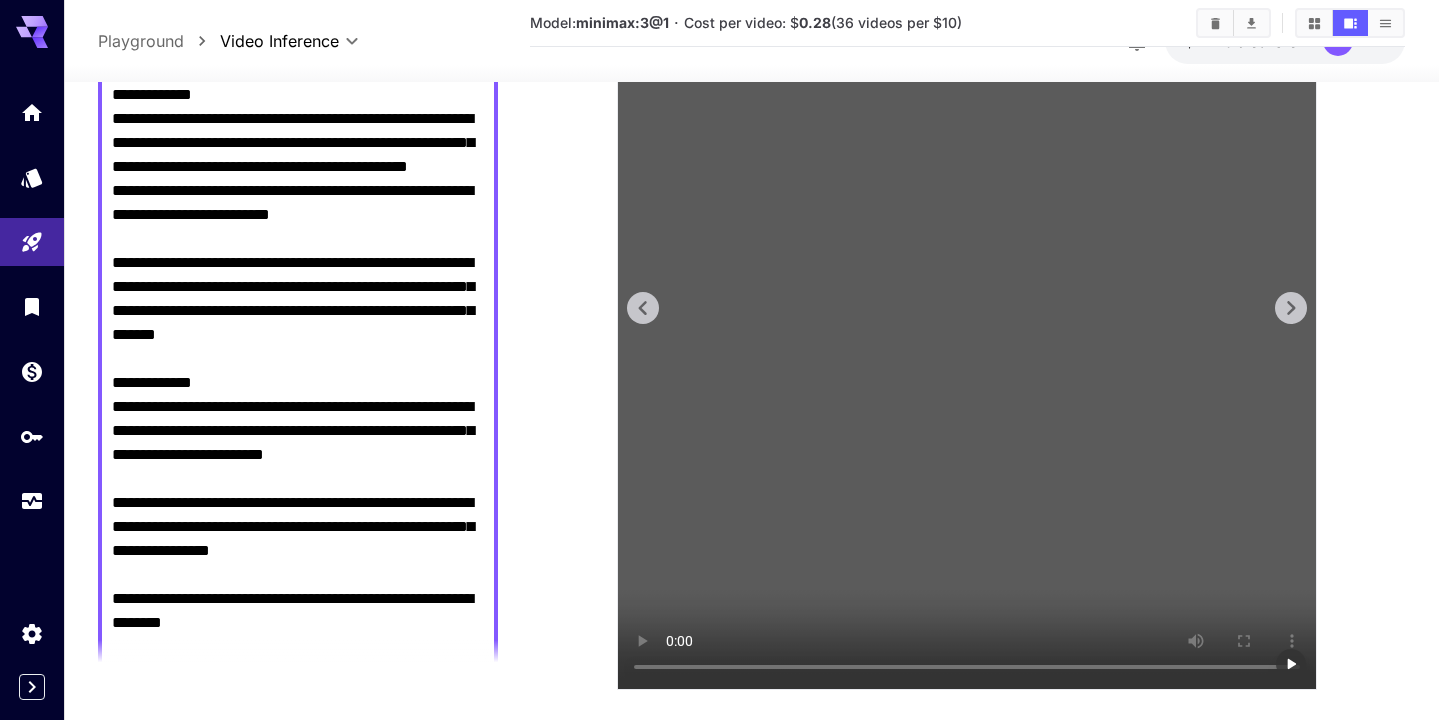 click at bounding box center (967, 340) 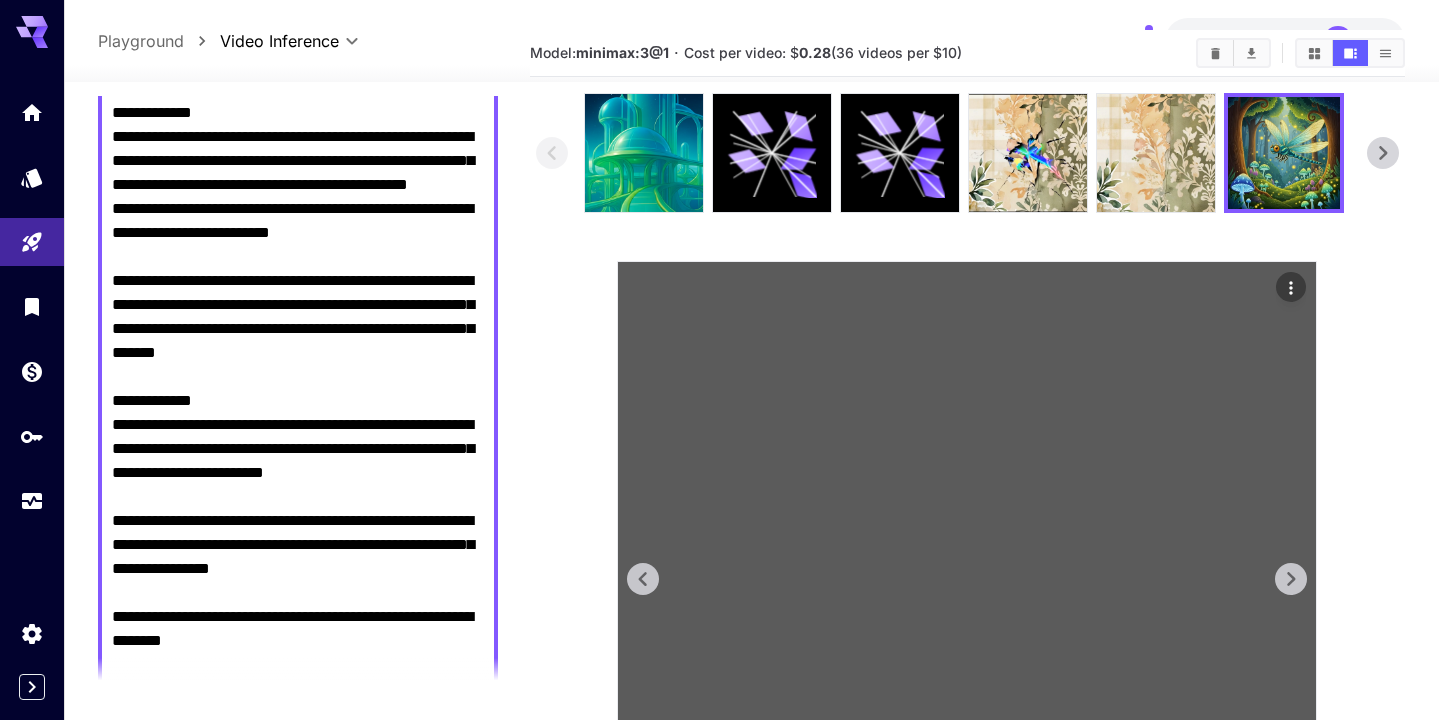 scroll, scrollTop: 28, scrollLeft: 0, axis: vertical 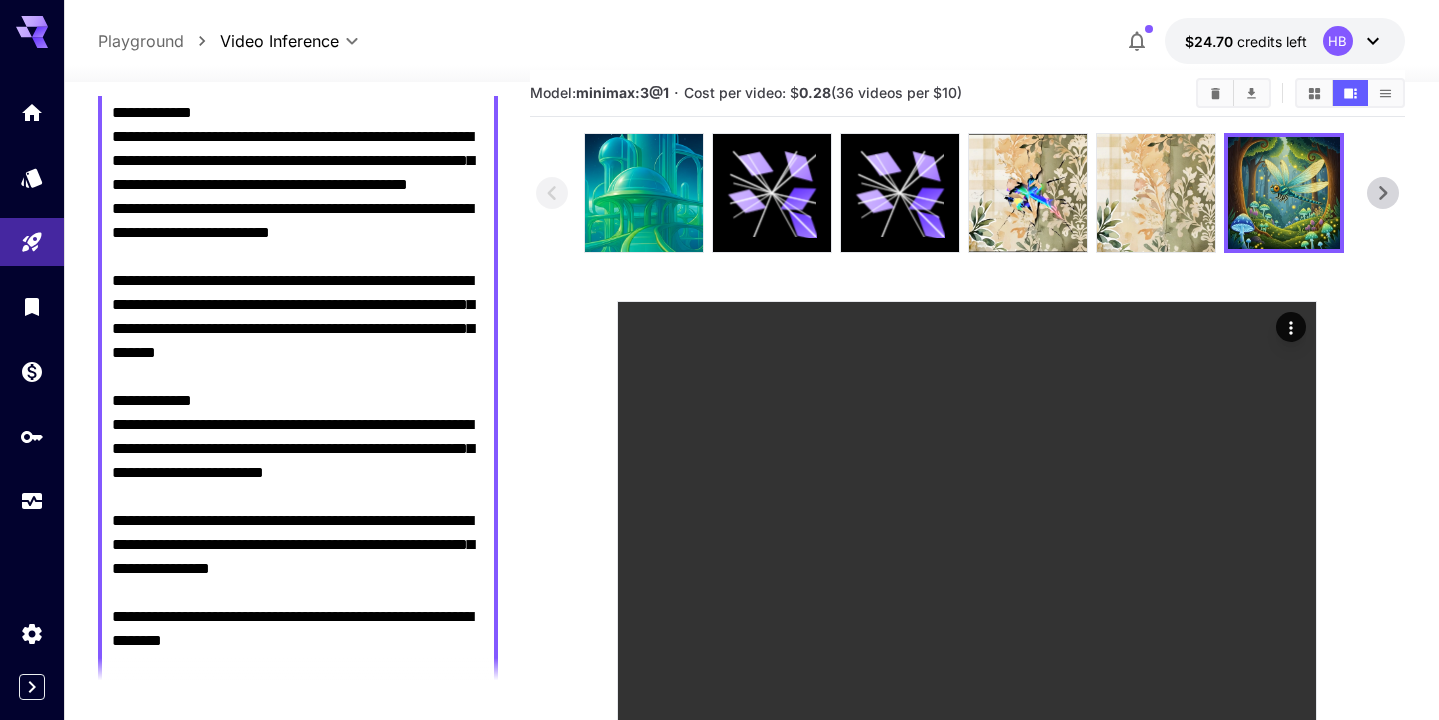 click 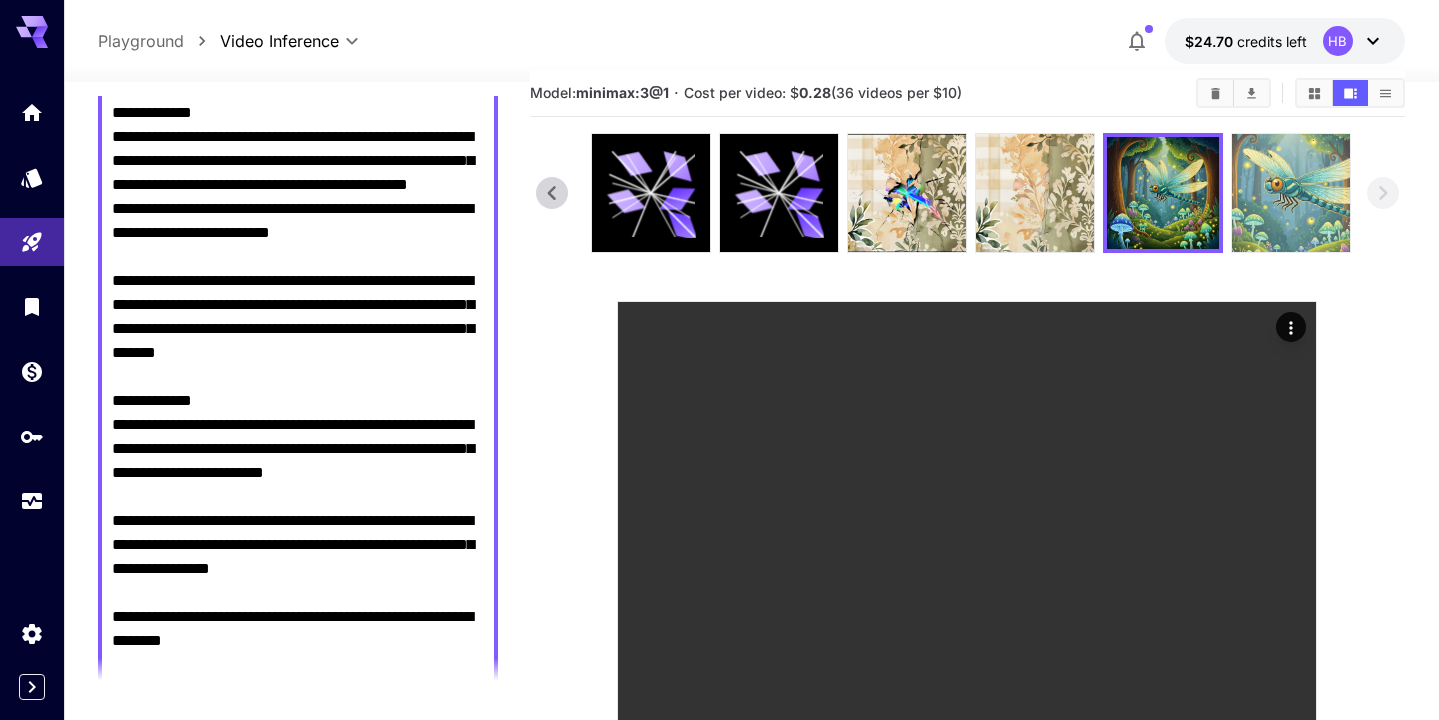 click at bounding box center (1291, 193) 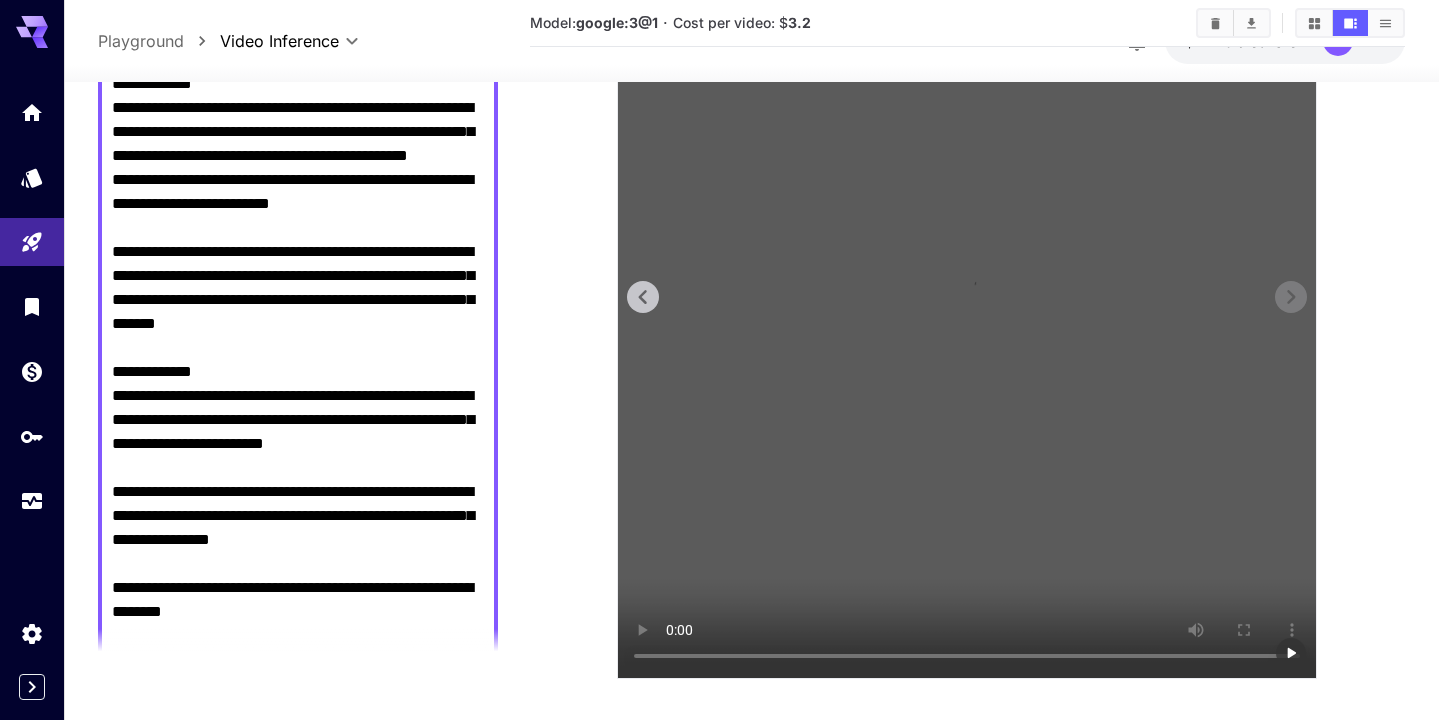 scroll, scrollTop: 369, scrollLeft: 0, axis: vertical 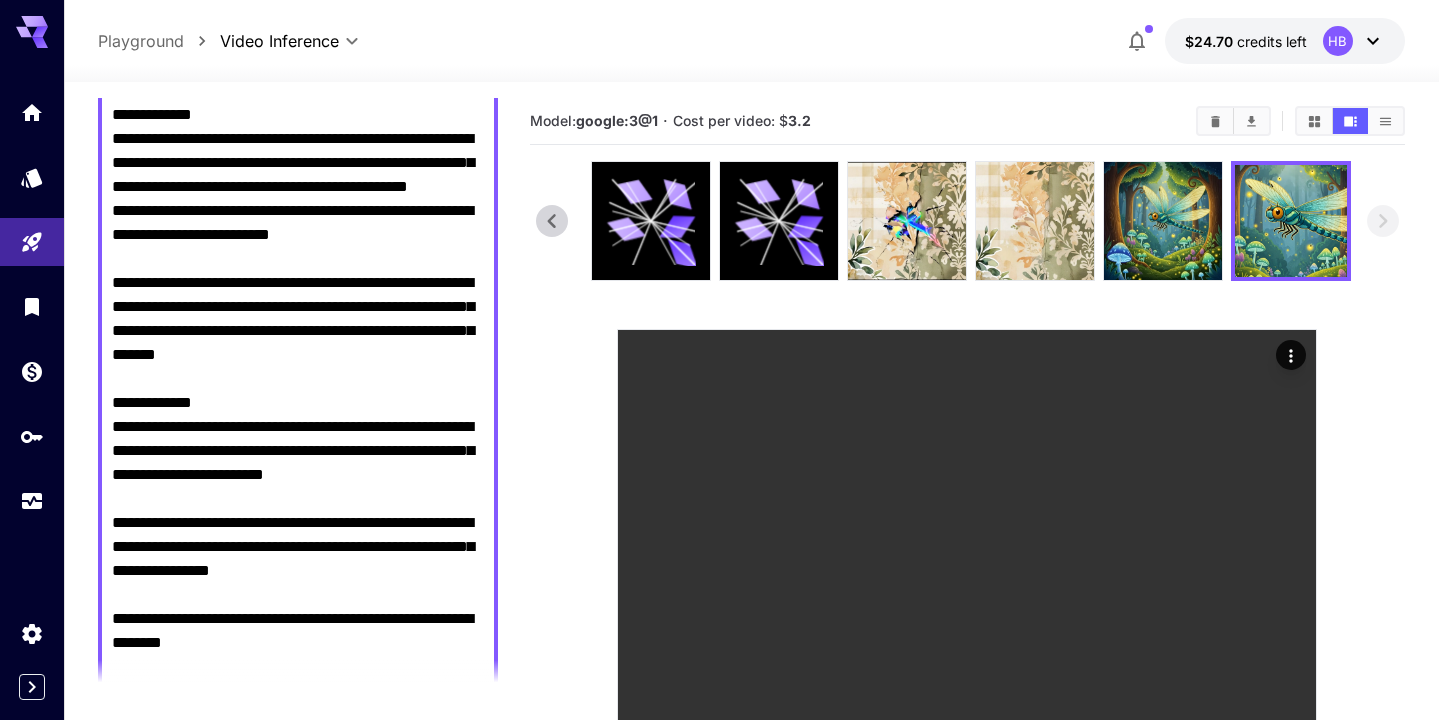 click 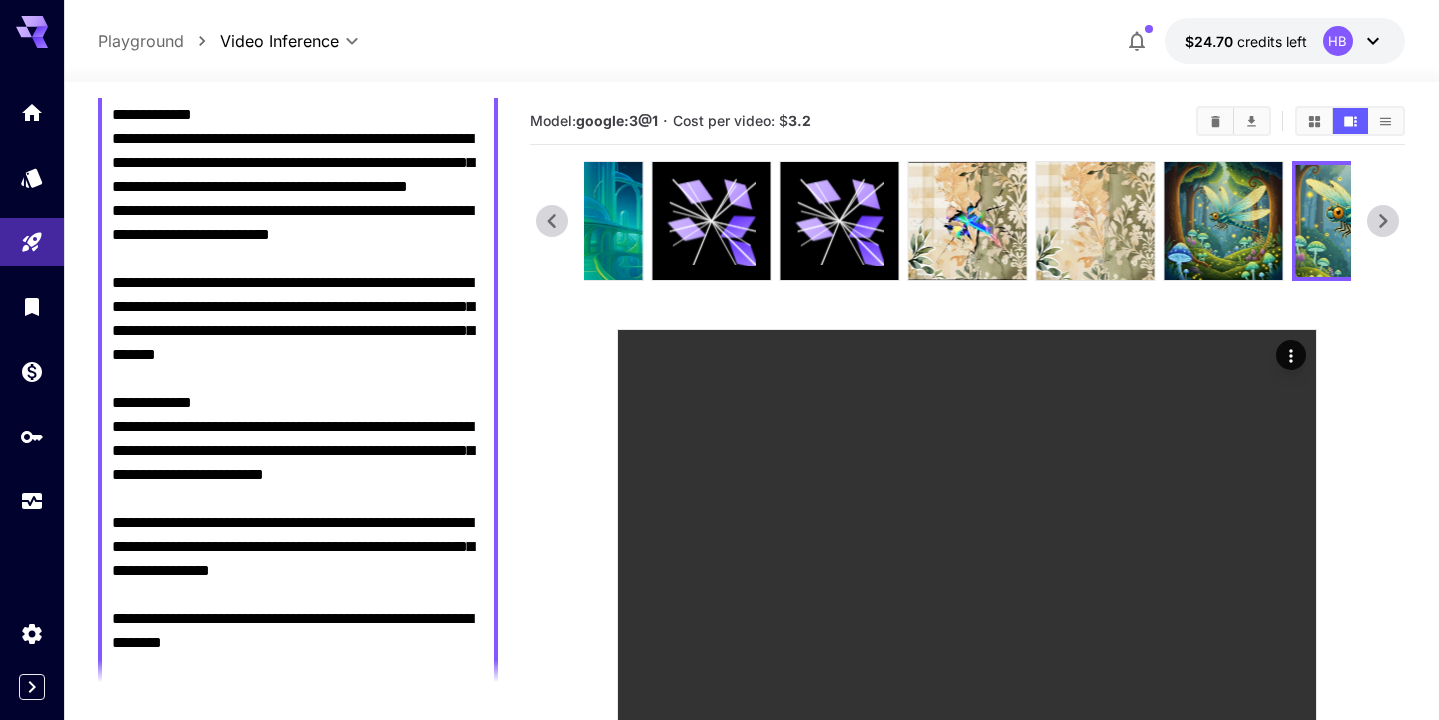 click 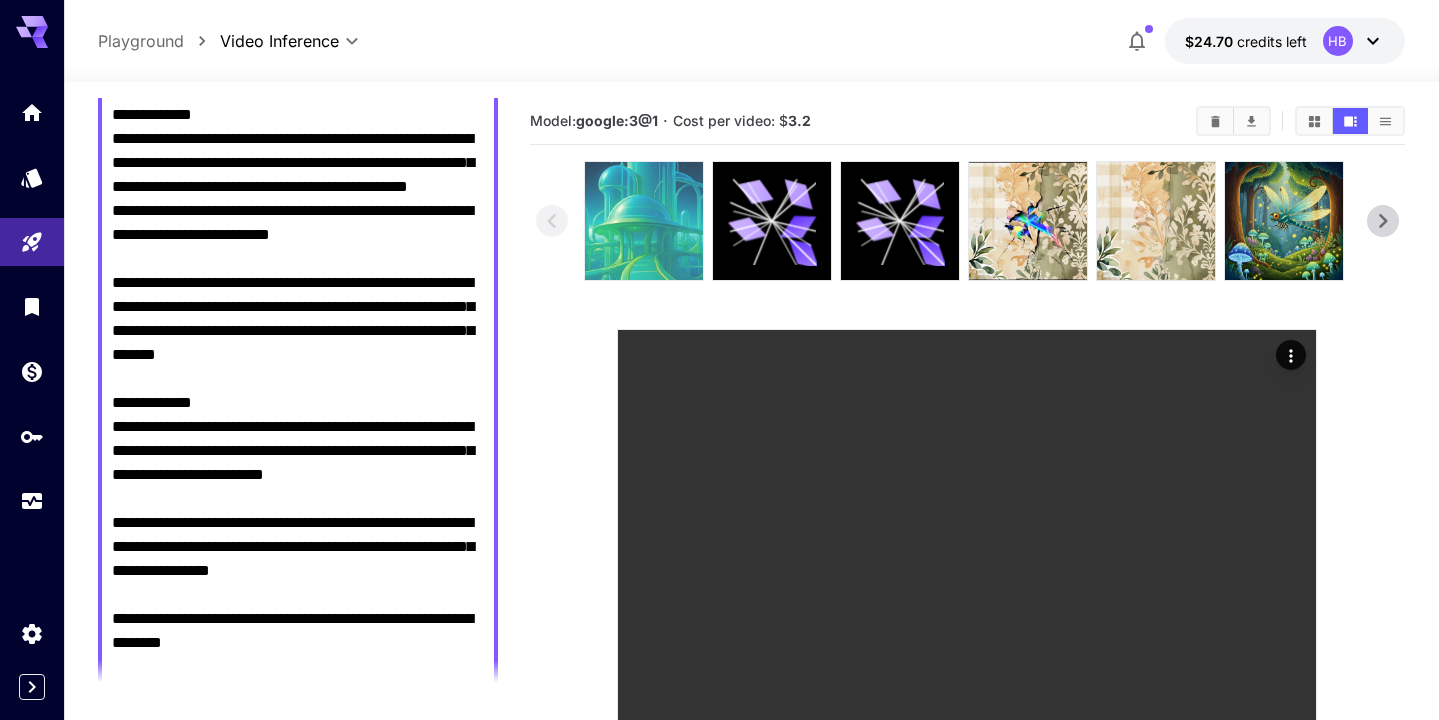 click at bounding box center [644, 221] 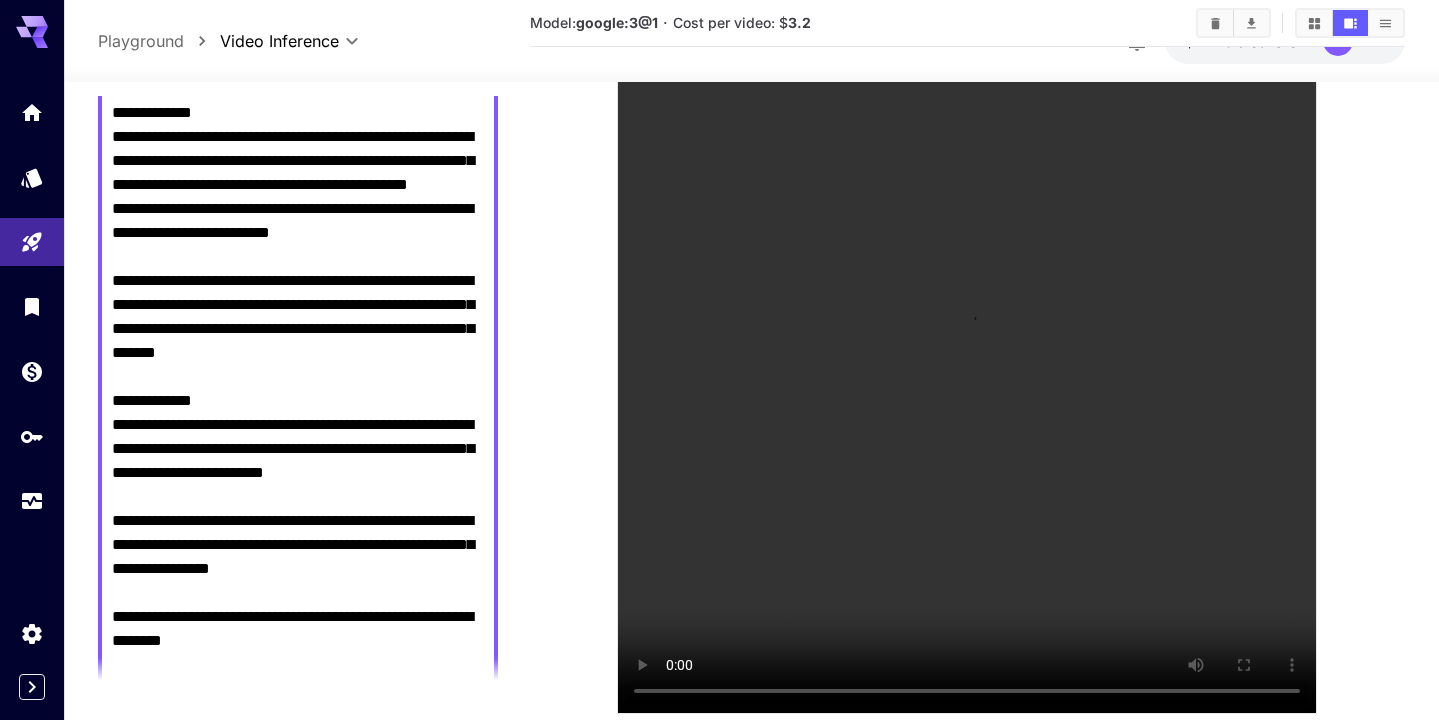 scroll, scrollTop: 350, scrollLeft: 0, axis: vertical 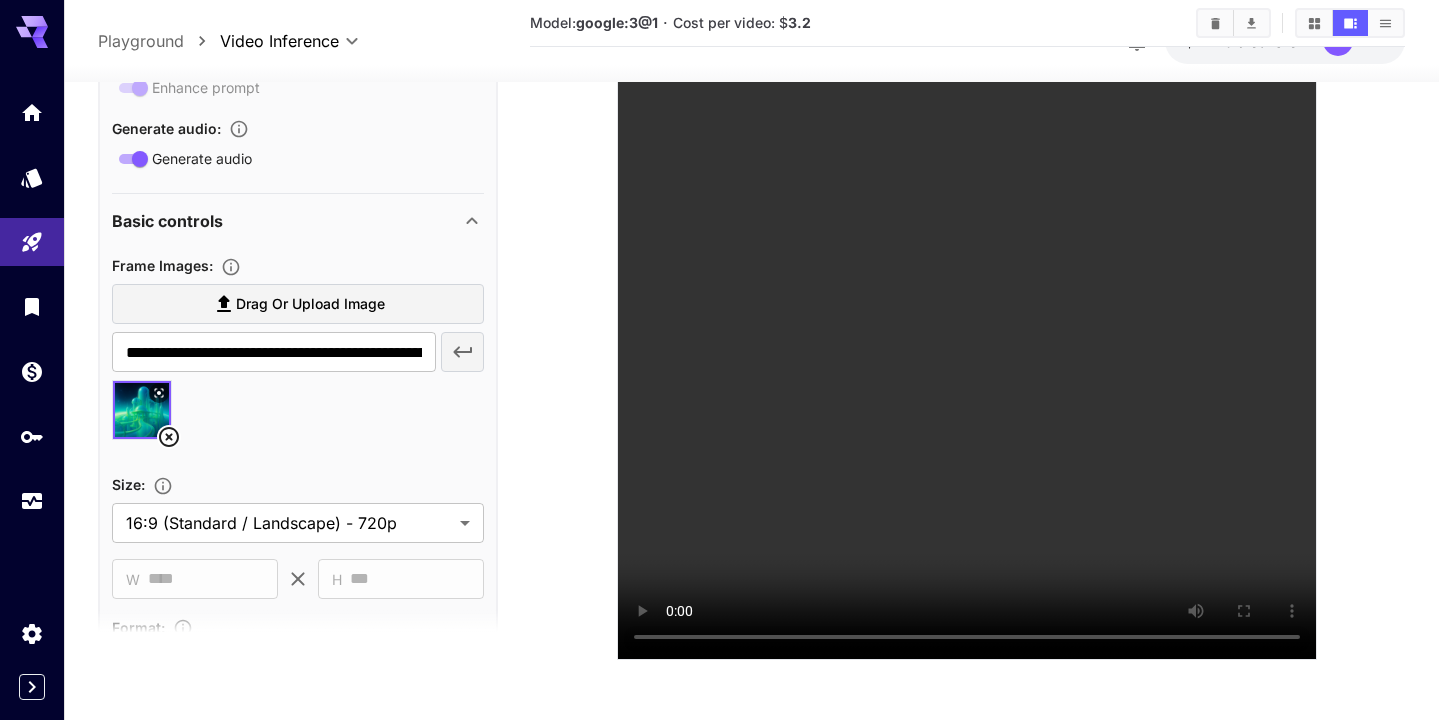 click 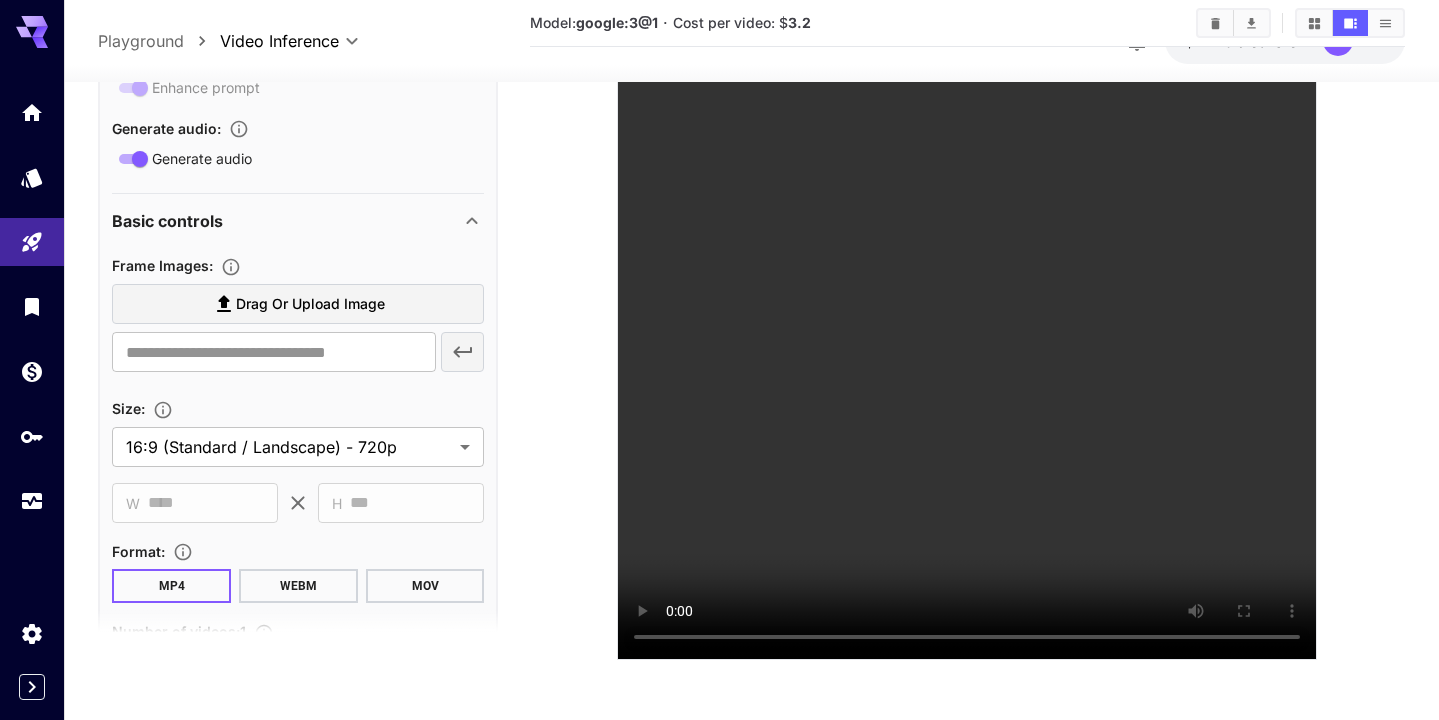 click on "Drag or upload image" at bounding box center [298, 304] 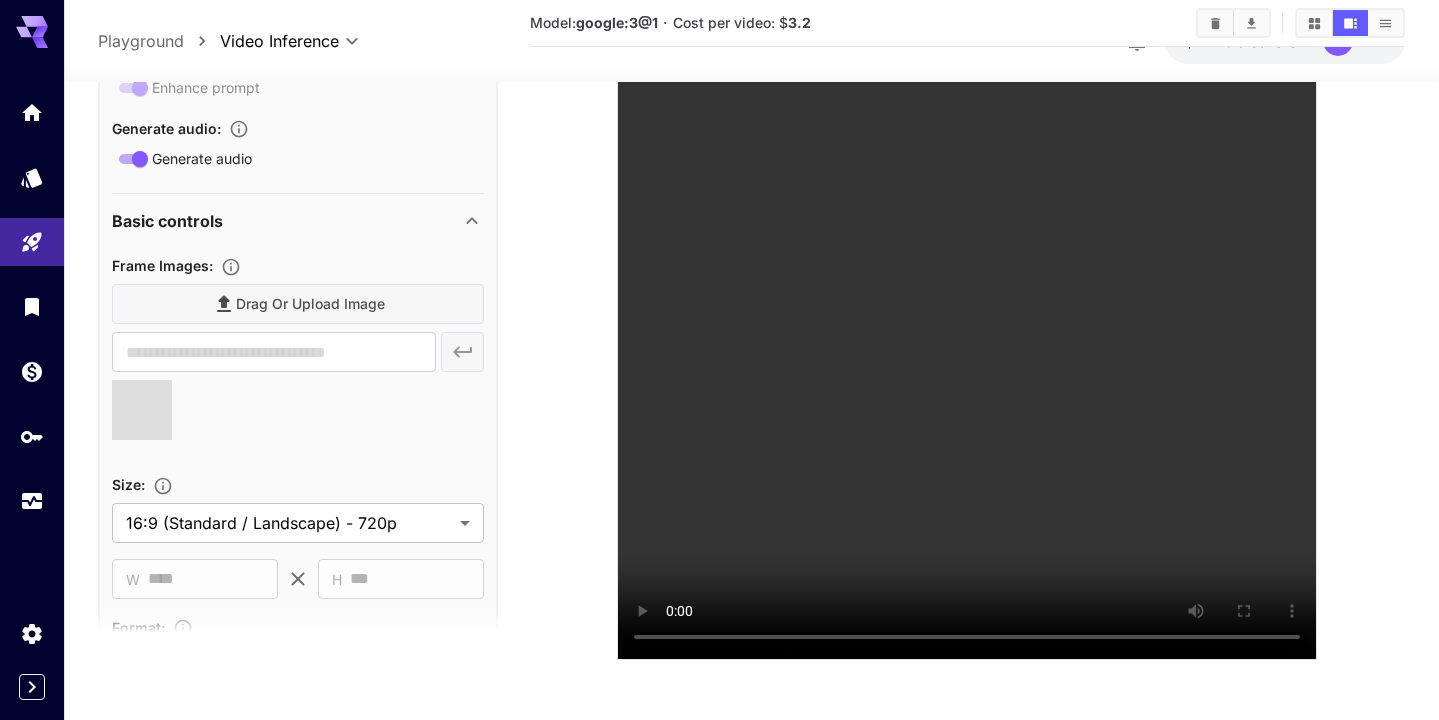 type on "**********" 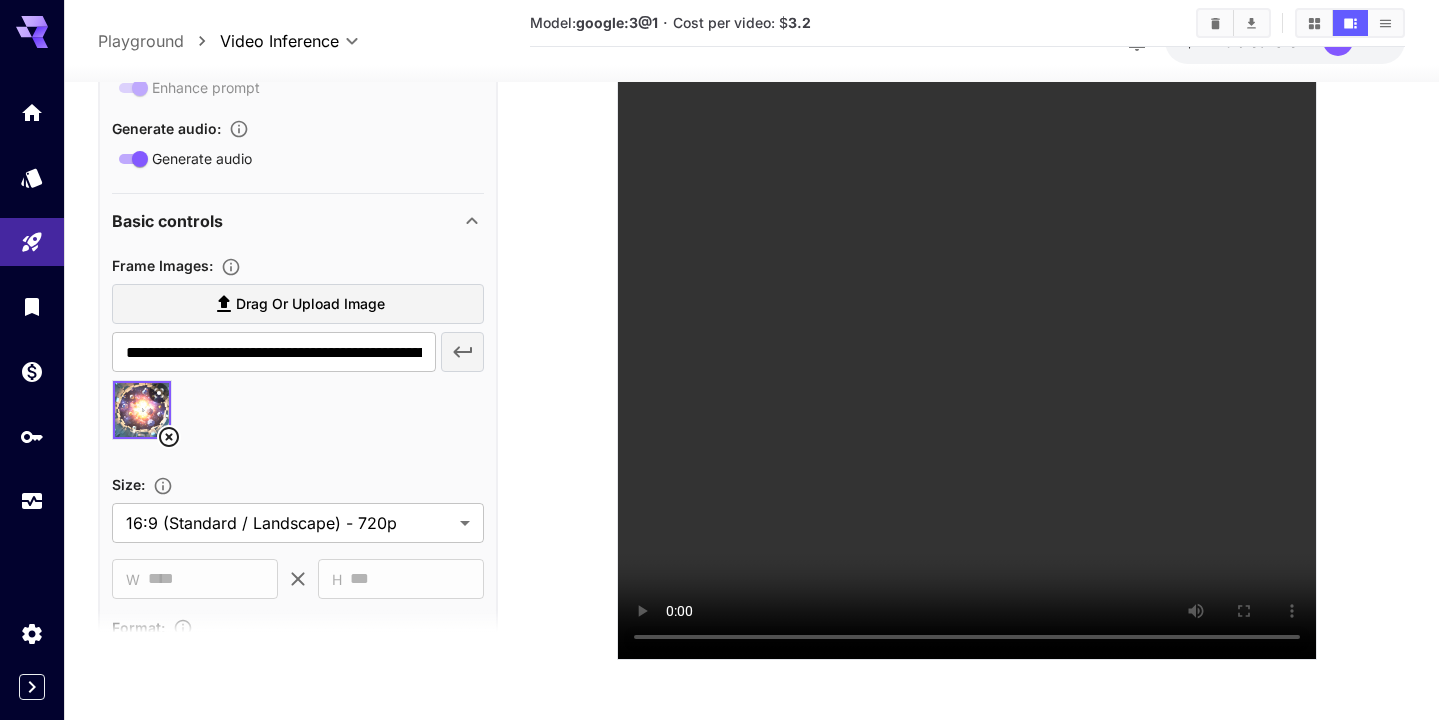 click 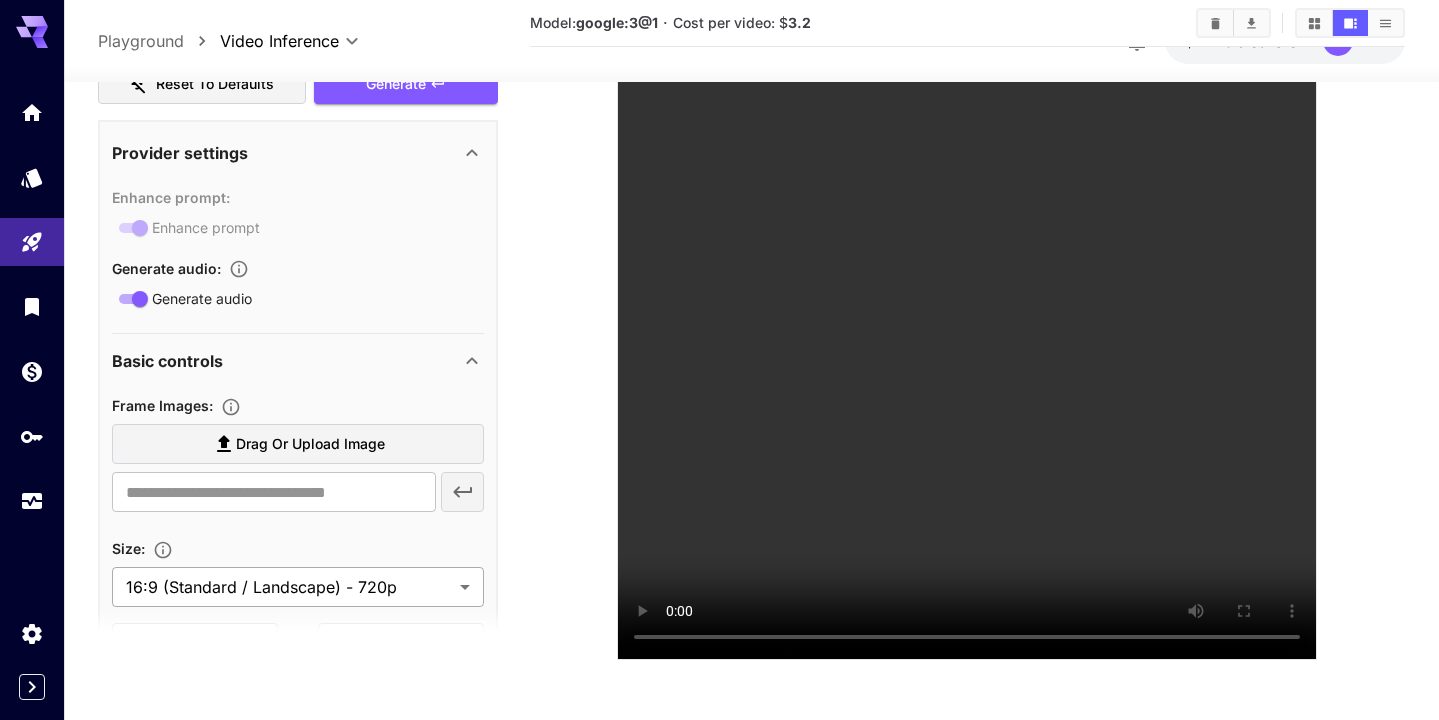 scroll, scrollTop: 1524, scrollLeft: 0, axis: vertical 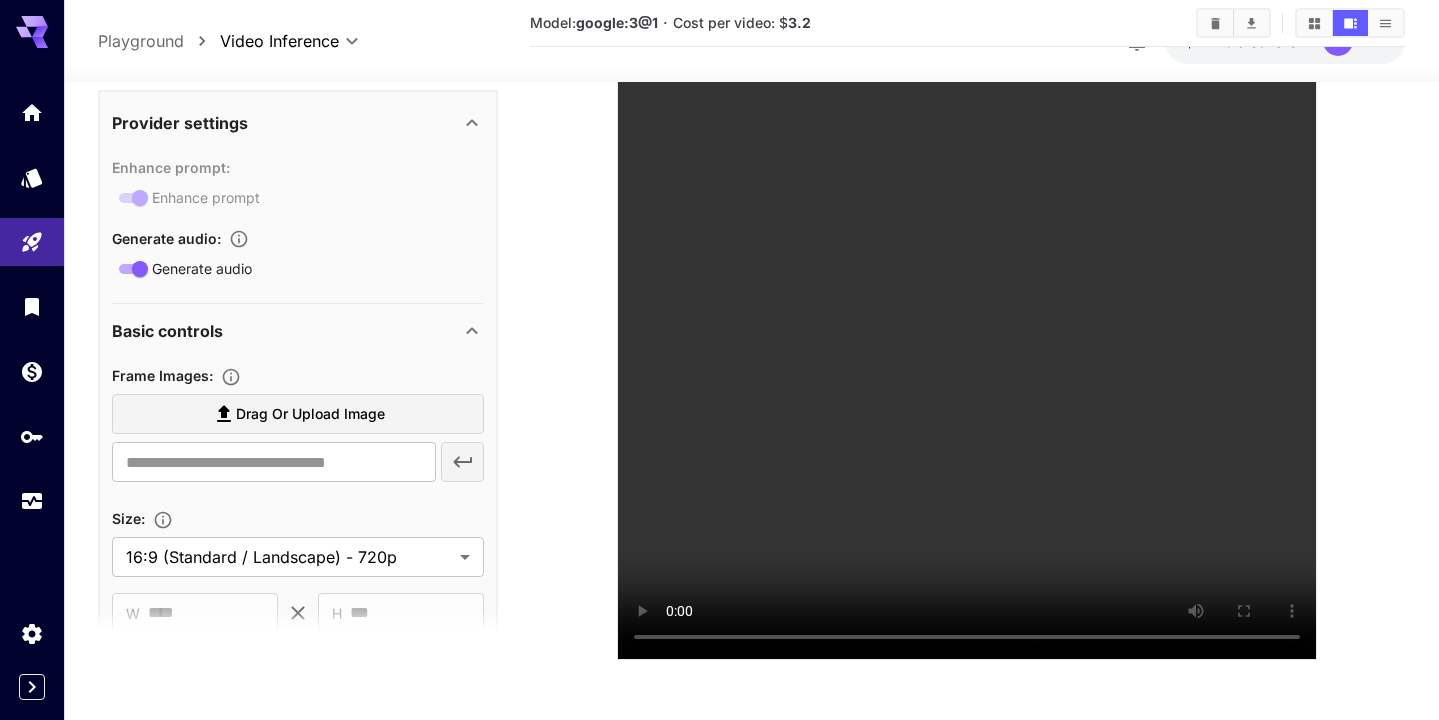 click on "Drag or upload image" at bounding box center [310, 414] 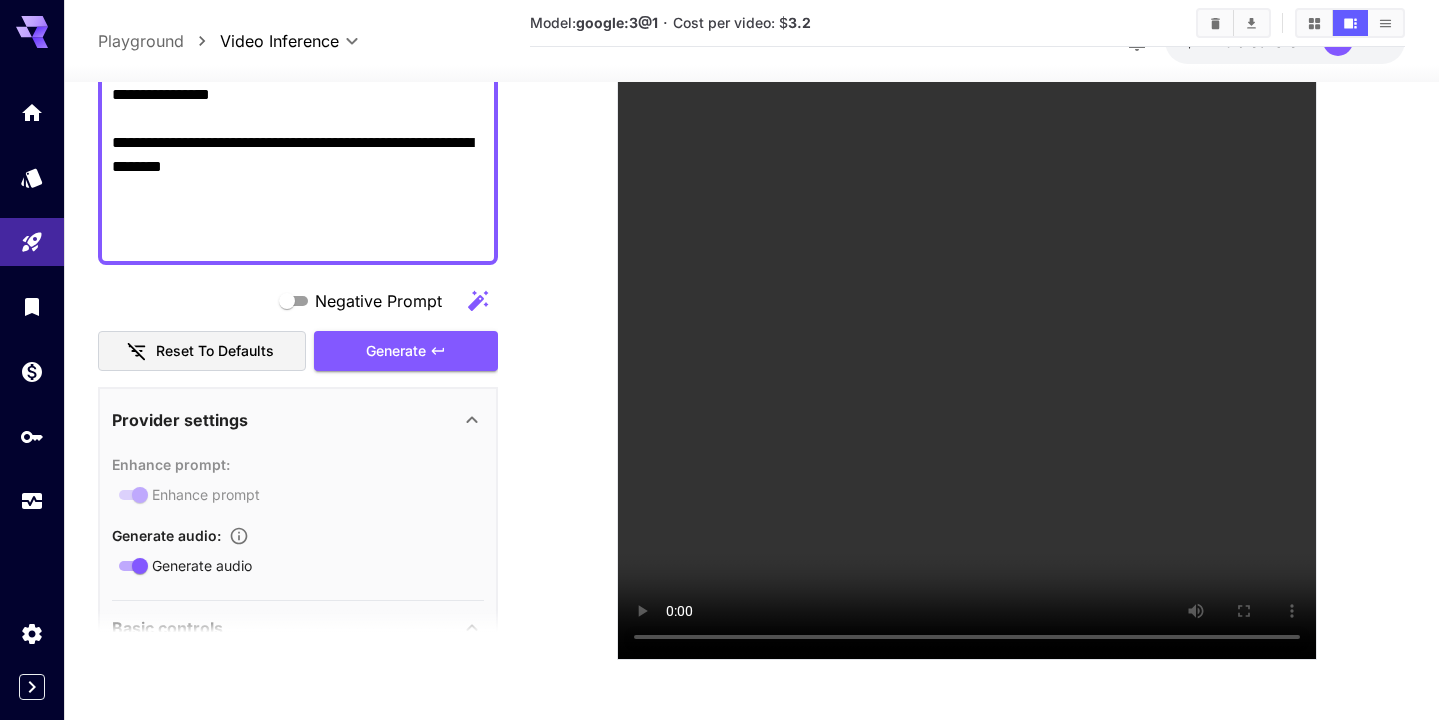 type on "**********" 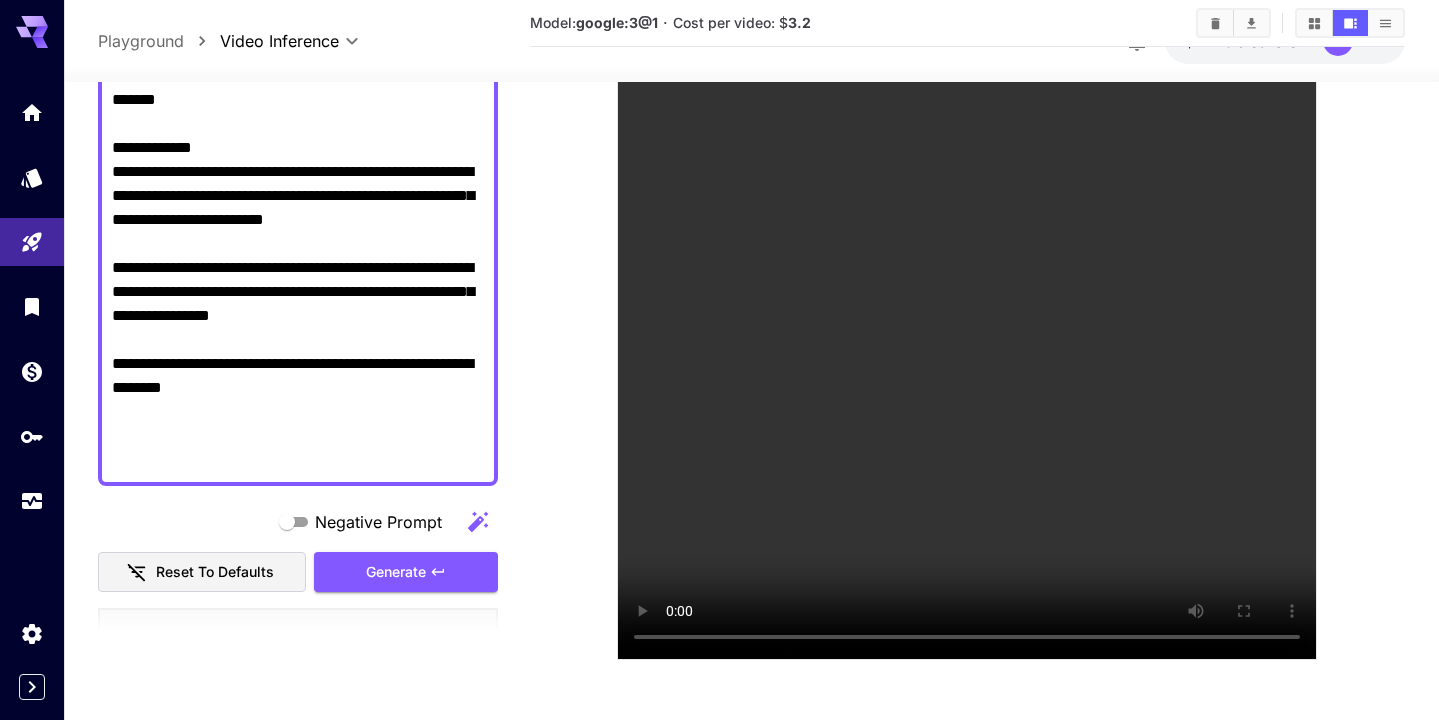click on "Negative Prompt" at bounding box center (298, -152) 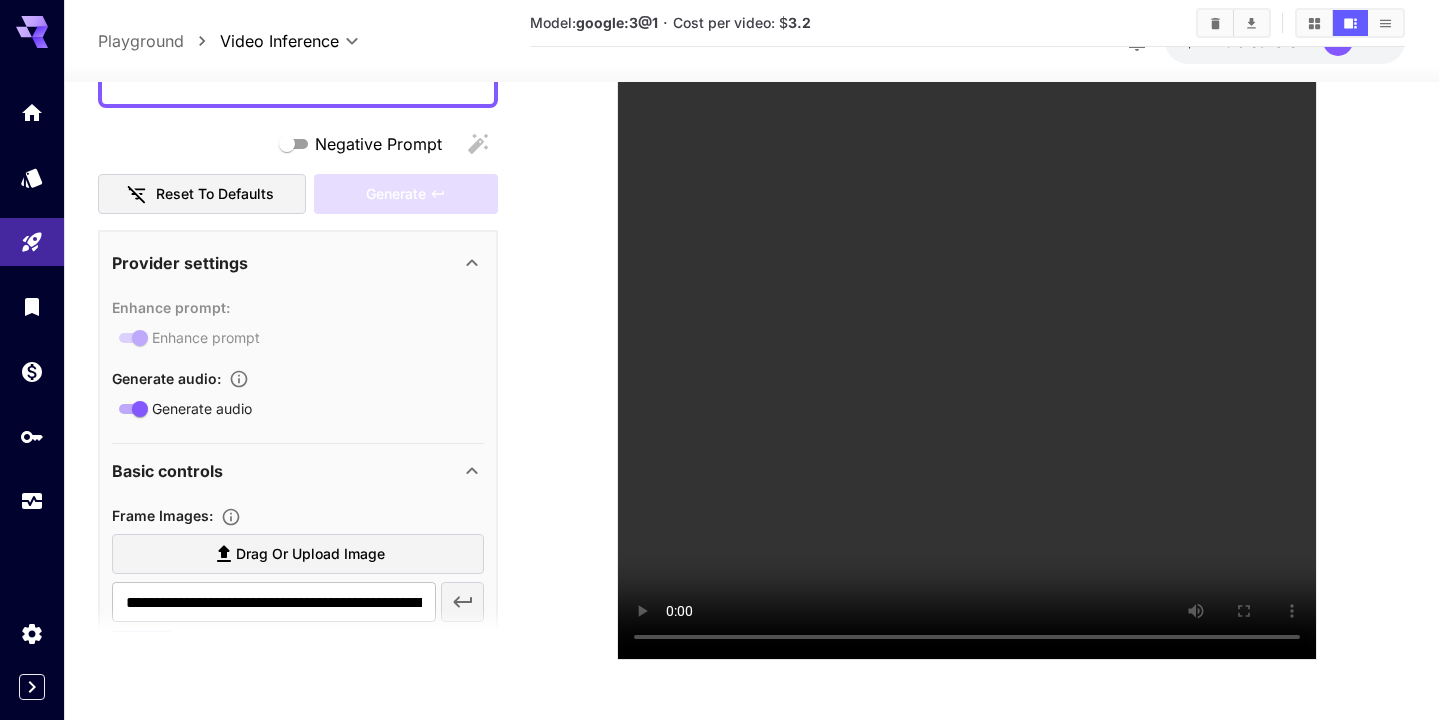 paste on "**********" 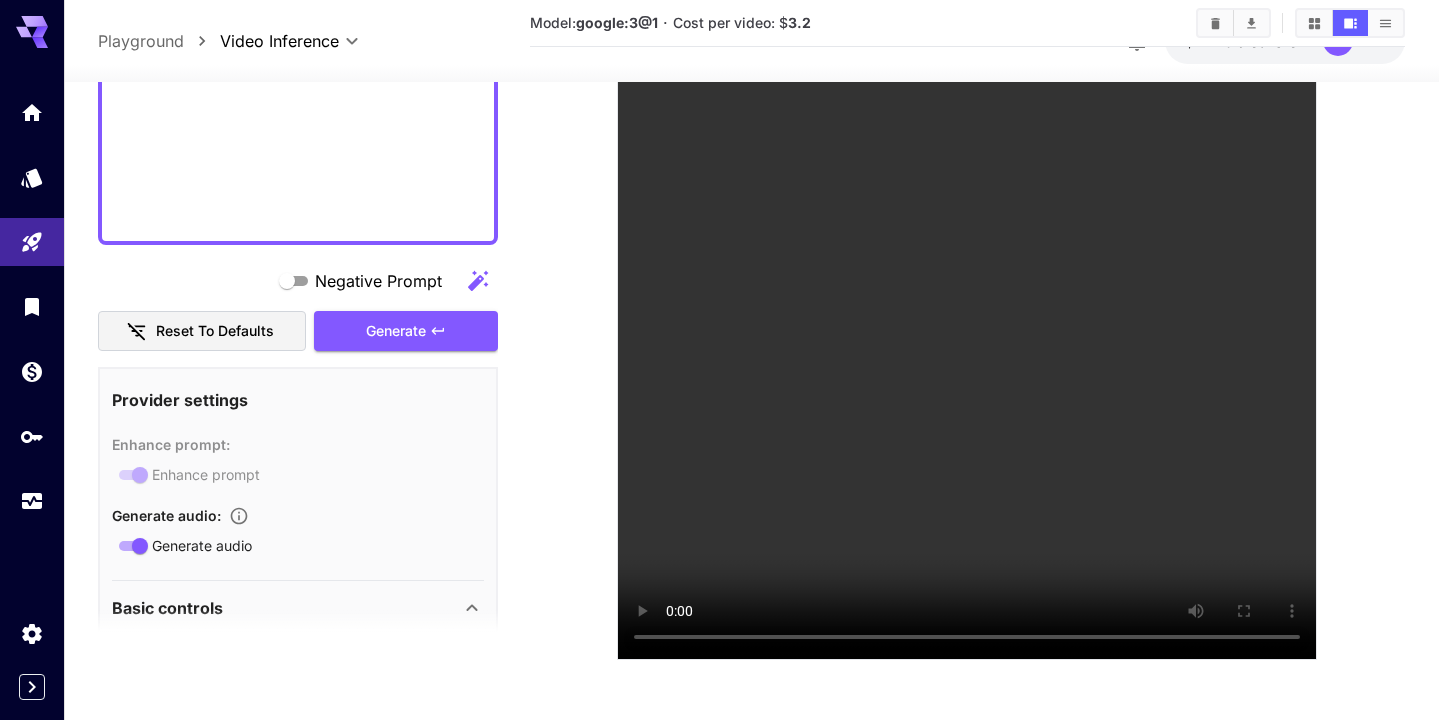scroll, scrollTop: 1308, scrollLeft: 0, axis: vertical 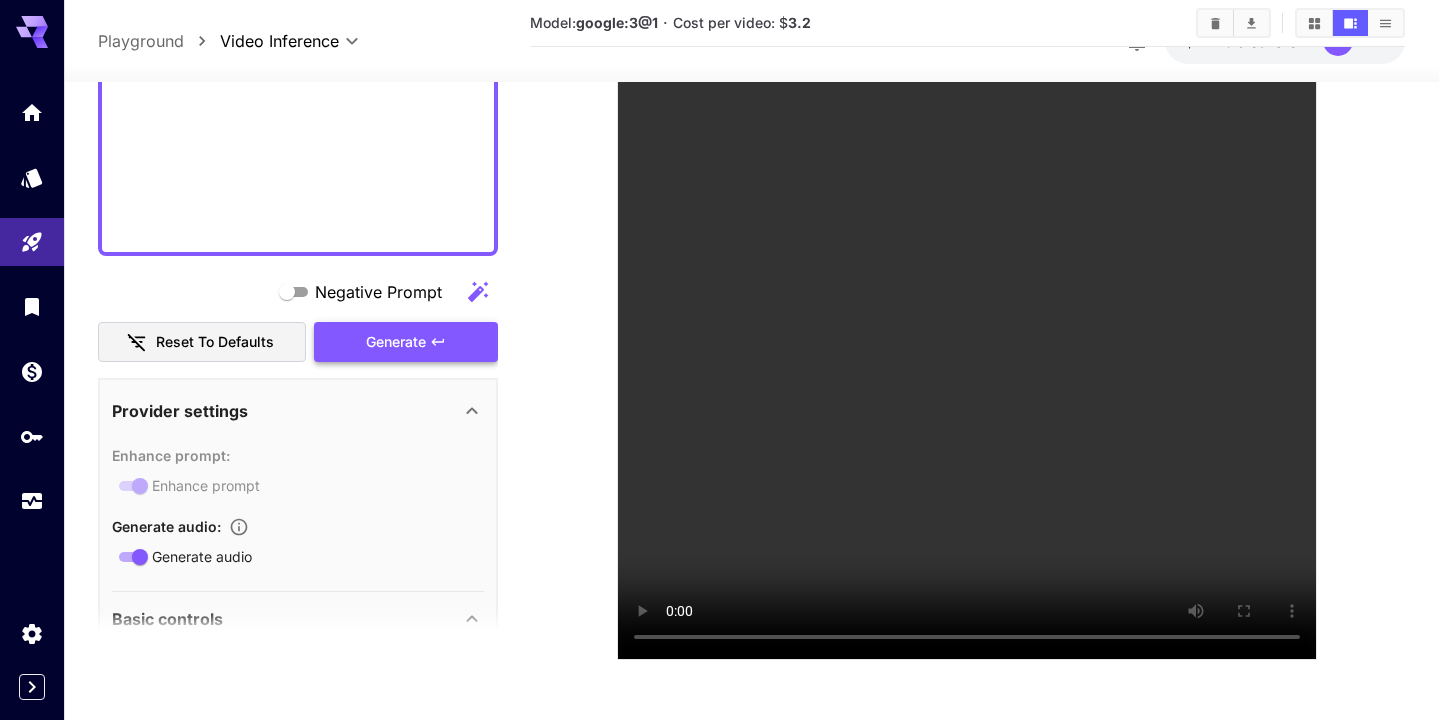 type on "**********" 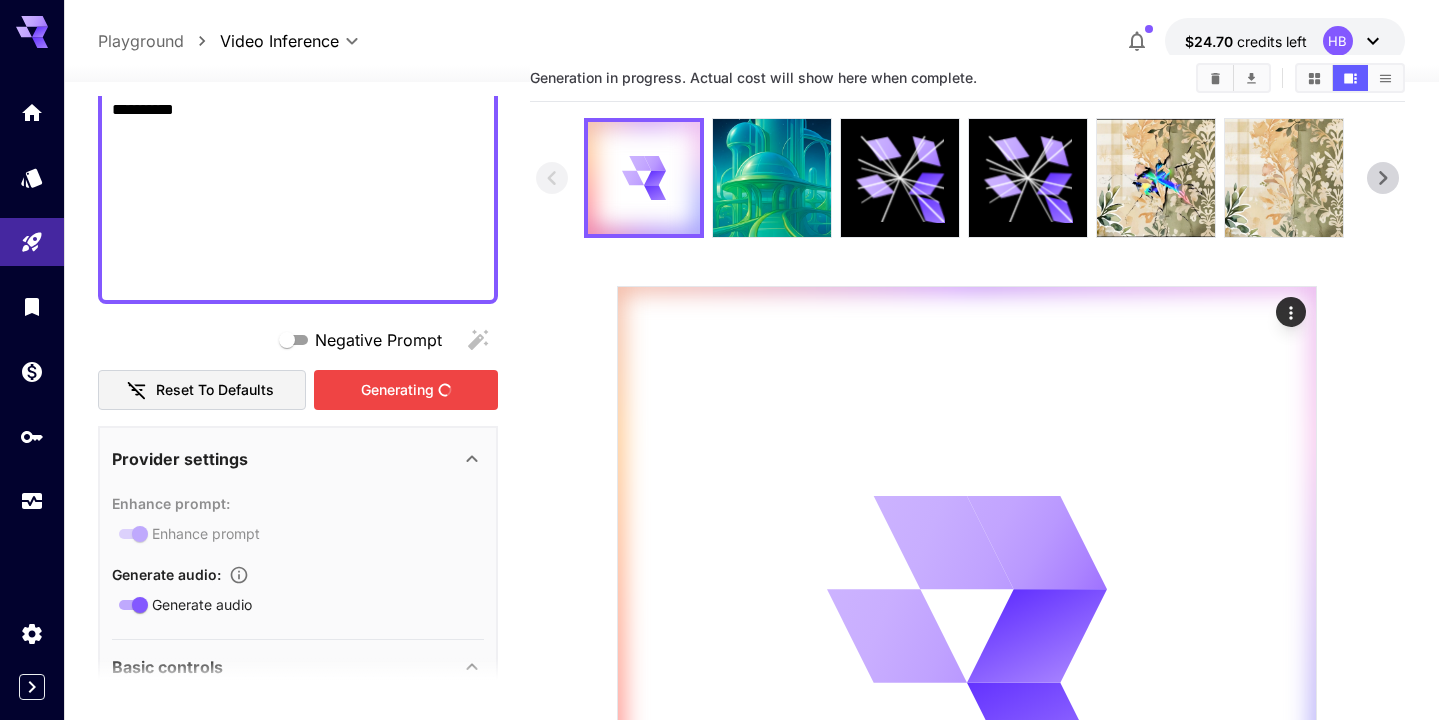 scroll, scrollTop: 0, scrollLeft: 0, axis: both 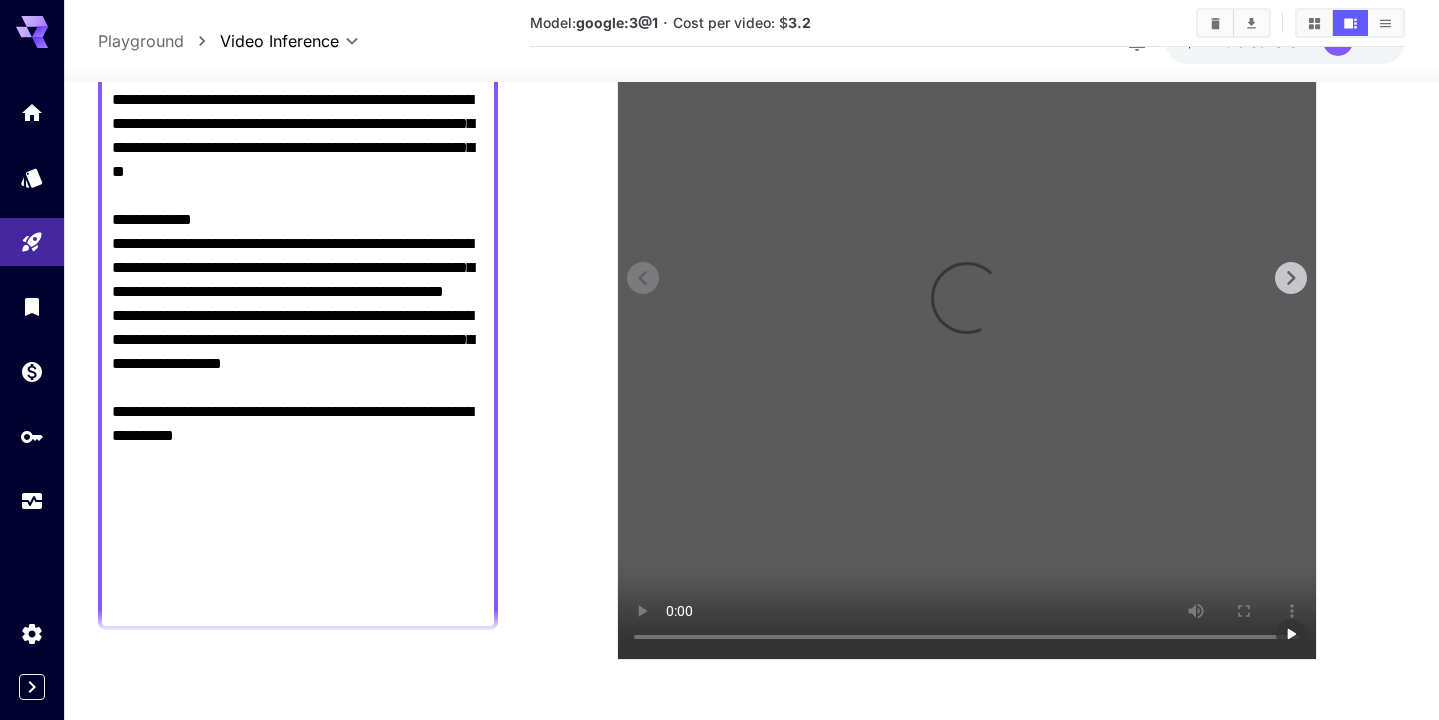 type 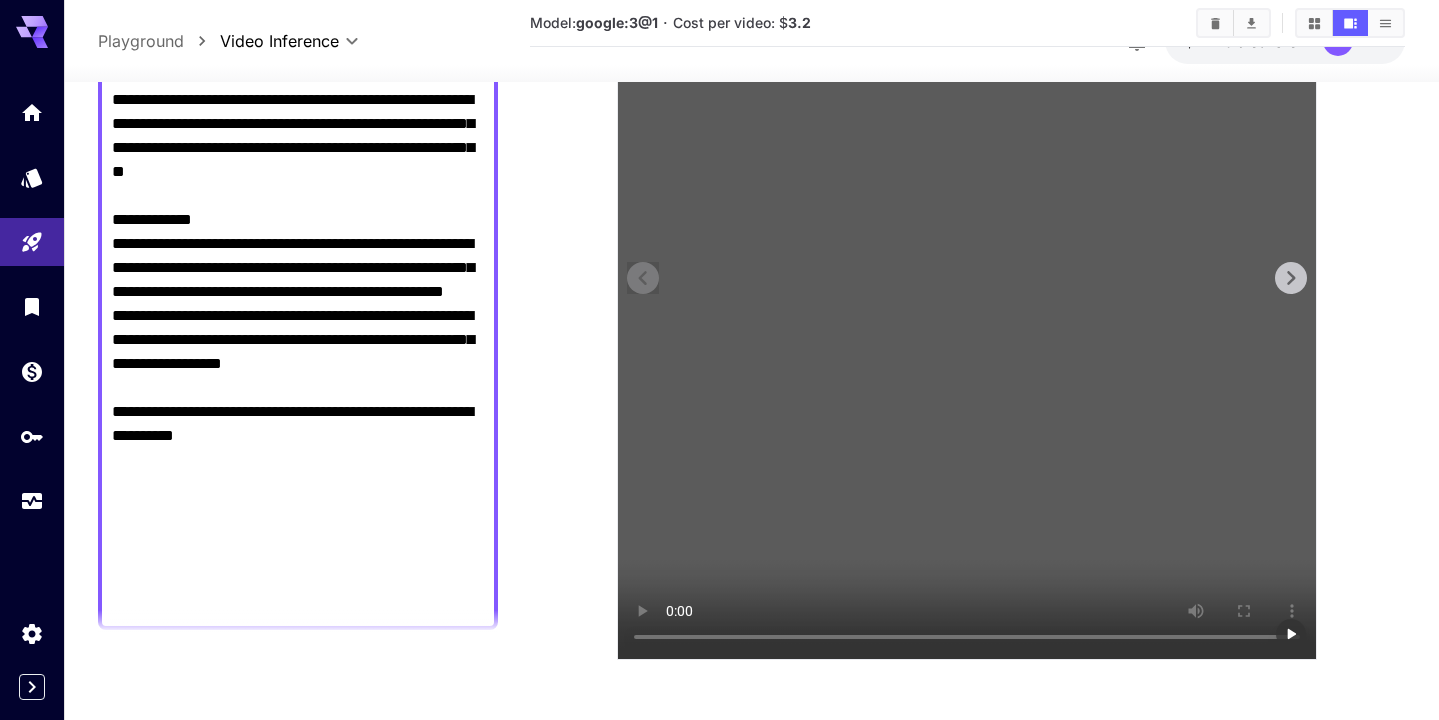 click at bounding box center (967, 226) 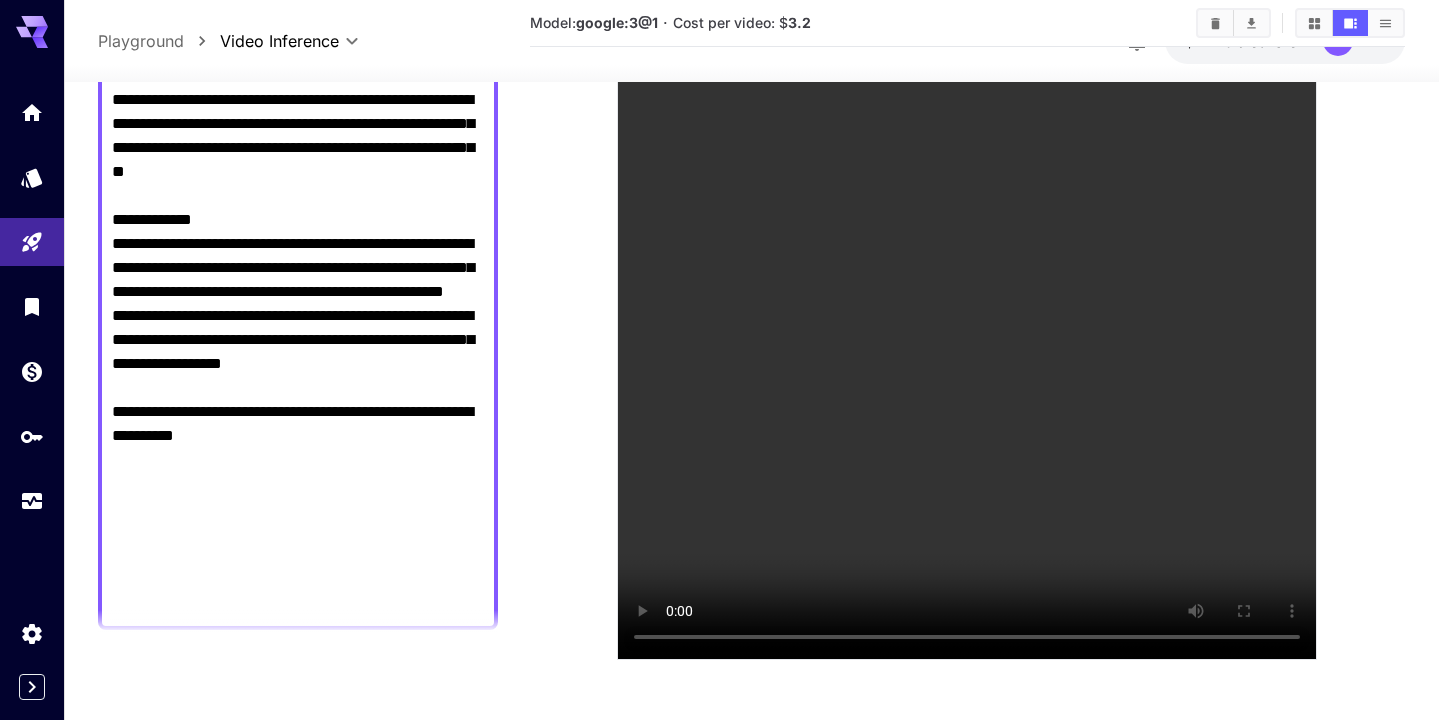 click at bounding box center (967, 226) 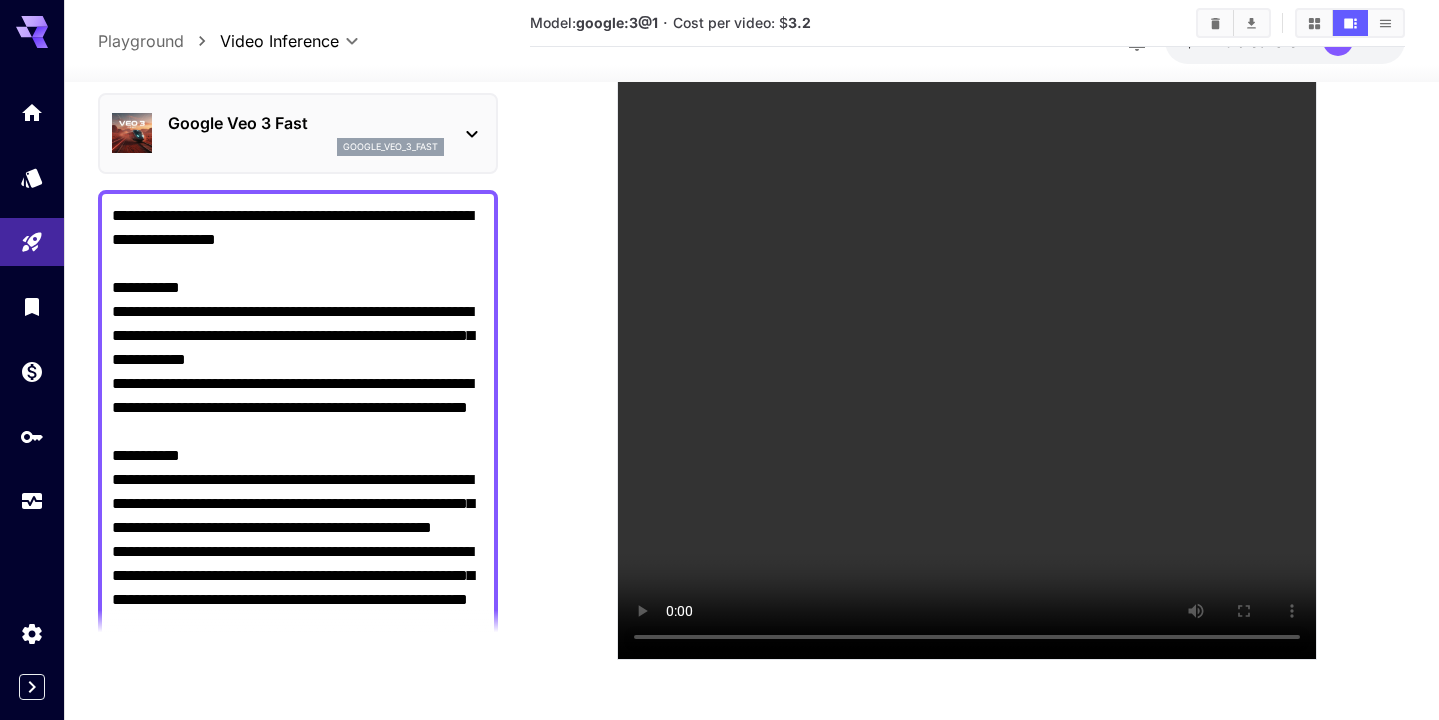 scroll, scrollTop: 0, scrollLeft: 0, axis: both 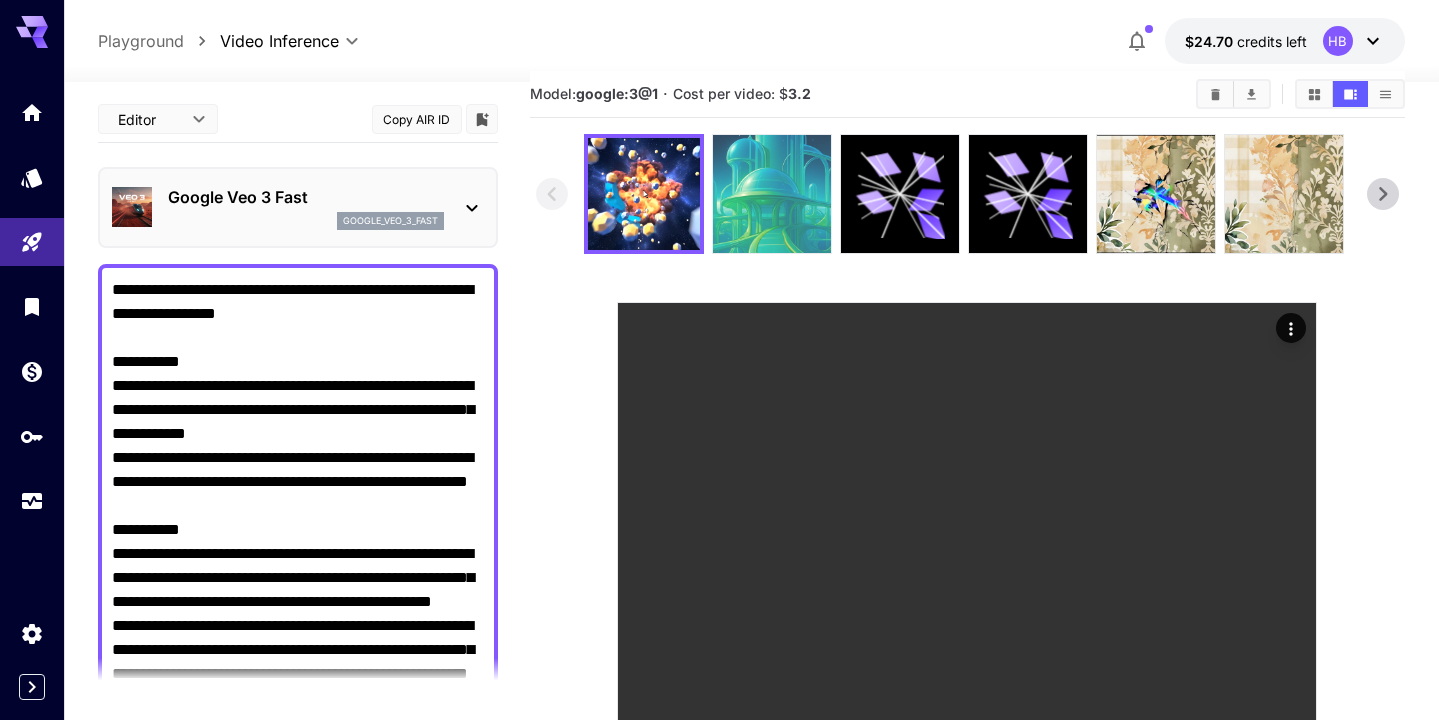 click at bounding box center (772, 194) 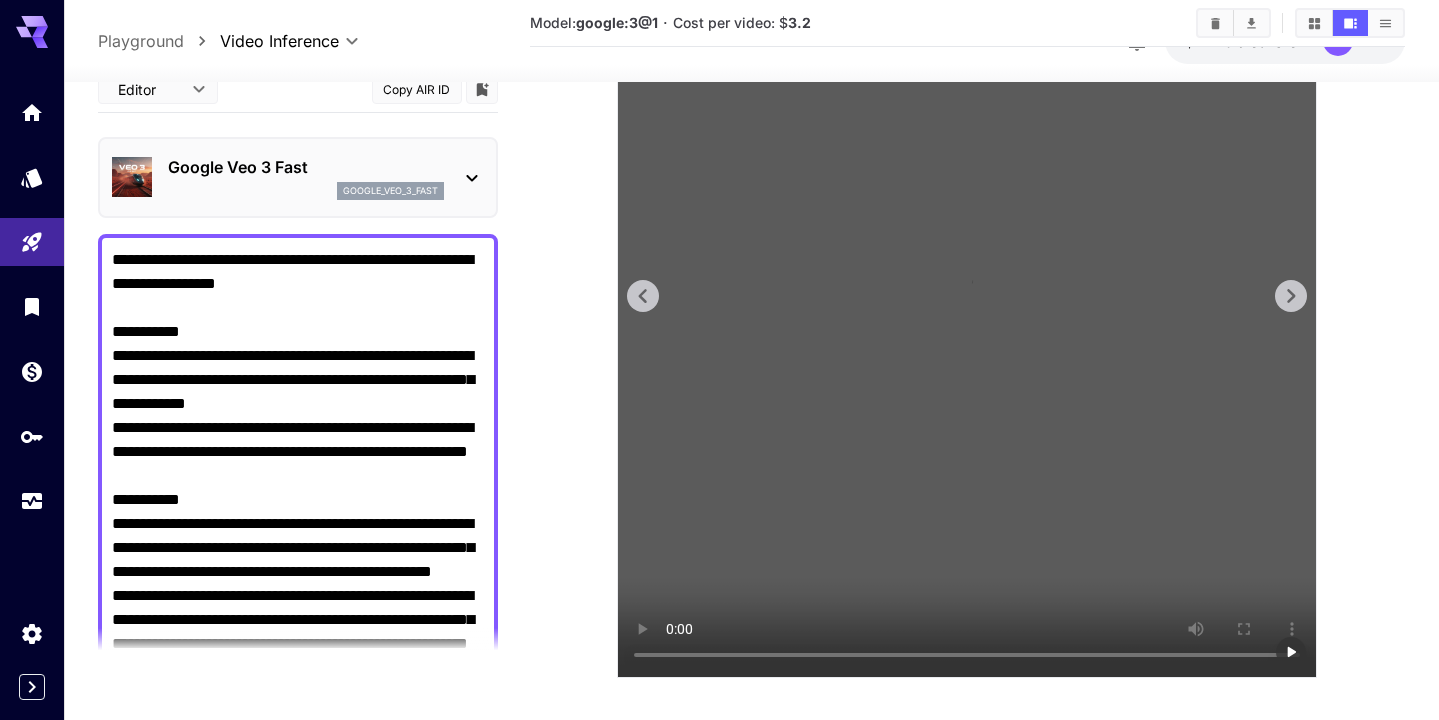 scroll, scrollTop: 369, scrollLeft: 0, axis: vertical 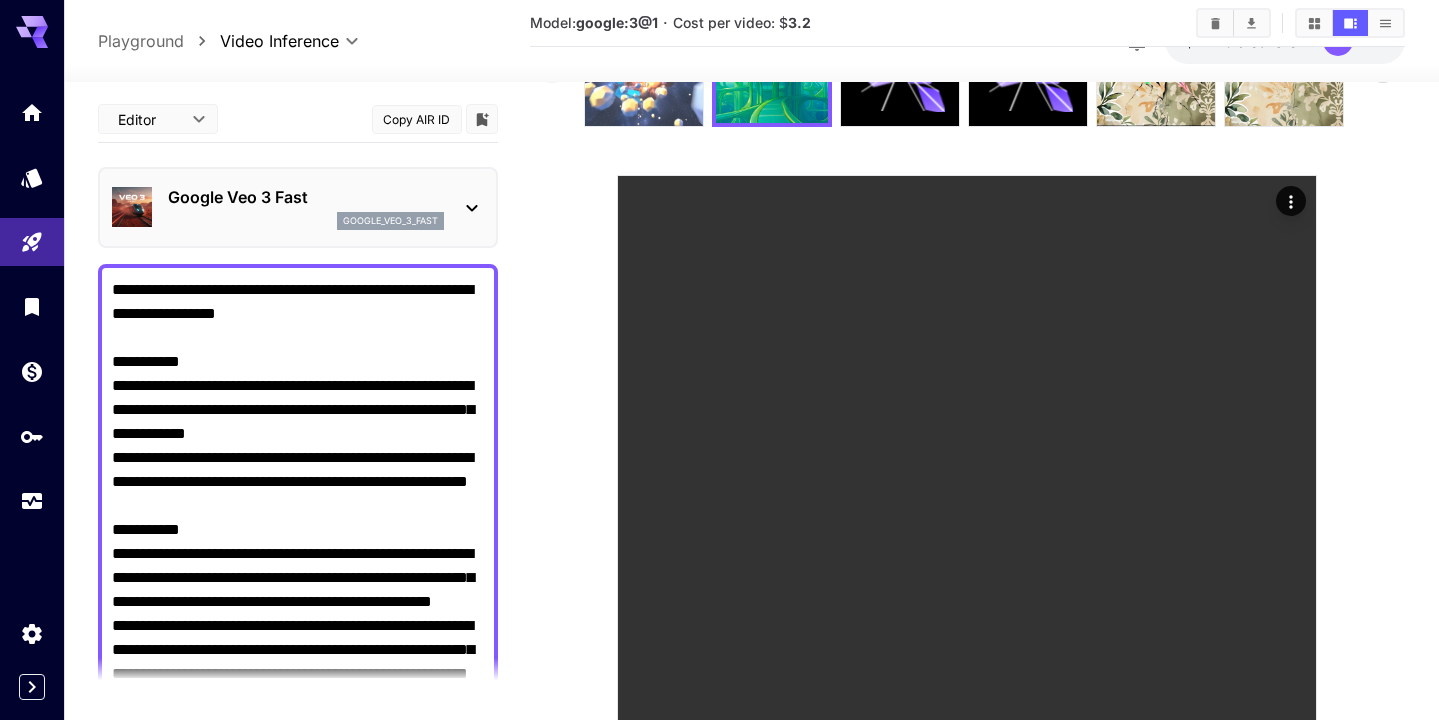 click at bounding box center [644, 67] 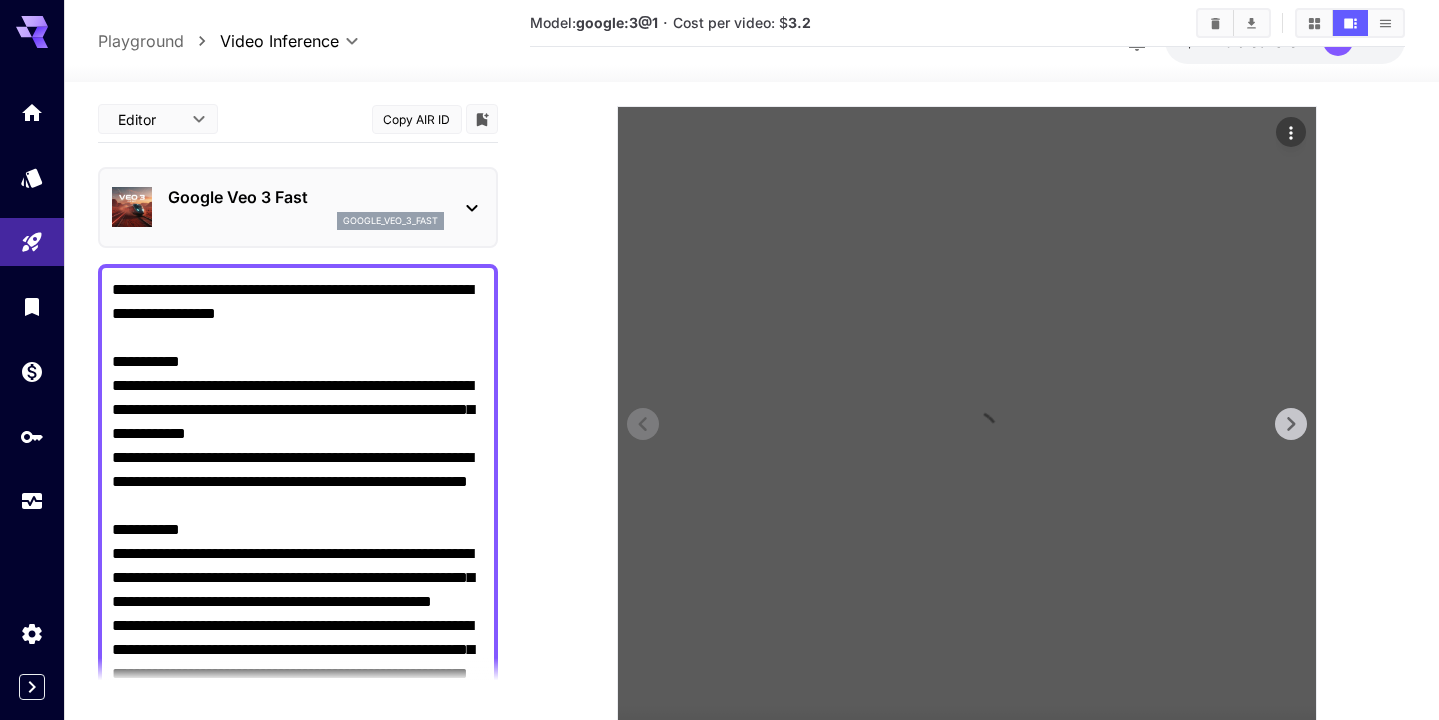 scroll, scrollTop: 369, scrollLeft: 0, axis: vertical 